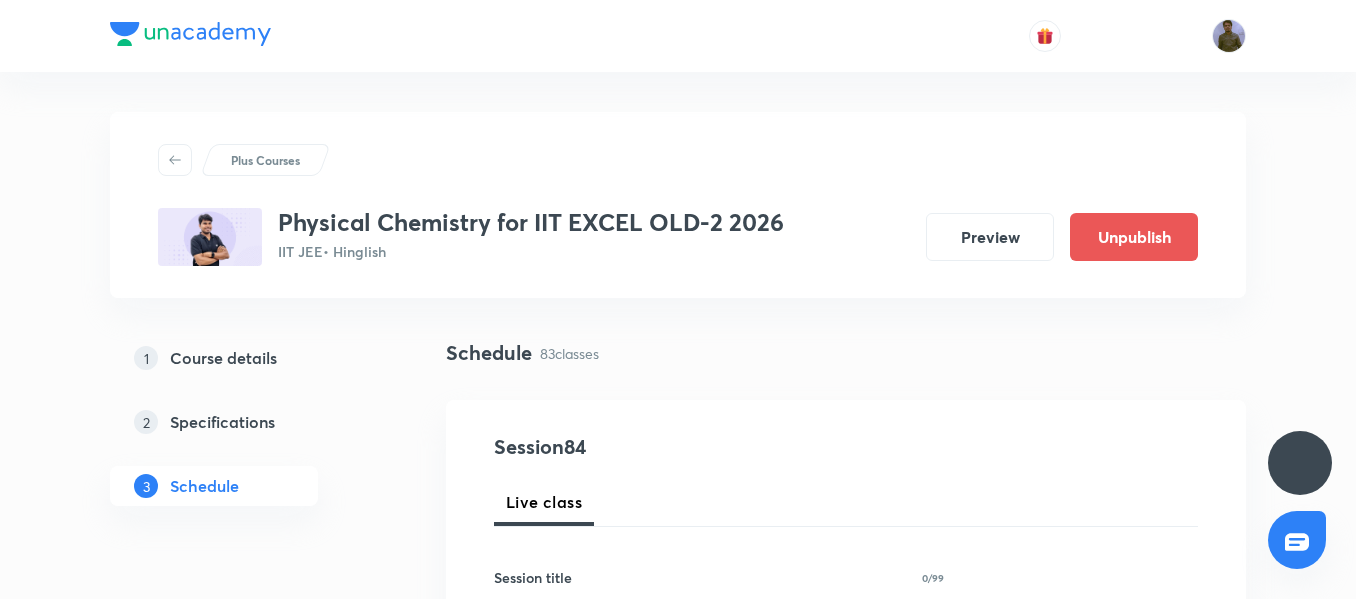 scroll, scrollTop: 0, scrollLeft: 0, axis: both 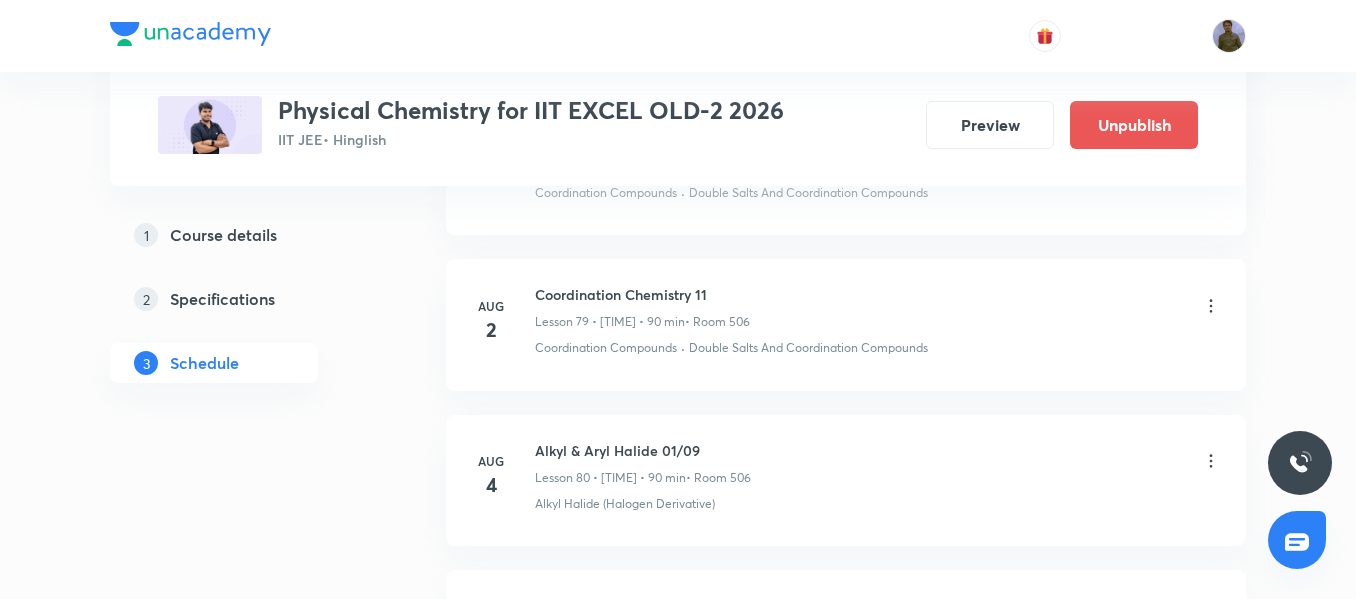 click on "Coordination Chemistry 11" at bounding box center [642, 294] 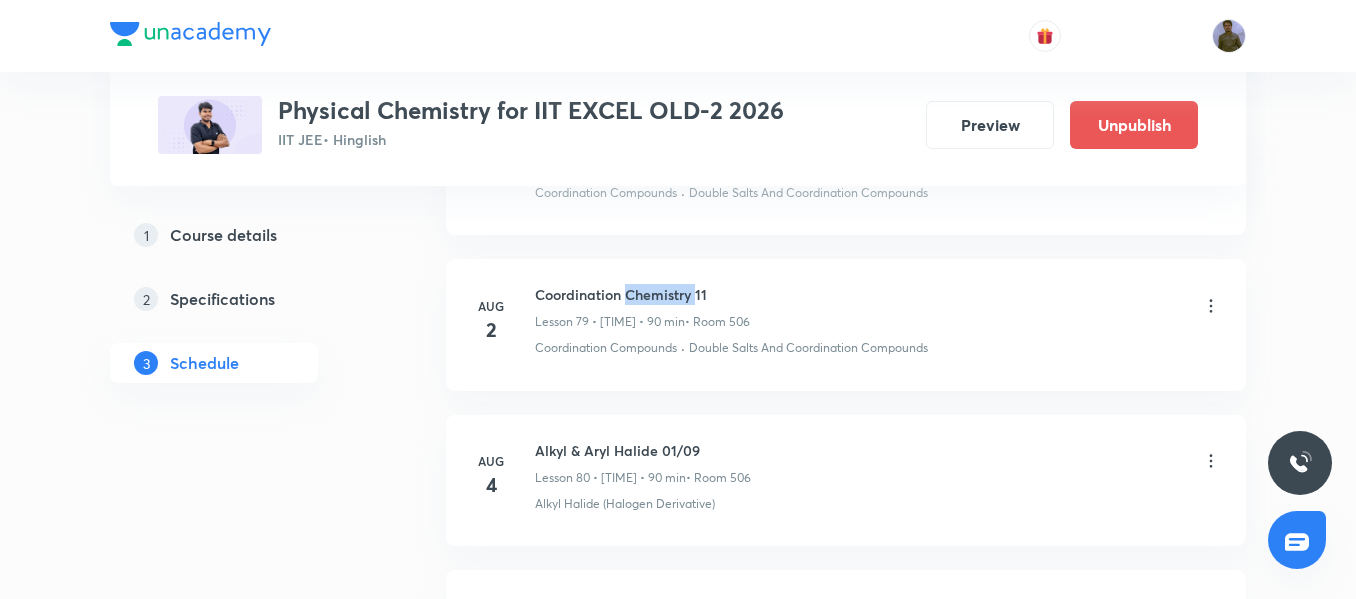 click on "Coordination Chemistry 11" at bounding box center [642, 294] 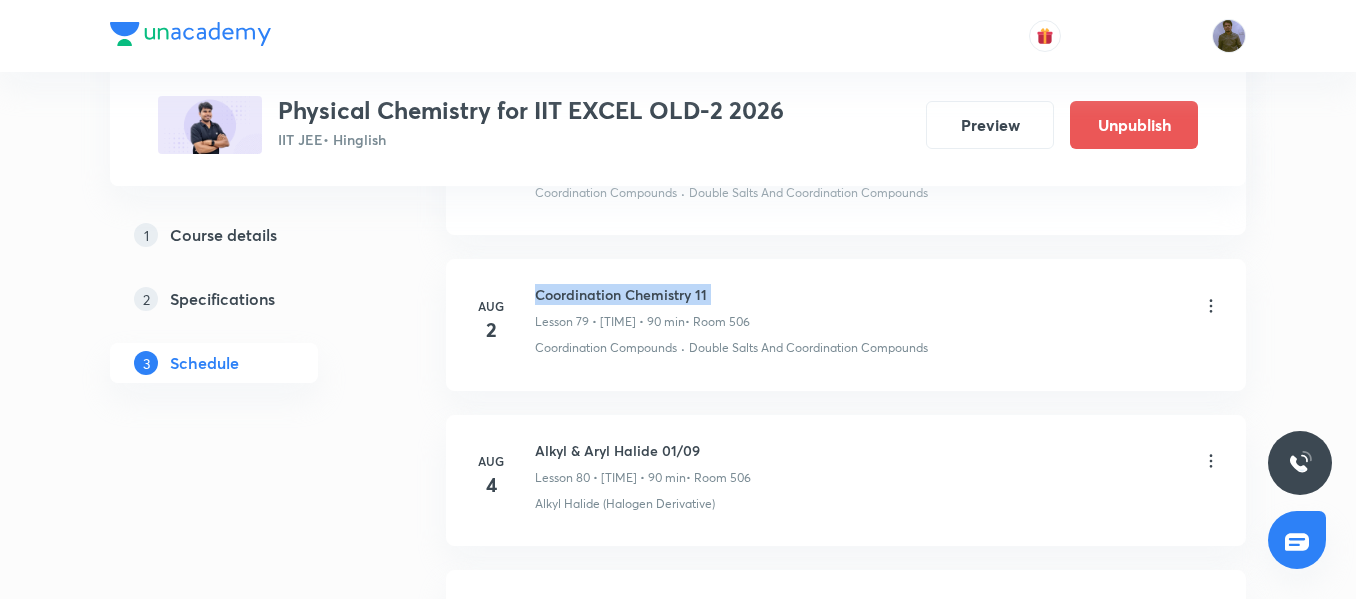 click on "Coordination Chemistry 11" at bounding box center [642, 294] 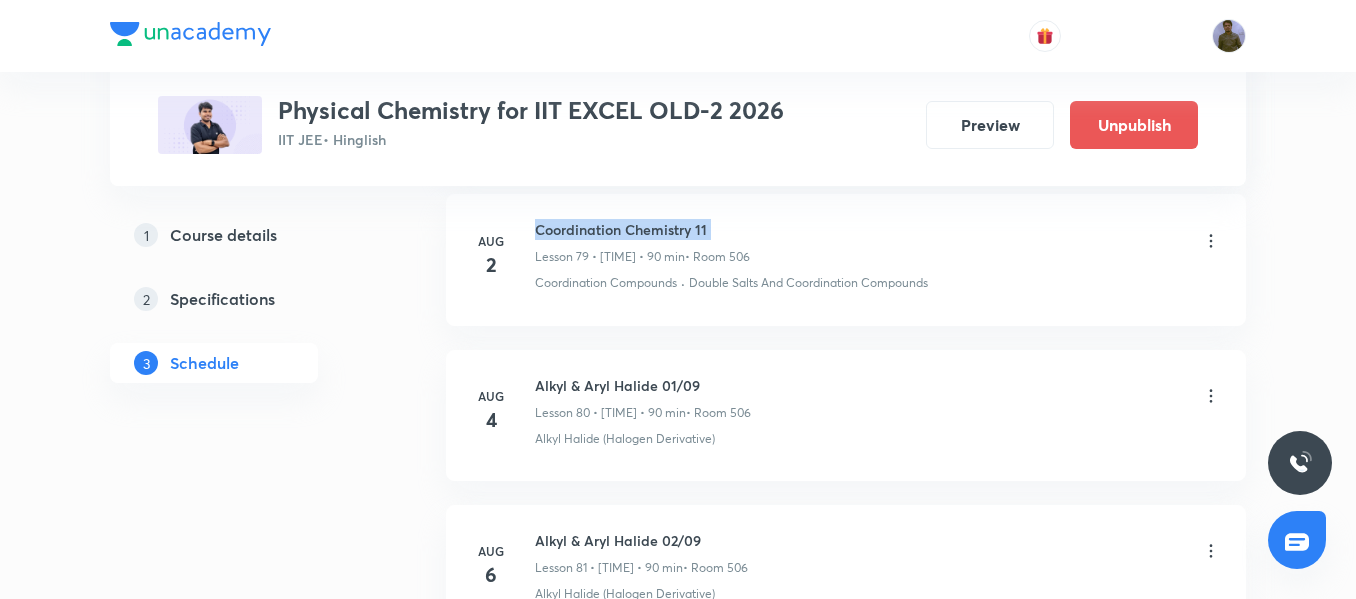 scroll, scrollTop: 13371, scrollLeft: 0, axis: vertical 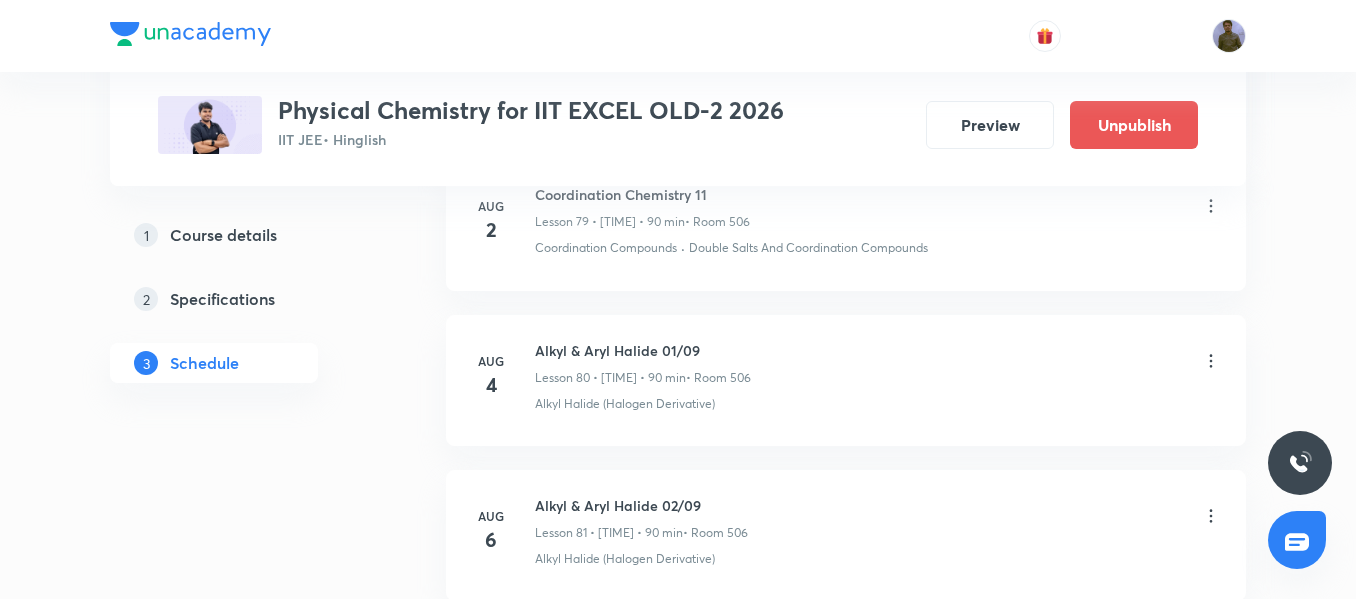 click 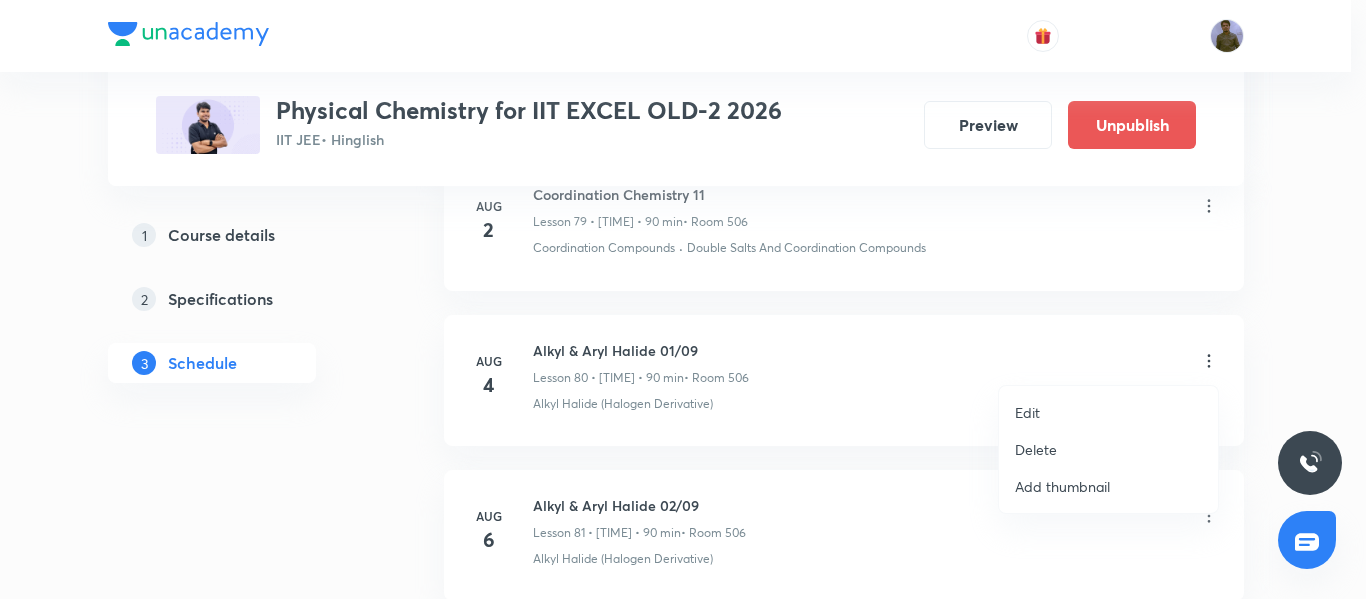 click on "Edit" at bounding box center [1108, 412] 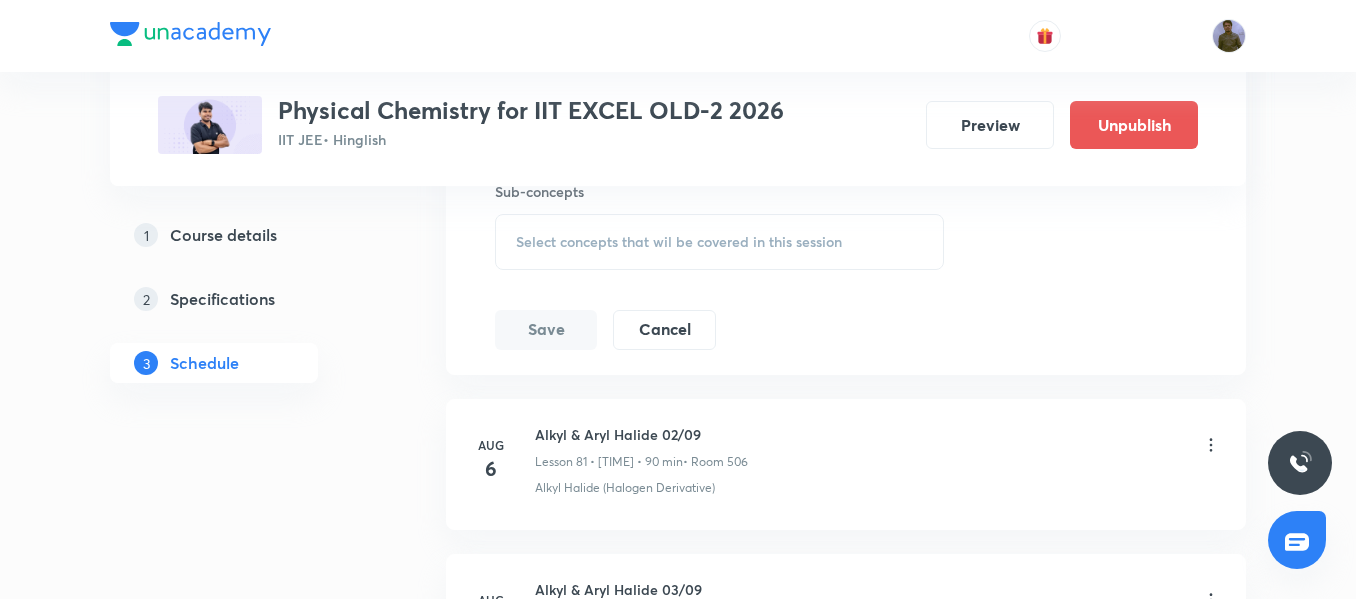 scroll, scrollTop: 13171, scrollLeft: 0, axis: vertical 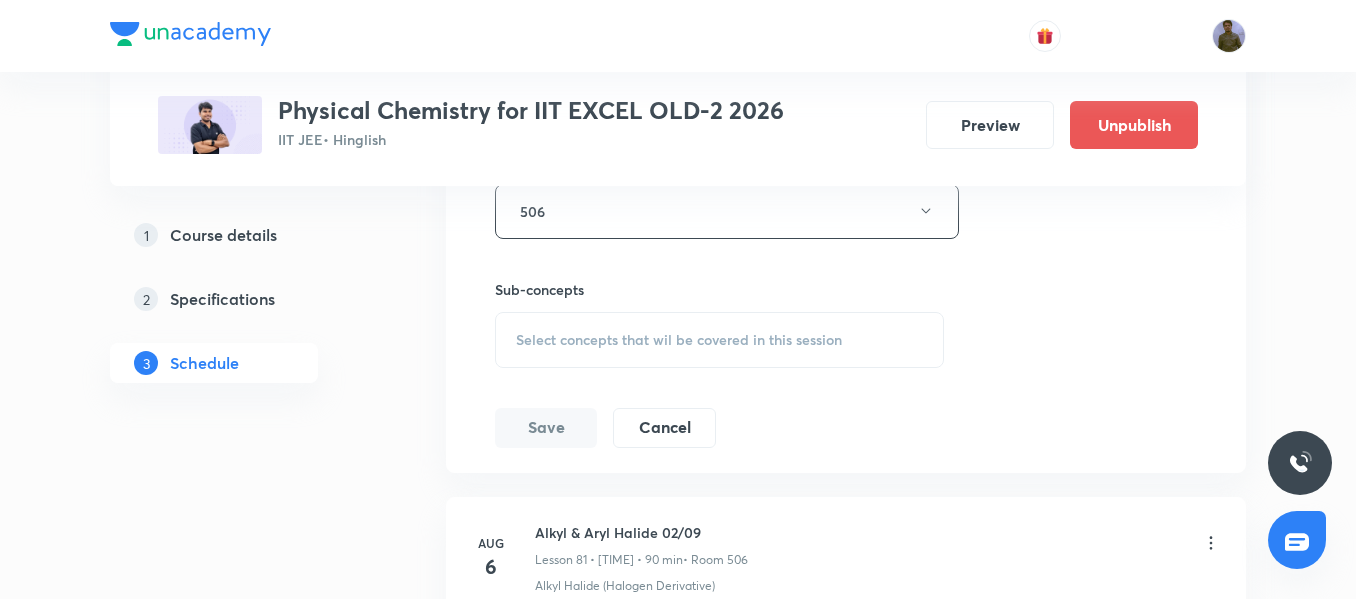click on "Select concepts that wil be covered in this session" at bounding box center [679, 340] 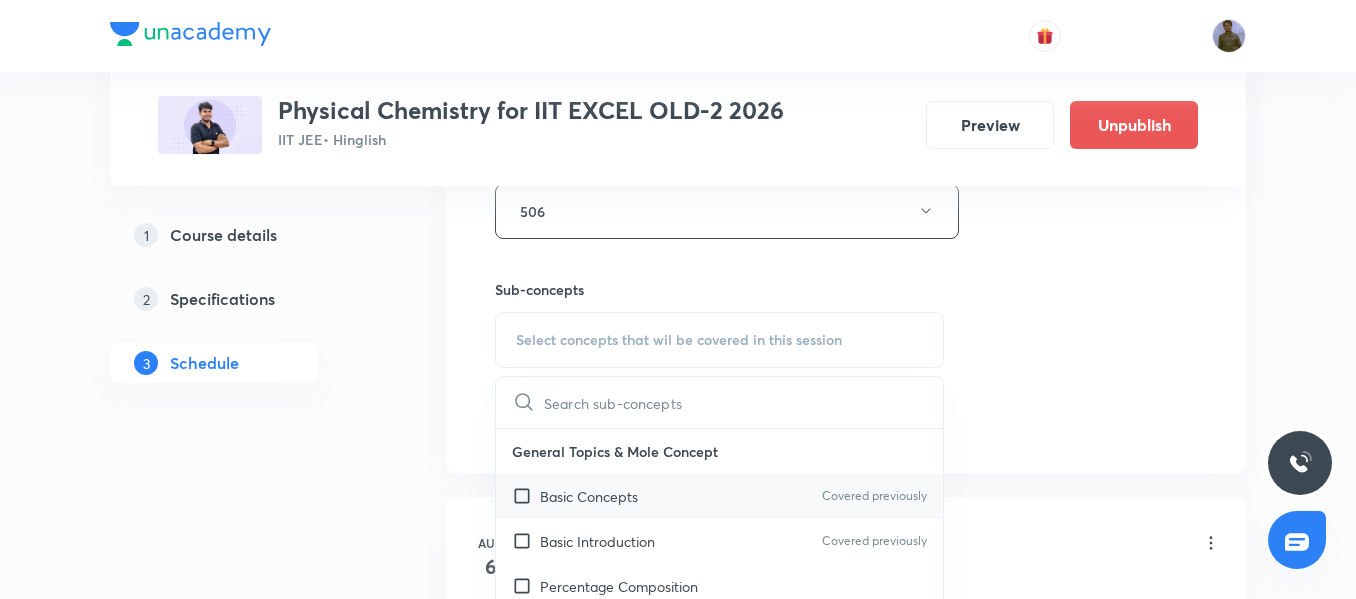 click on "Basic Concepts" at bounding box center (589, 496) 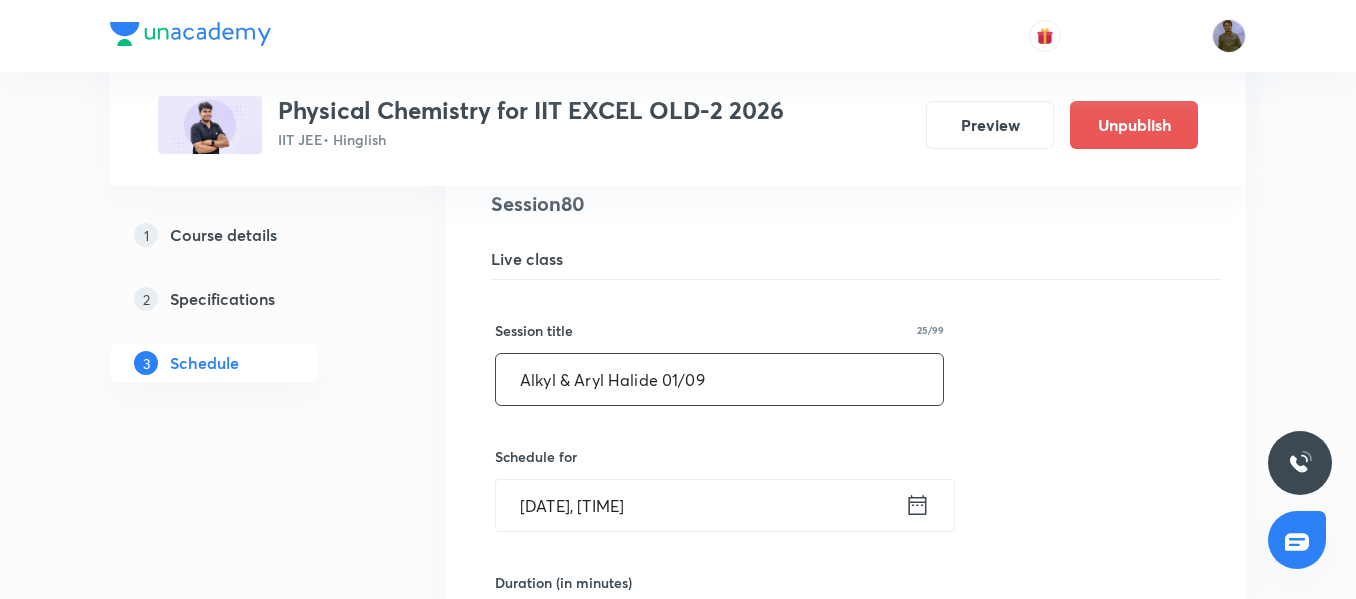 scroll, scrollTop: 12471, scrollLeft: 0, axis: vertical 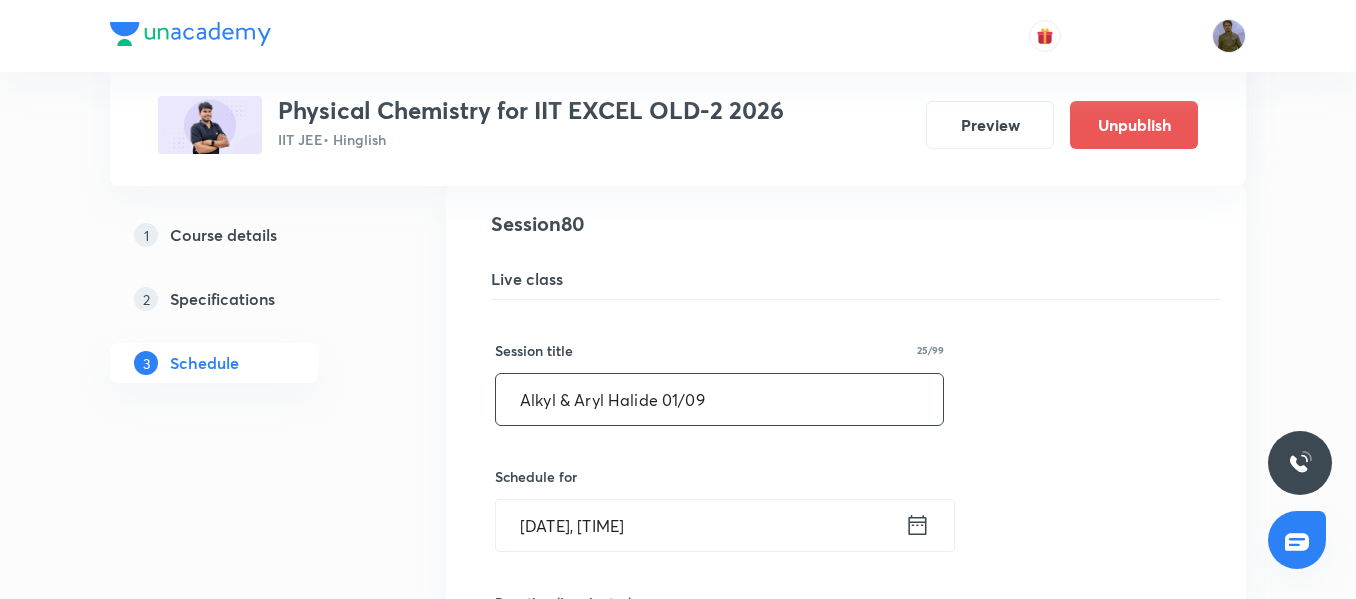 drag, startPoint x: 750, startPoint y: 399, endPoint x: 219, endPoint y: 359, distance: 532.50446 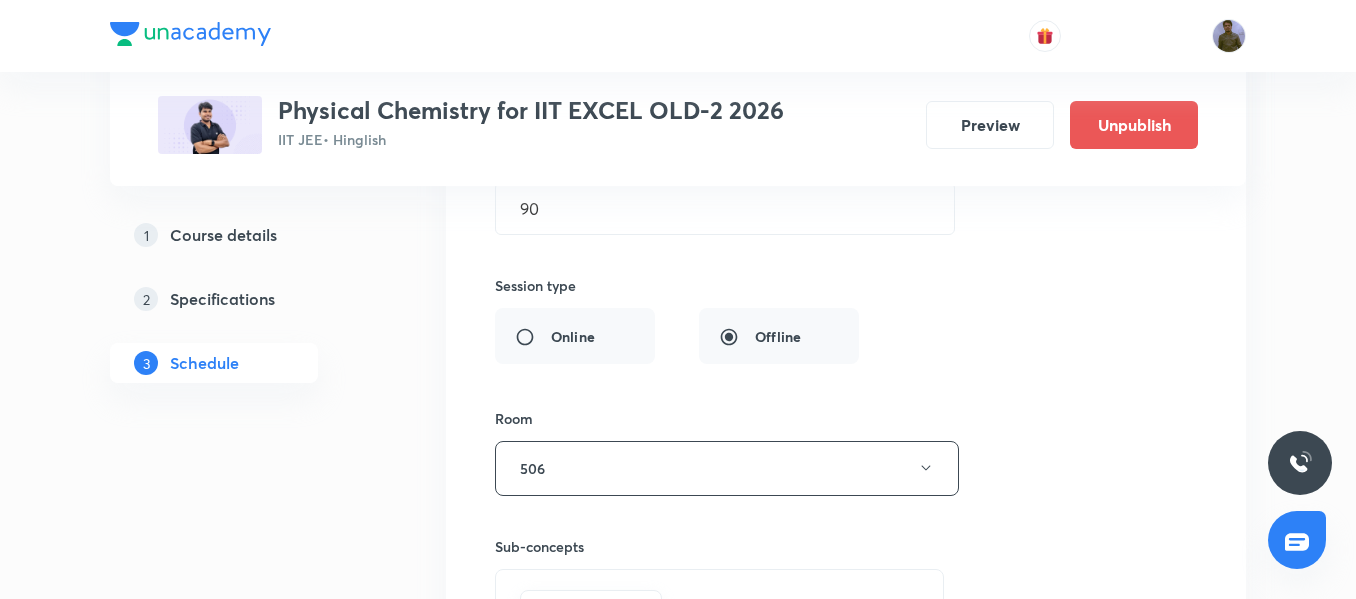 scroll, scrollTop: 13171, scrollLeft: 0, axis: vertical 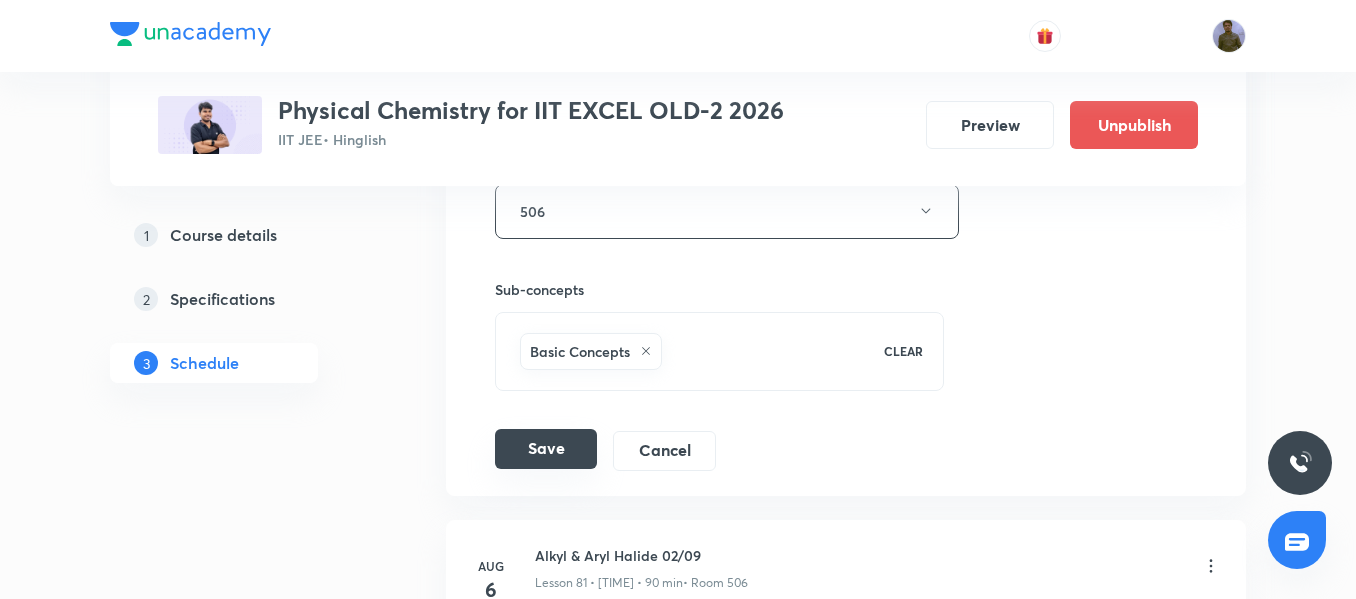 type on "Coordination Chemistry 12" 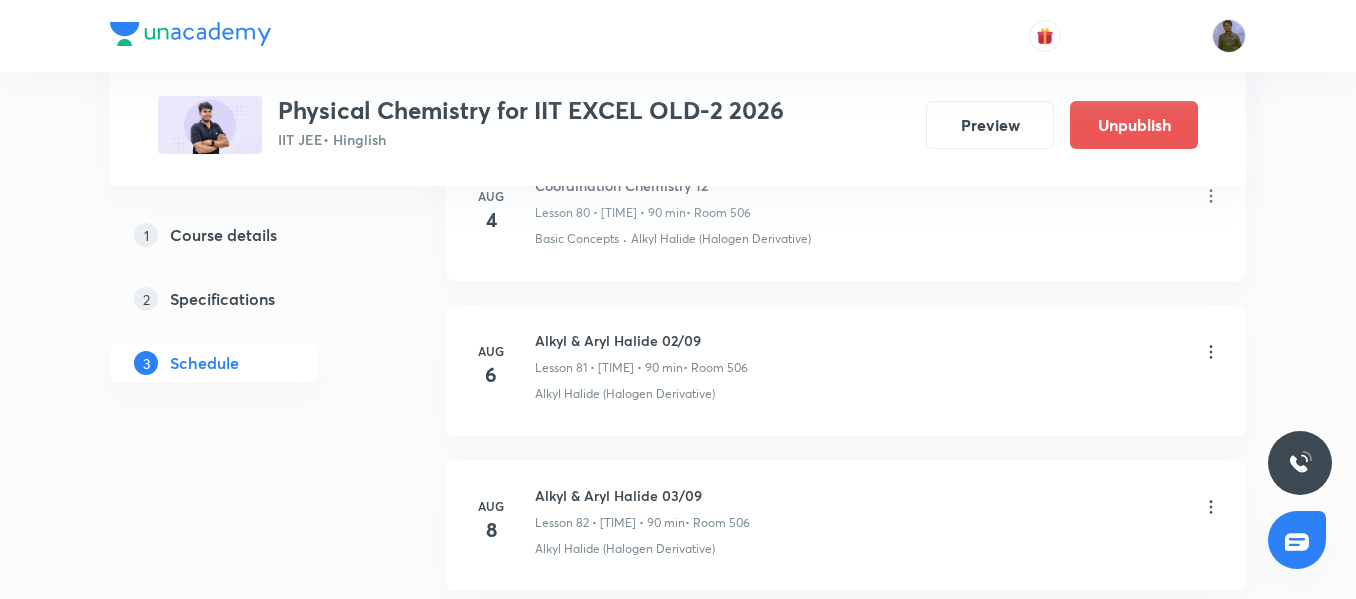 scroll, scrollTop: 12652, scrollLeft: 0, axis: vertical 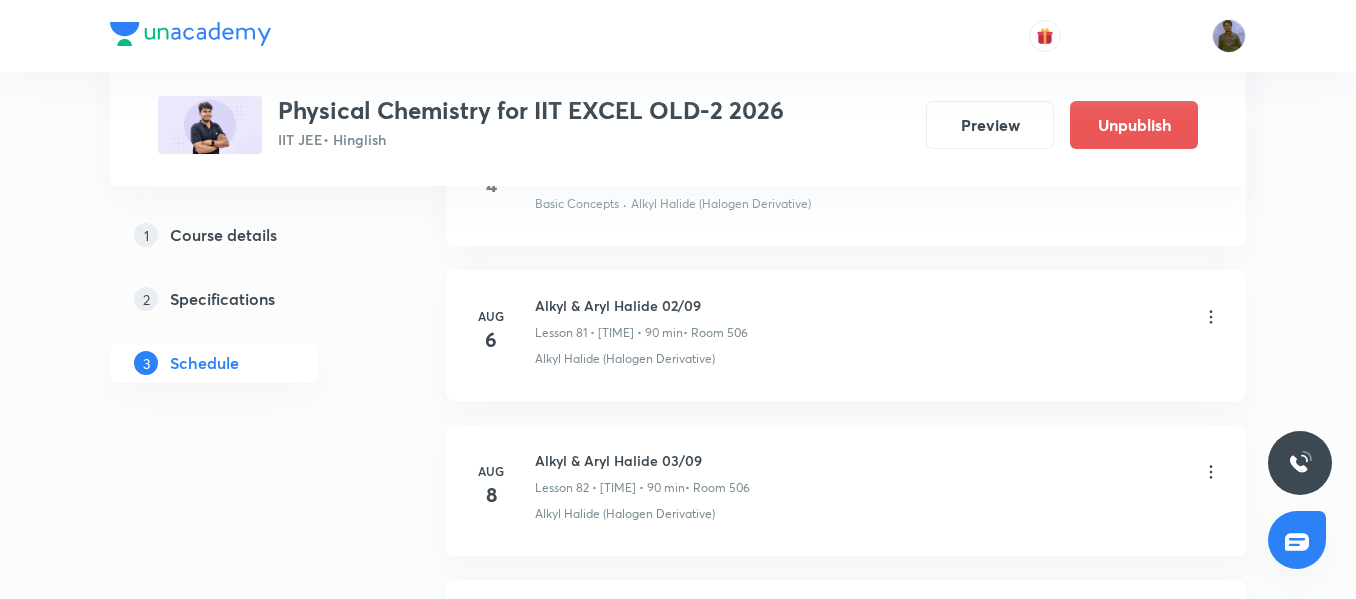 click 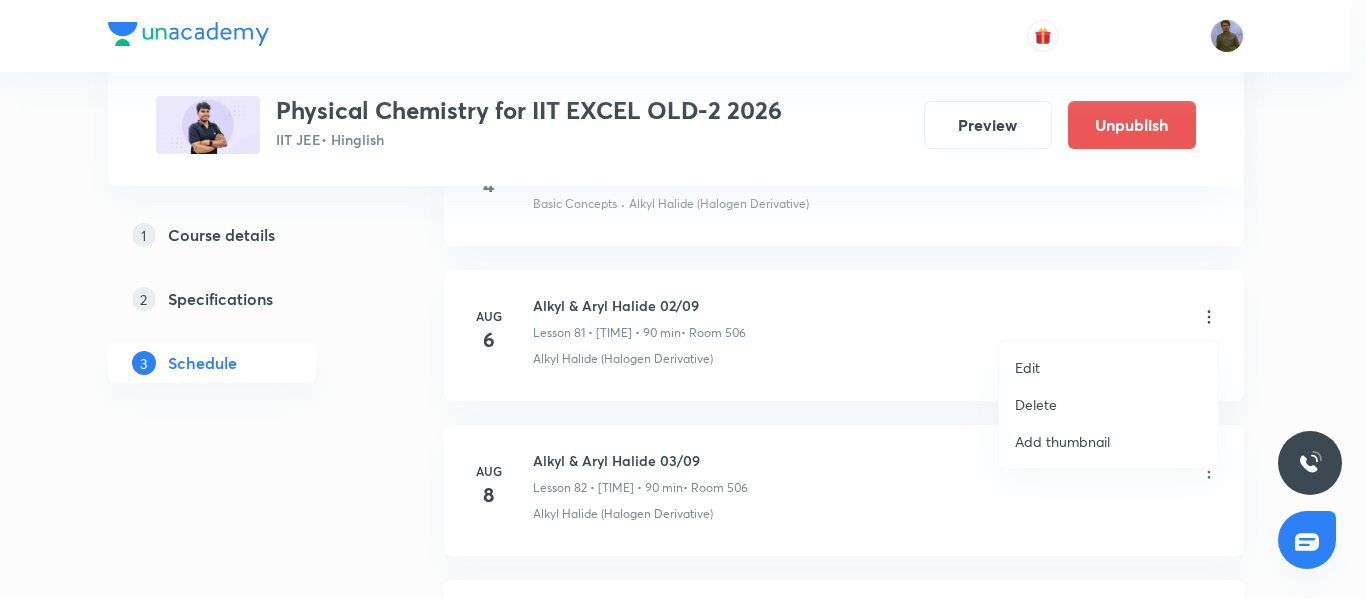click at bounding box center [683, 299] 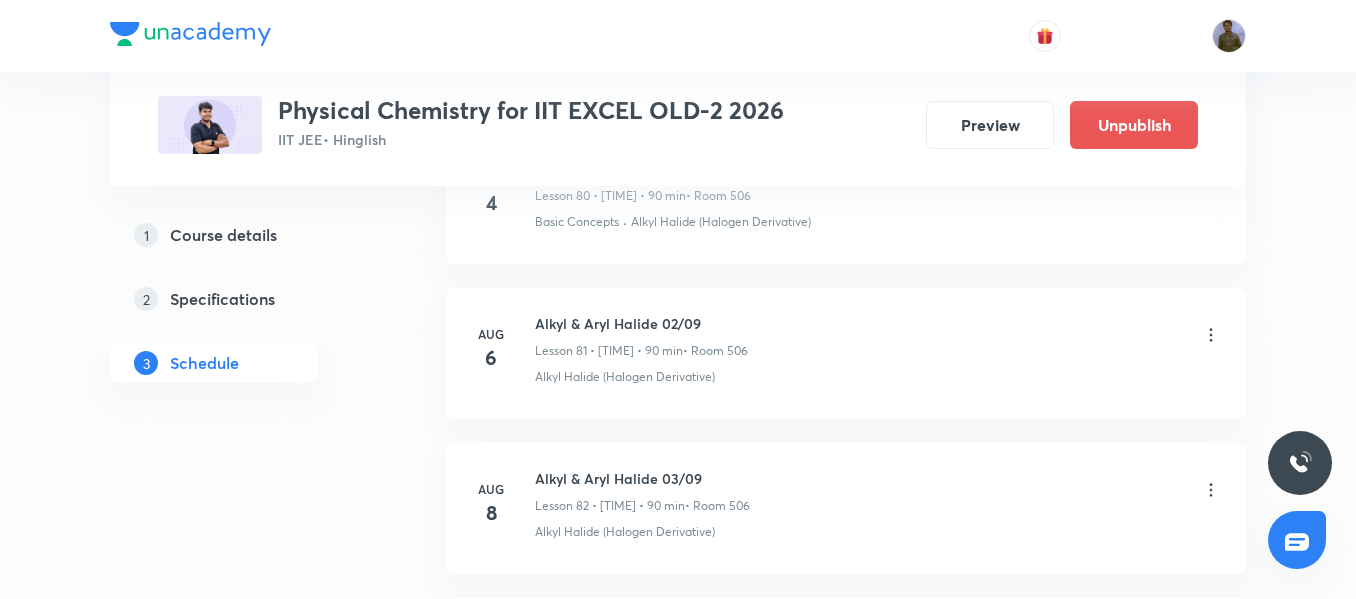 scroll, scrollTop: 12652, scrollLeft: 0, axis: vertical 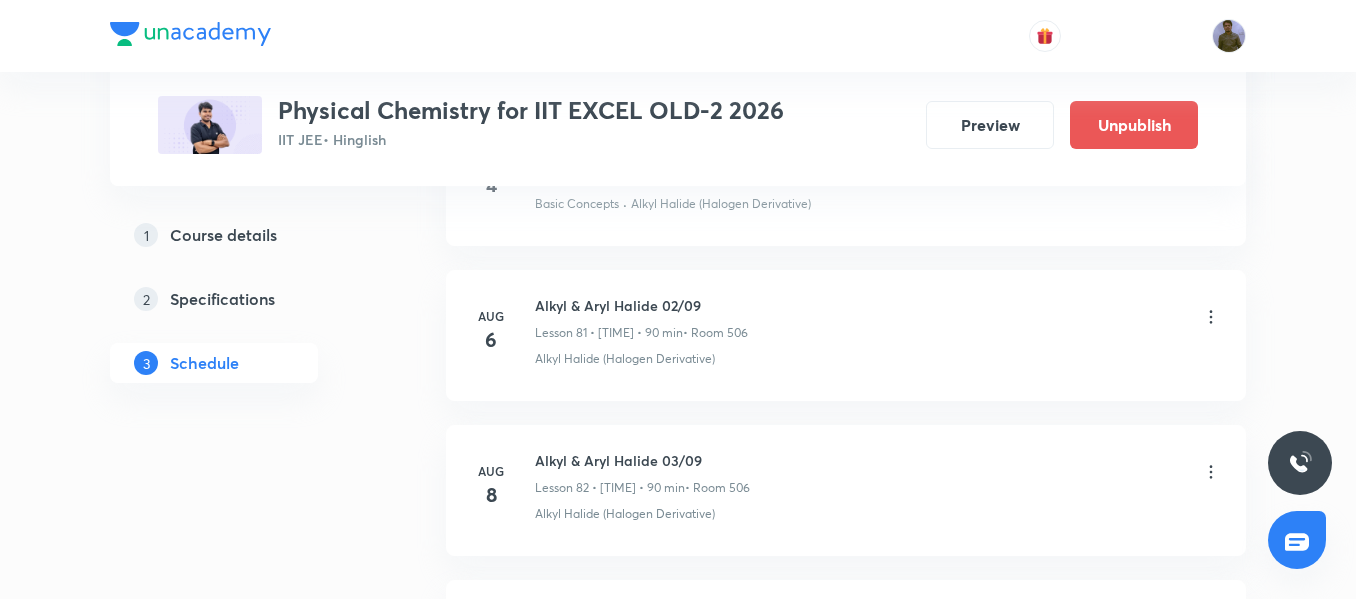 click 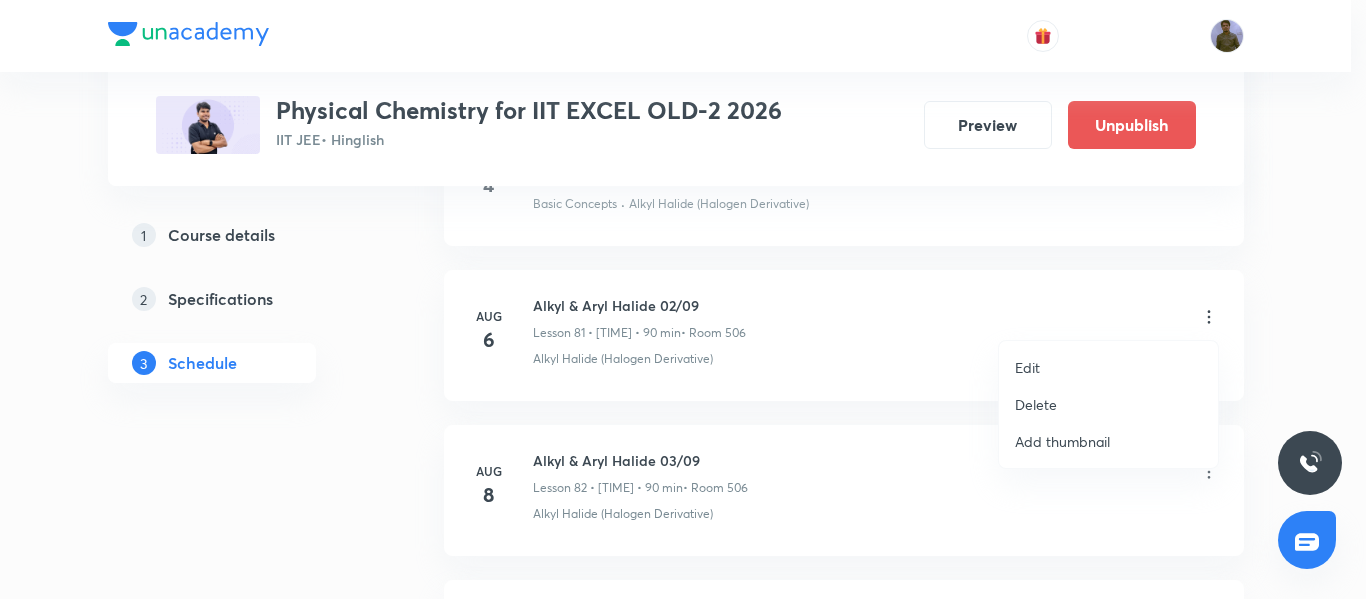 click on "Edit" at bounding box center (1108, 367) 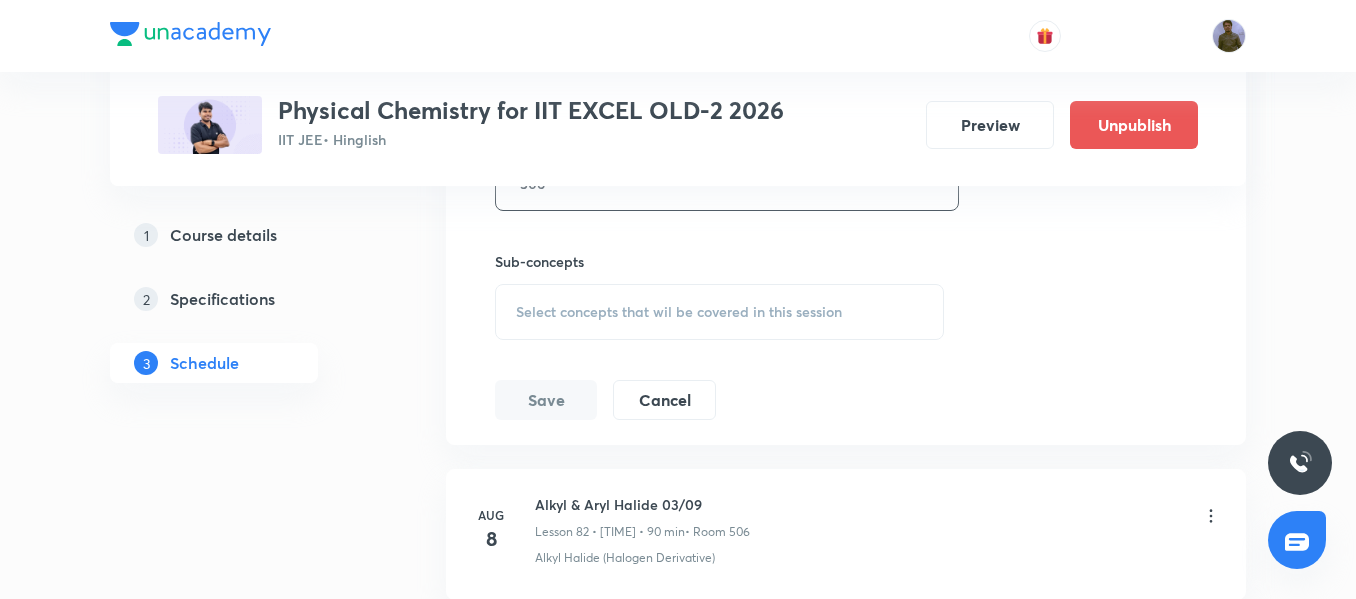 scroll, scrollTop: 13252, scrollLeft: 0, axis: vertical 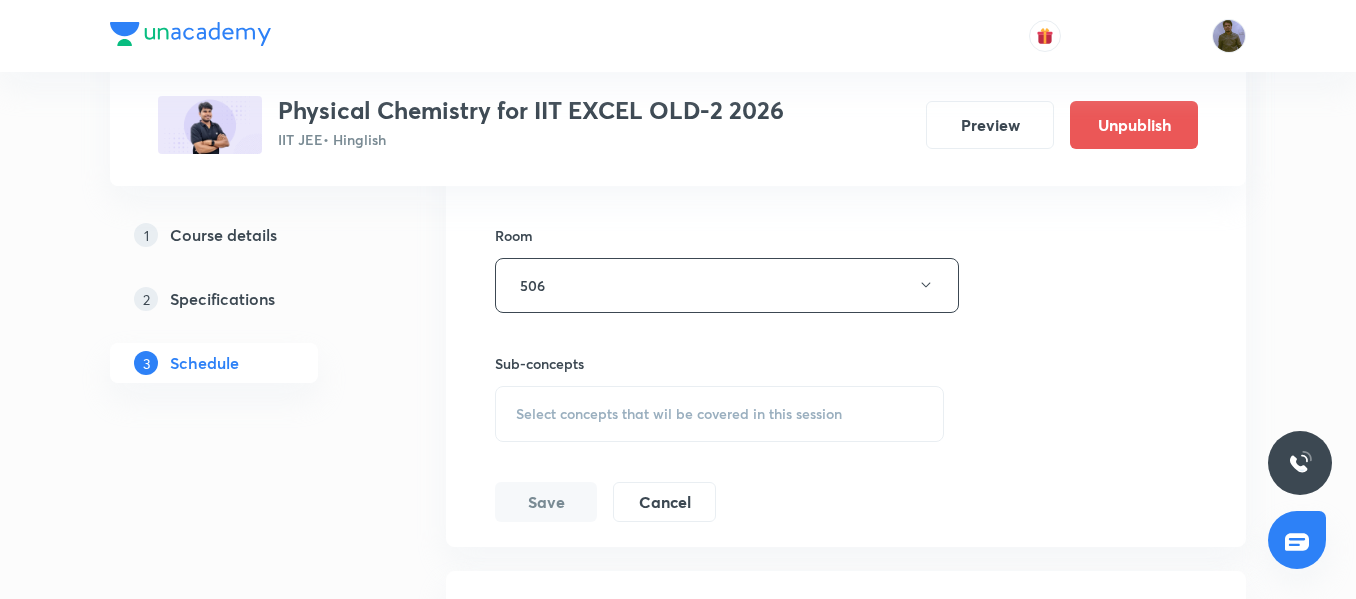 click on "Select concepts that wil be covered in this session" at bounding box center (719, 414) 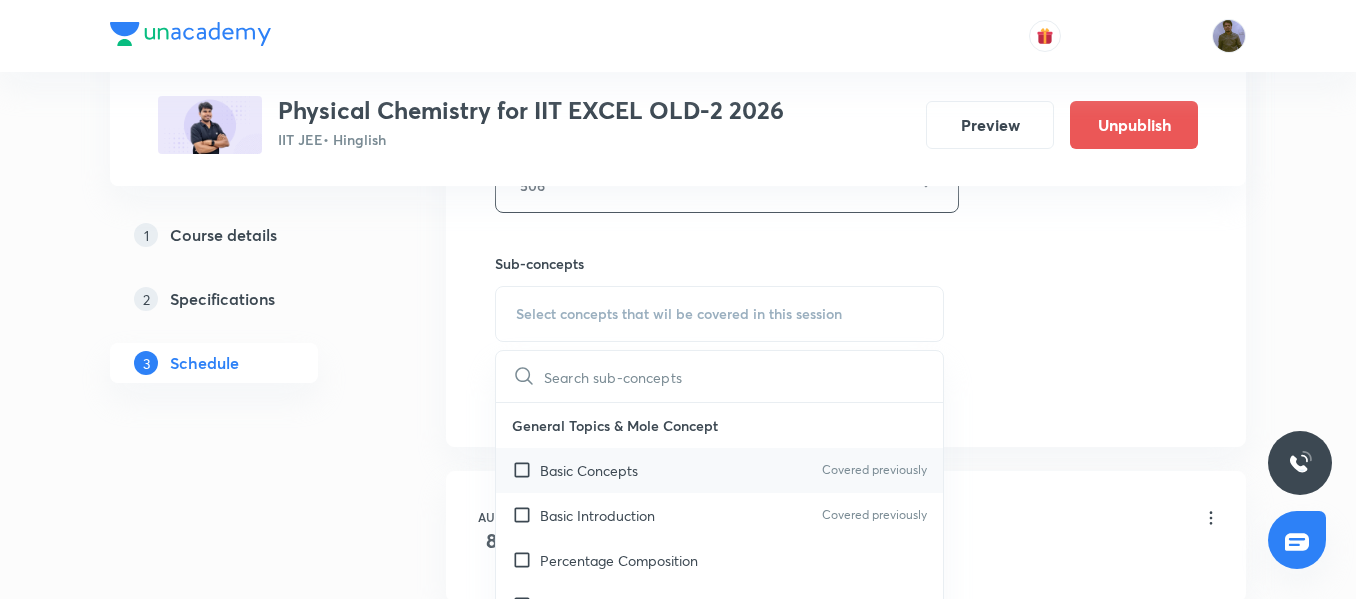 click on "Basic Concepts" at bounding box center [589, 470] 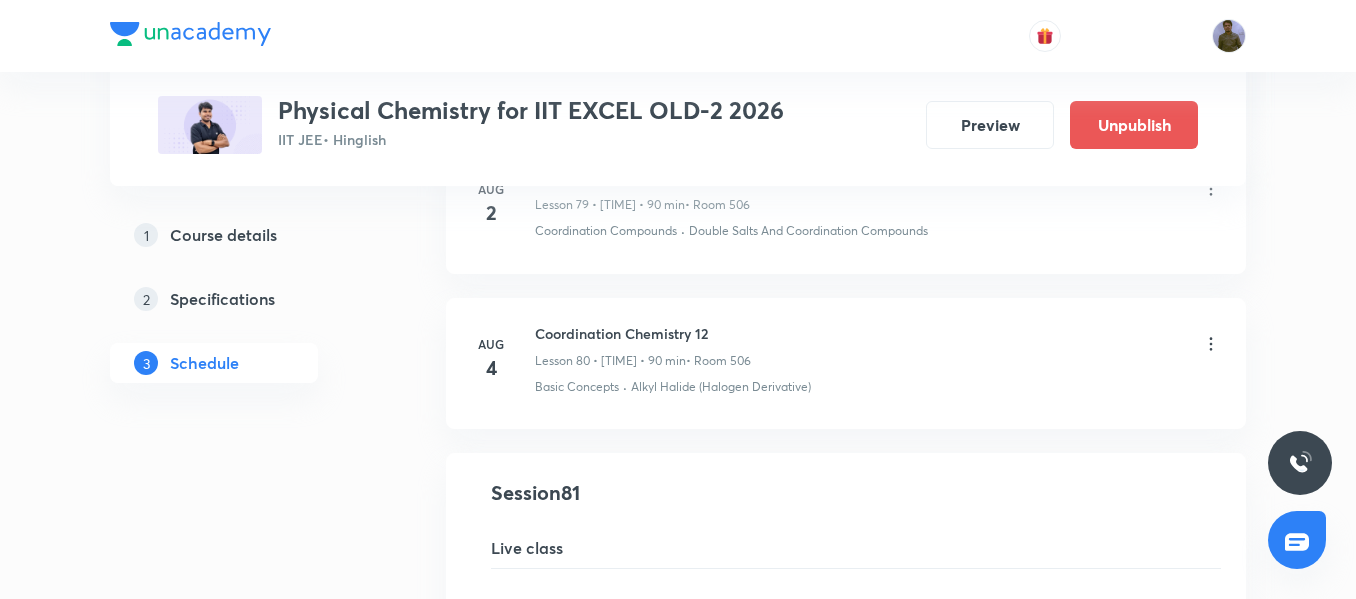 scroll, scrollTop: 12352, scrollLeft: 0, axis: vertical 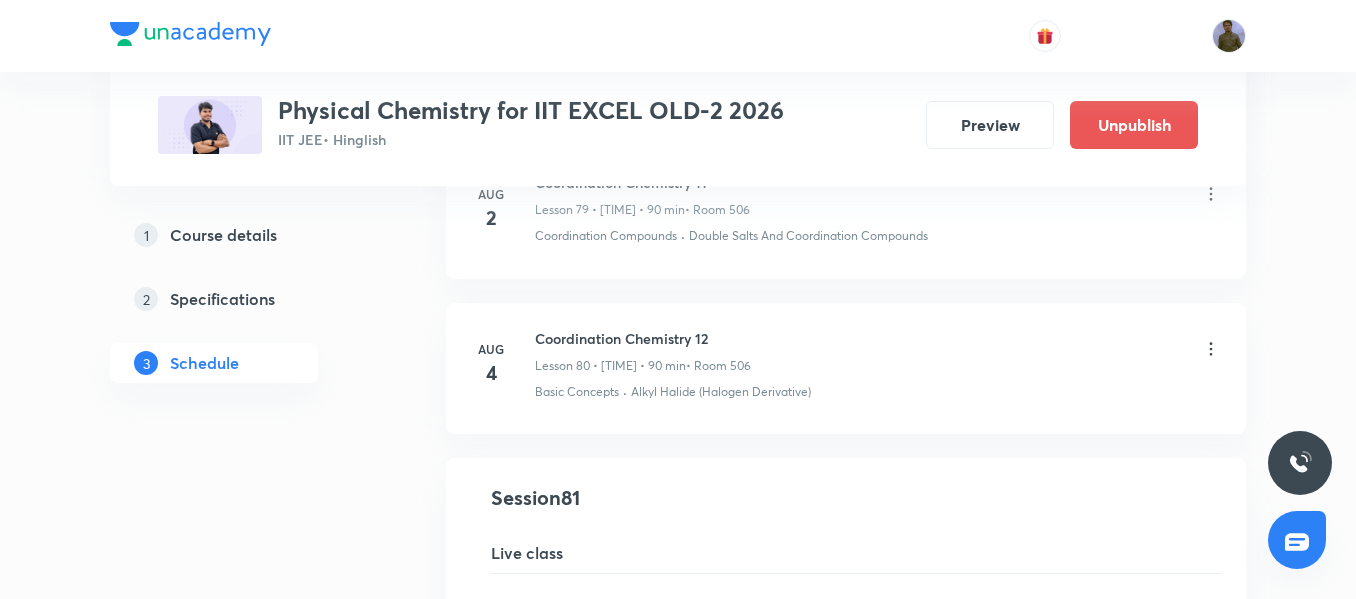 click on "Aug 4 Coordination Chemistry 12 Lesson 80 • 3:00 PM • 90 min  • Room 506 Basic Concepts · Alkyl Halide (Halogen Derivative)" at bounding box center (846, 368) 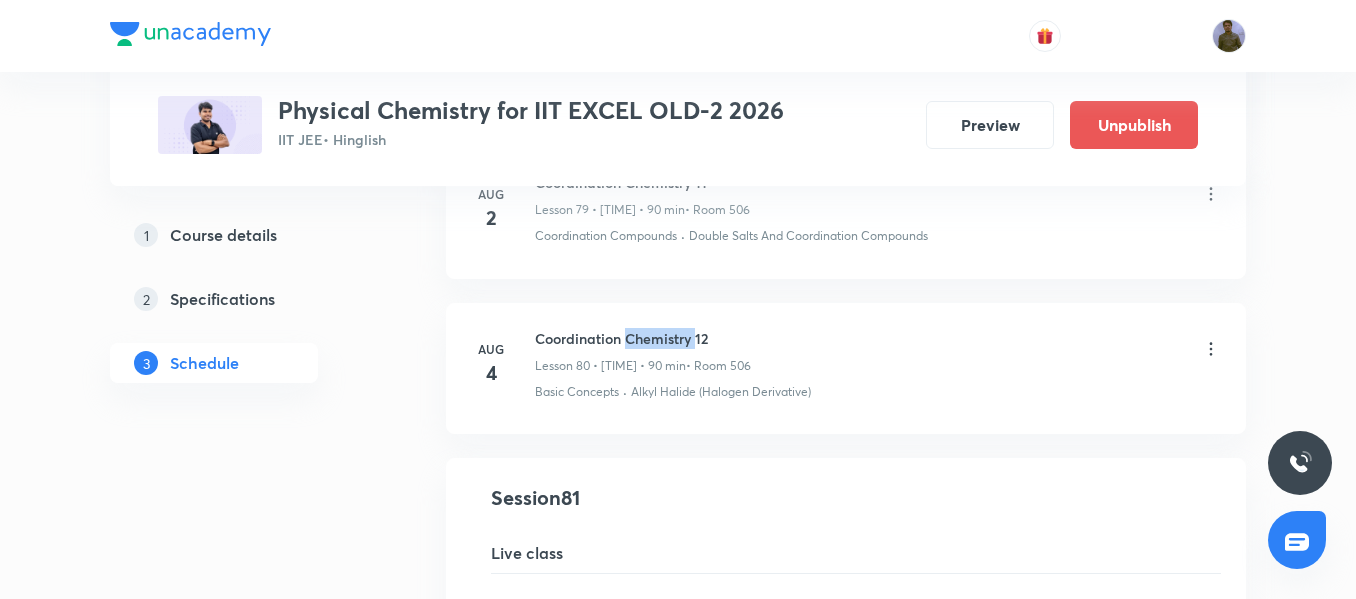 click on "Aug 4 Coordination Chemistry 12 Lesson 80 • 3:00 PM • 90 min  • Room 506 Basic Concepts · Alkyl Halide (Halogen Derivative)" at bounding box center [846, 368] 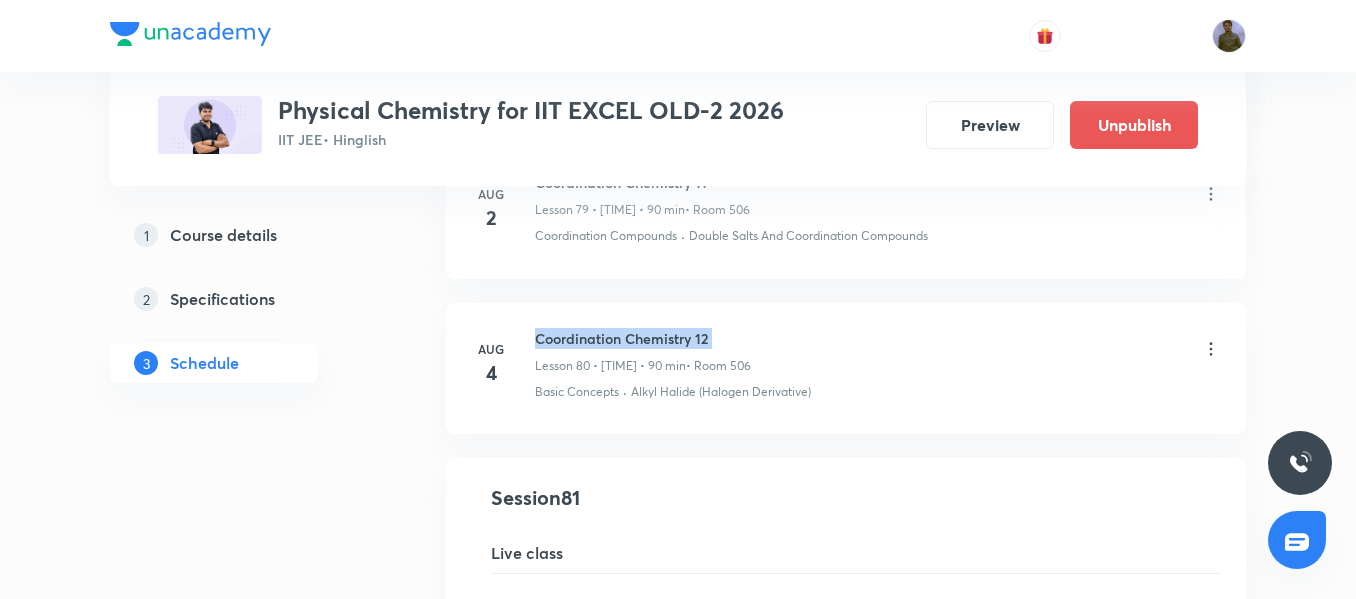 click on "Aug 4 Coordination Chemistry 12 Lesson 80 • 3:00 PM • 90 min  • Room 506 Basic Concepts · Alkyl Halide (Halogen Derivative)" at bounding box center (846, 368) 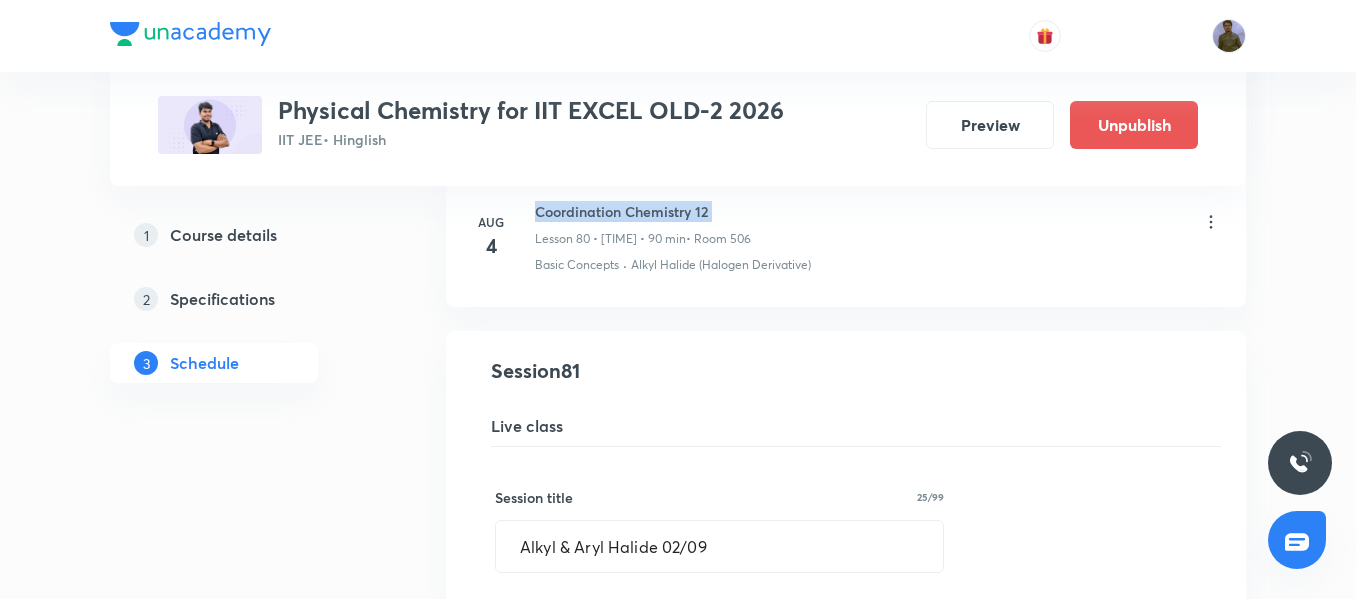 scroll, scrollTop: 12652, scrollLeft: 0, axis: vertical 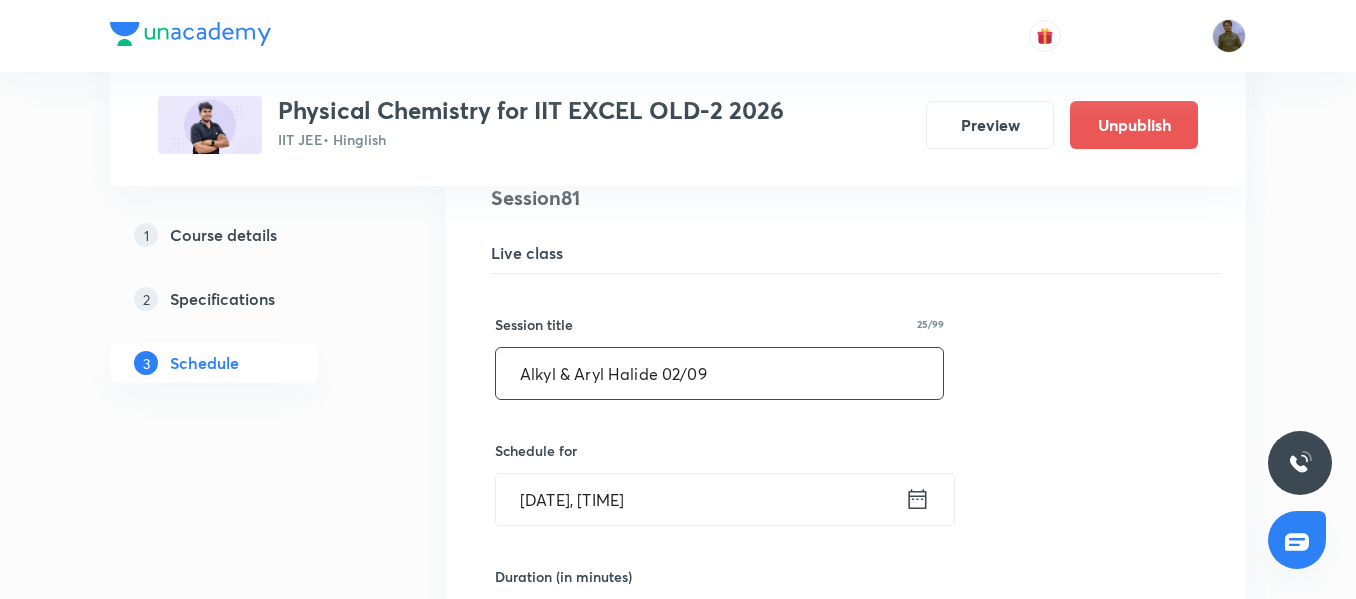 drag, startPoint x: 738, startPoint y: 379, endPoint x: 493, endPoint y: 372, distance: 245.09998 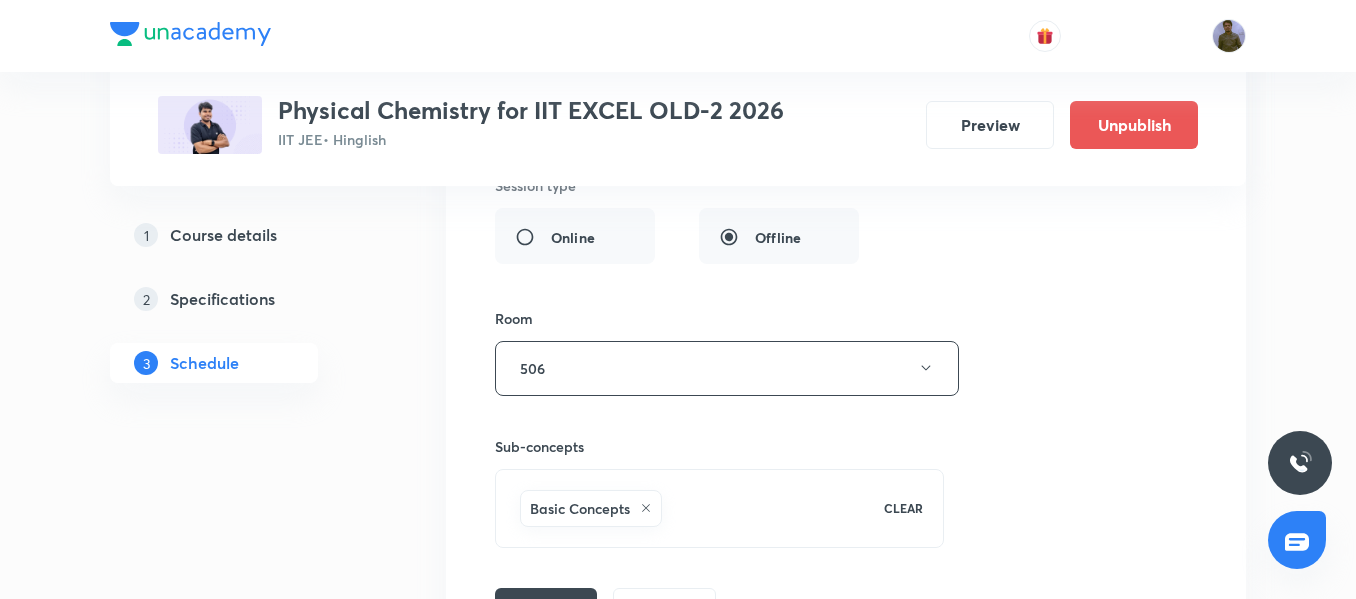 scroll, scrollTop: 13352, scrollLeft: 0, axis: vertical 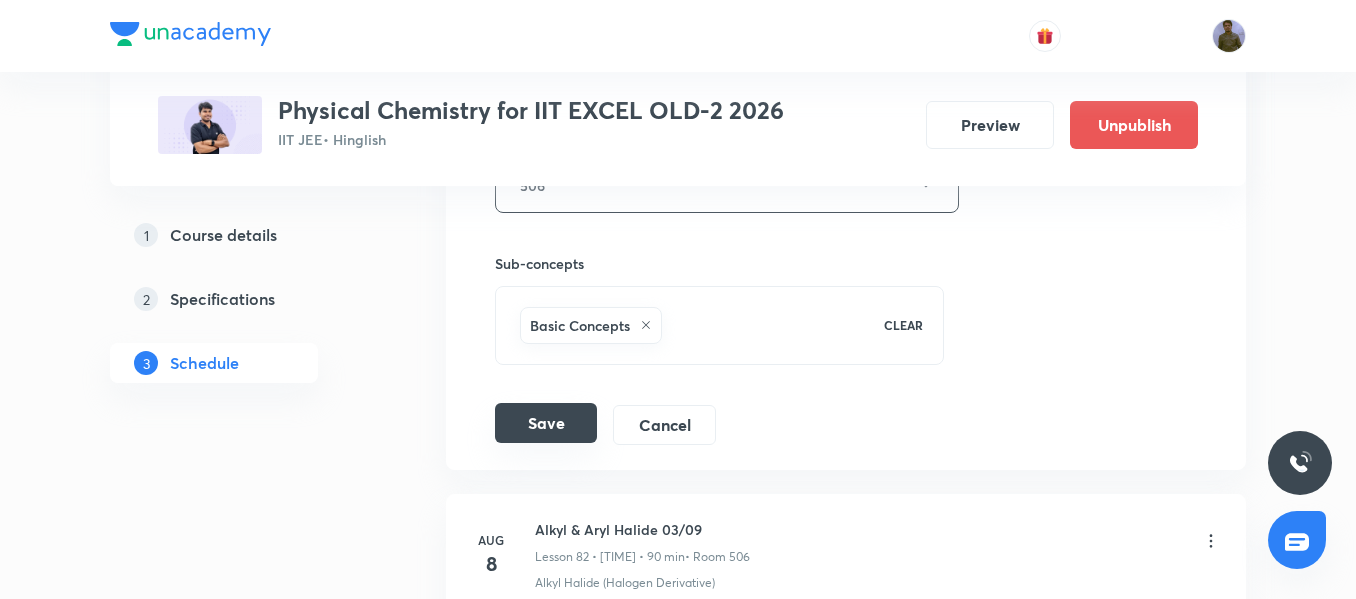 type on "Coordination Chemistry 13" 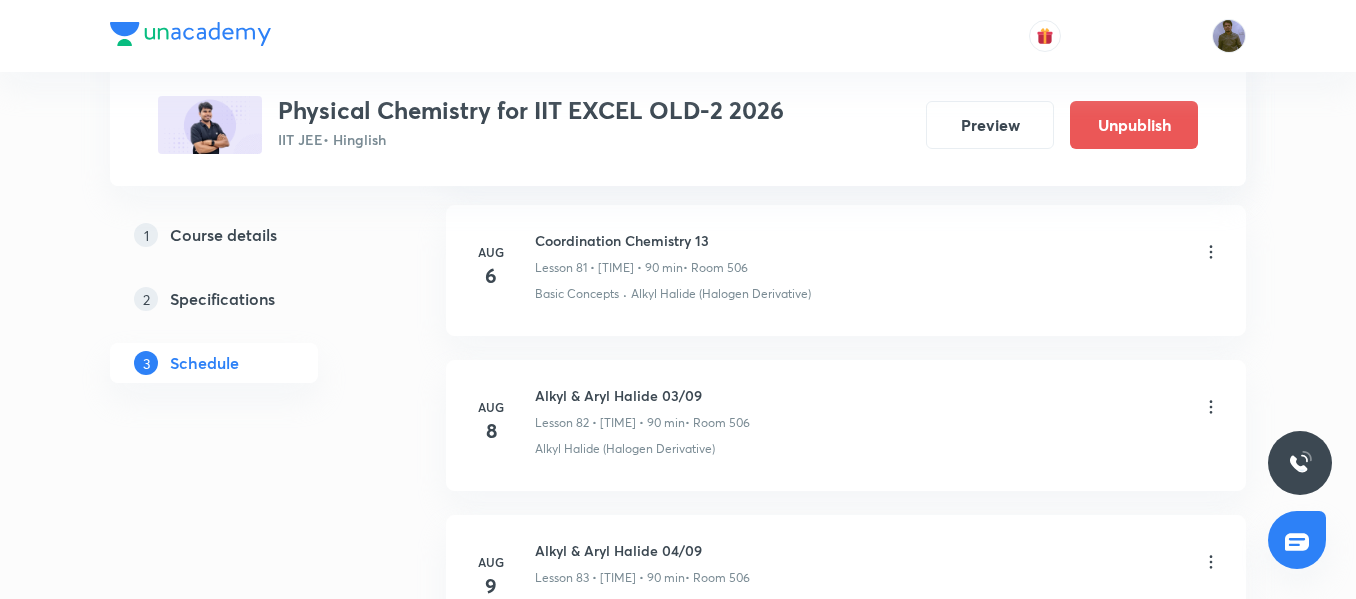 scroll, scrollTop: 12752, scrollLeft: 0, axis: vertical 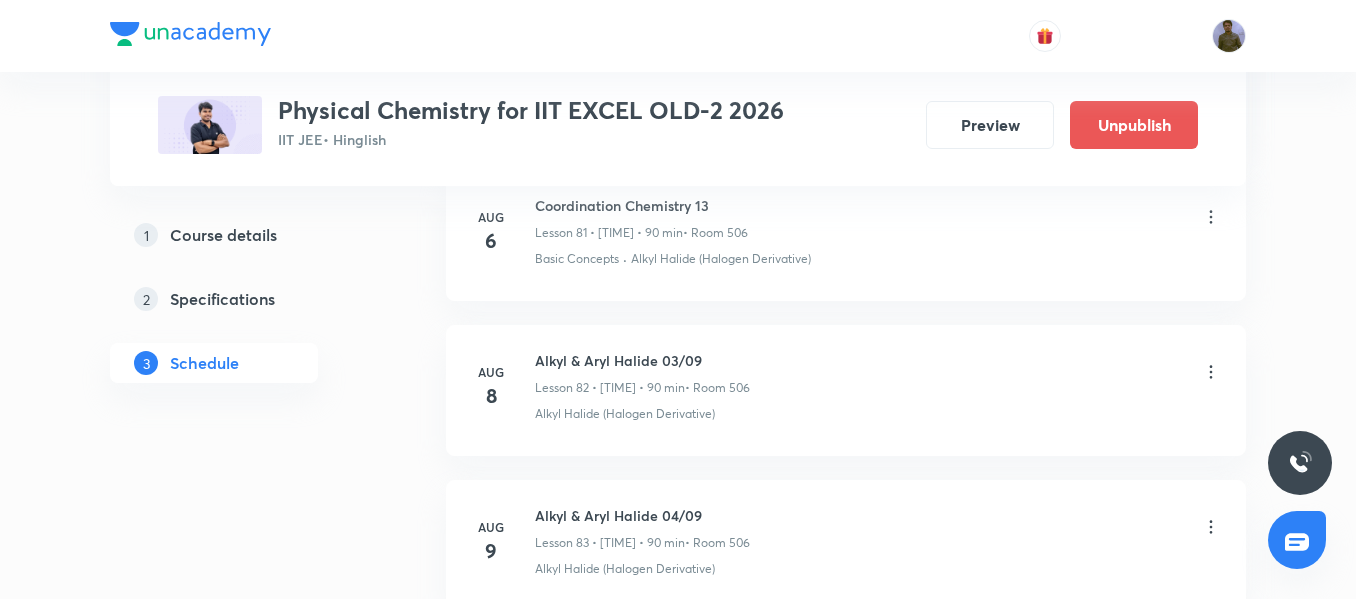click 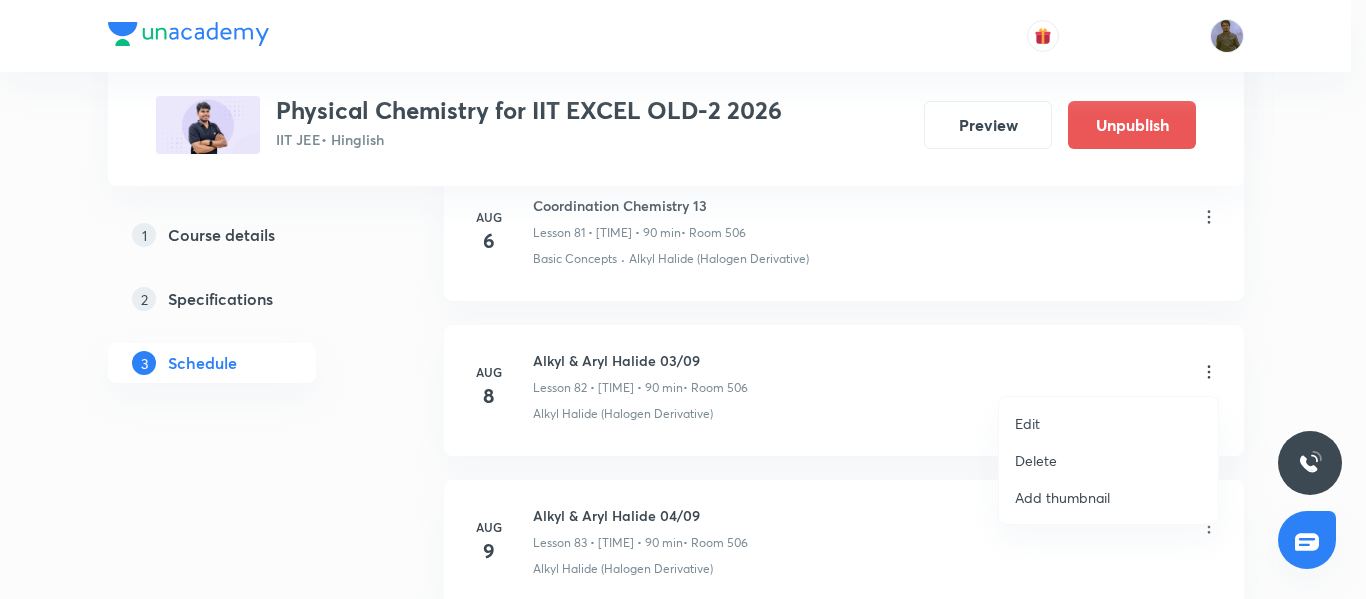 click on "Edit" at bounding box center [1108, 423] 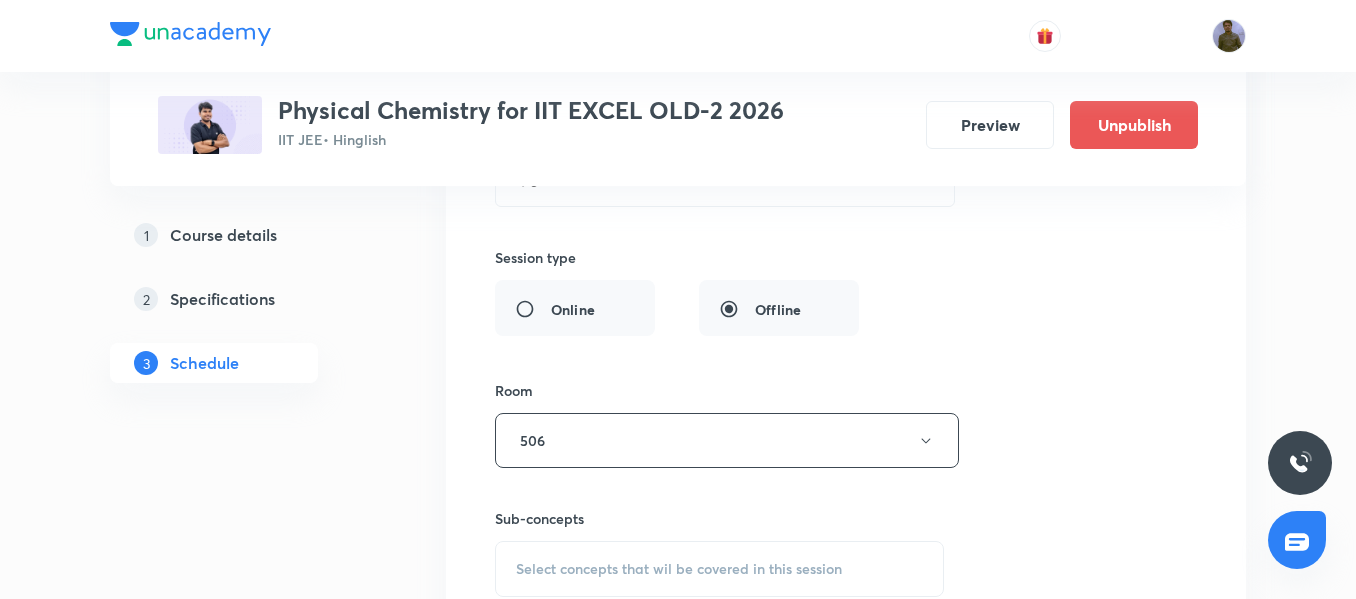 scroll, scrollTop: 13452, scrollLeft: 0, axis: vertical 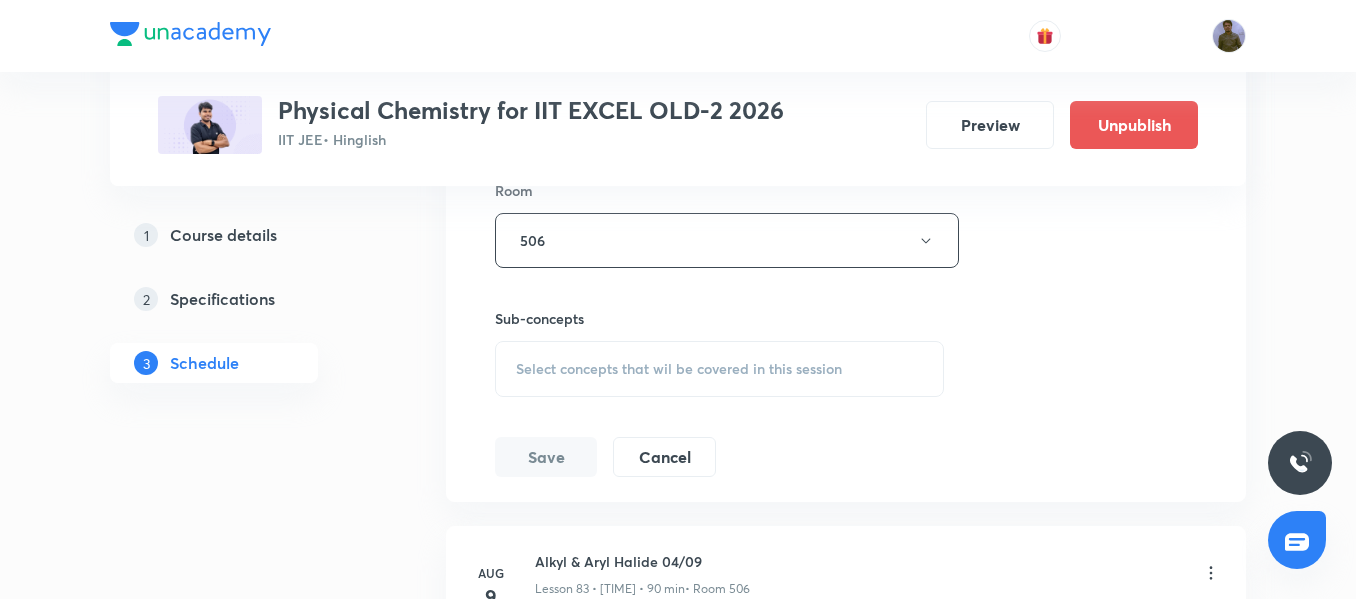 click on "Select concepts that wil be covered in this session" at bounding box center (679, 369) 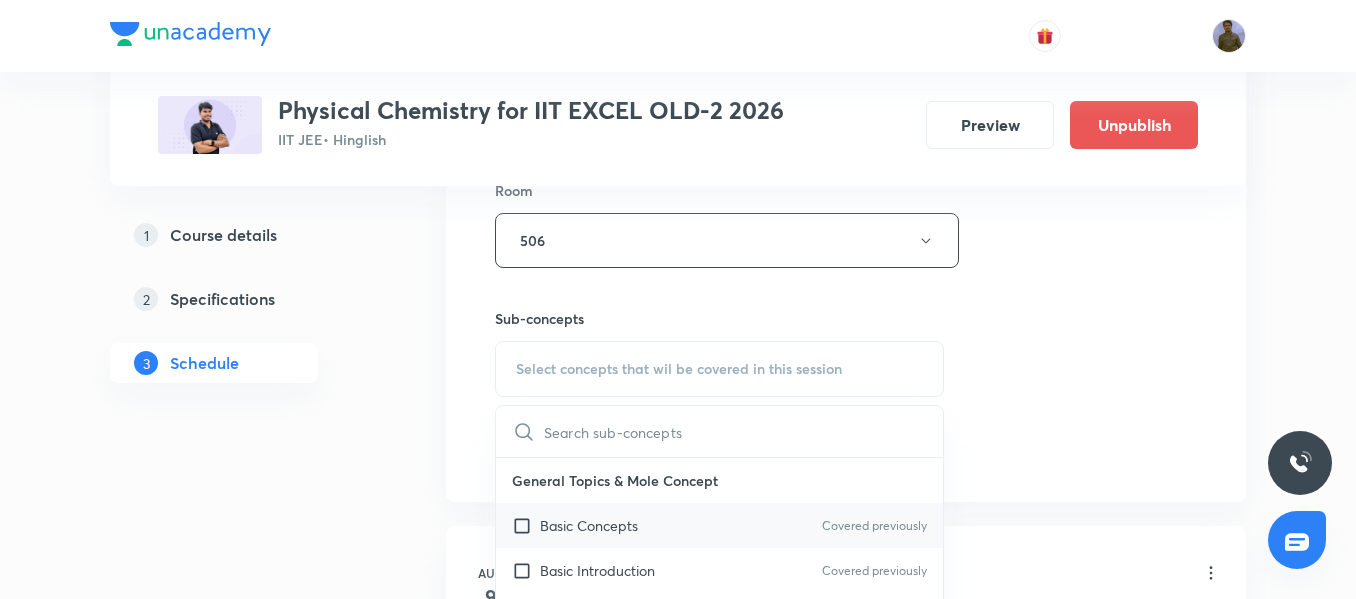 click on "Basic Concepts" at bounding box center (589, 525) 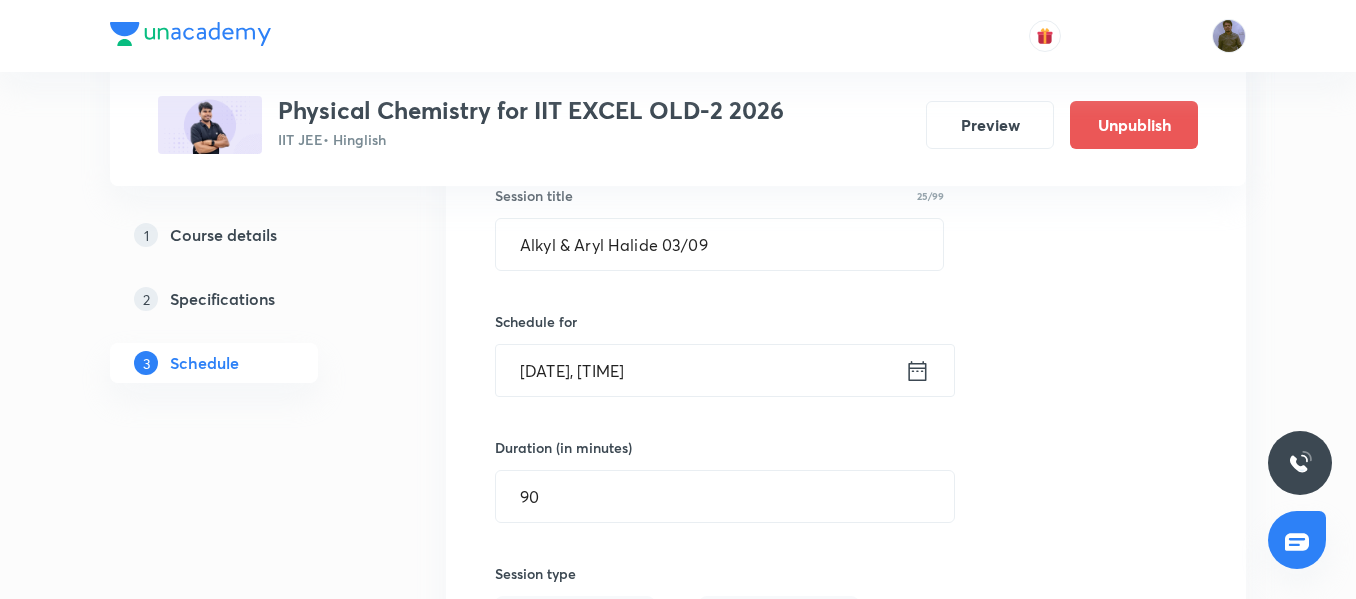 scroll, scrollTop: 12852, scrollLeft: 0, axis: vertical 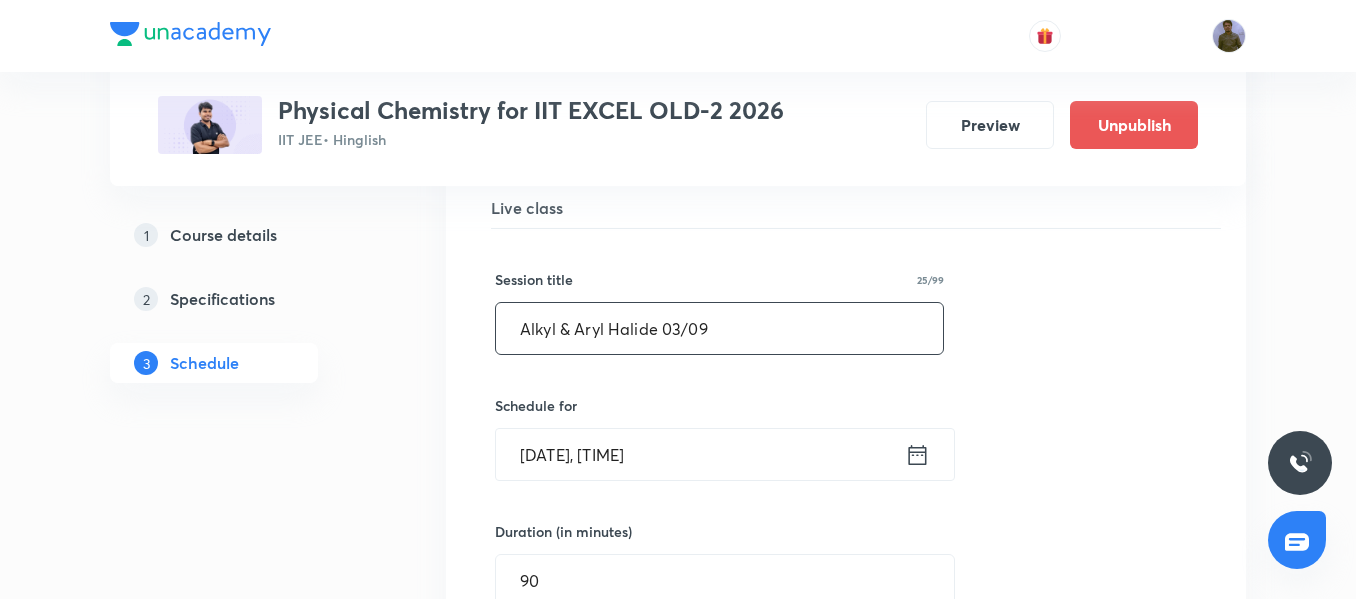 drag, startPoint x: 727, startPoint y: 344, endPoint x: 318, endPoint y: 339, distance: 409.03055 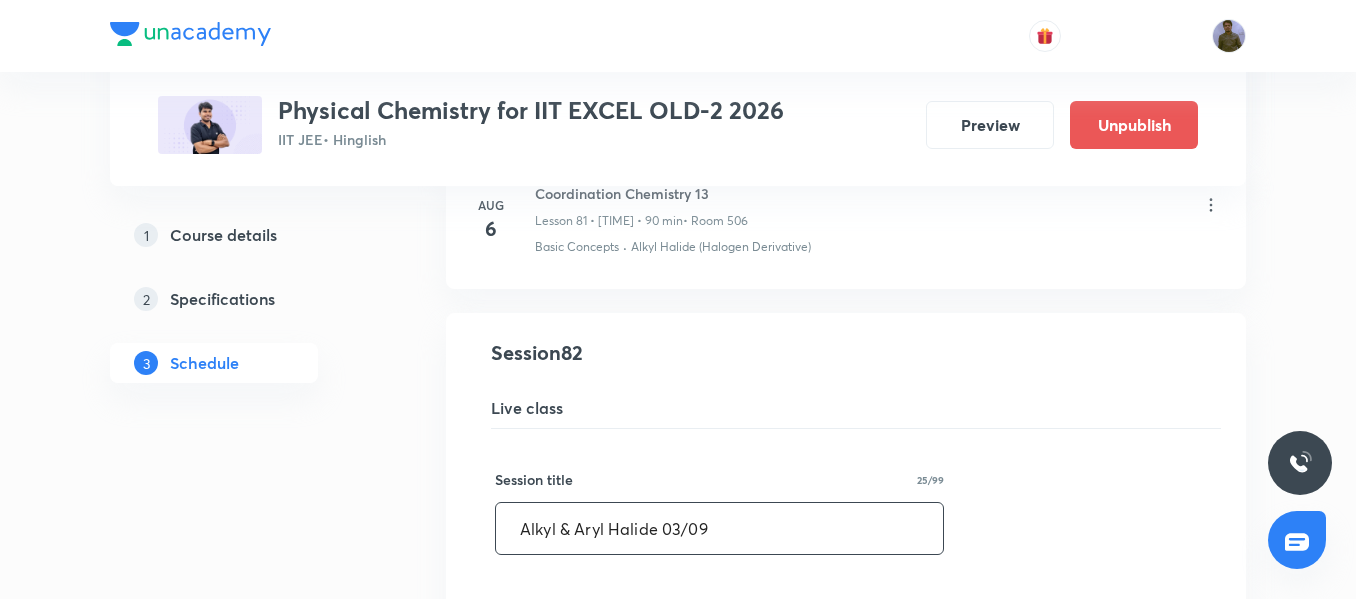scroll, scrollTop: 12552, scrollLeft: 0, axis: vertical 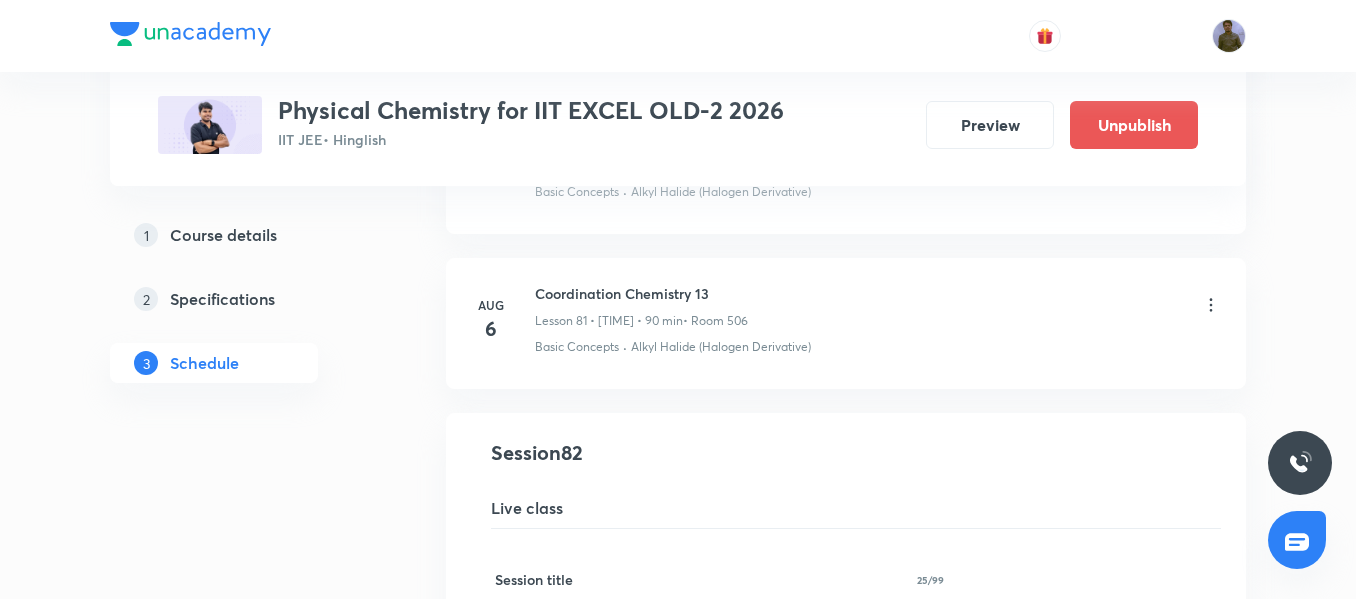 click on "Coordination Chemistry 13 Lesson 81 • 3:00 PM • 90 min  • Room 506" at bounding box center [641, 306] 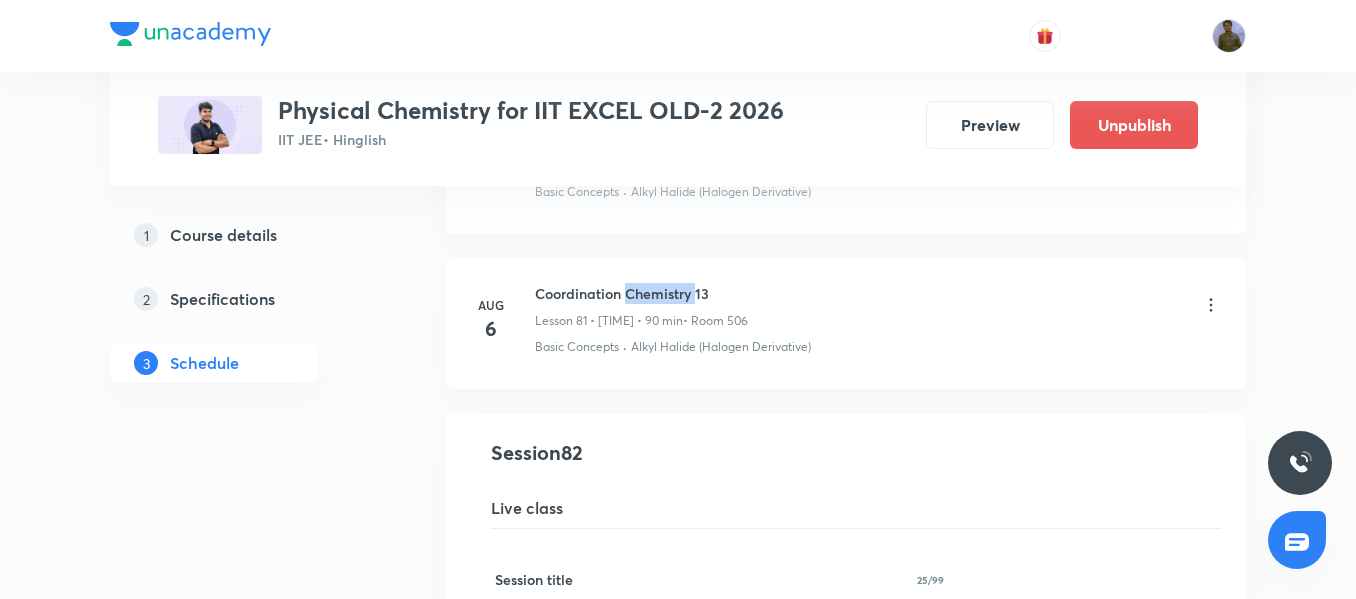 click on "Coordination Chemistry 13" at bounding box center (641, 293) 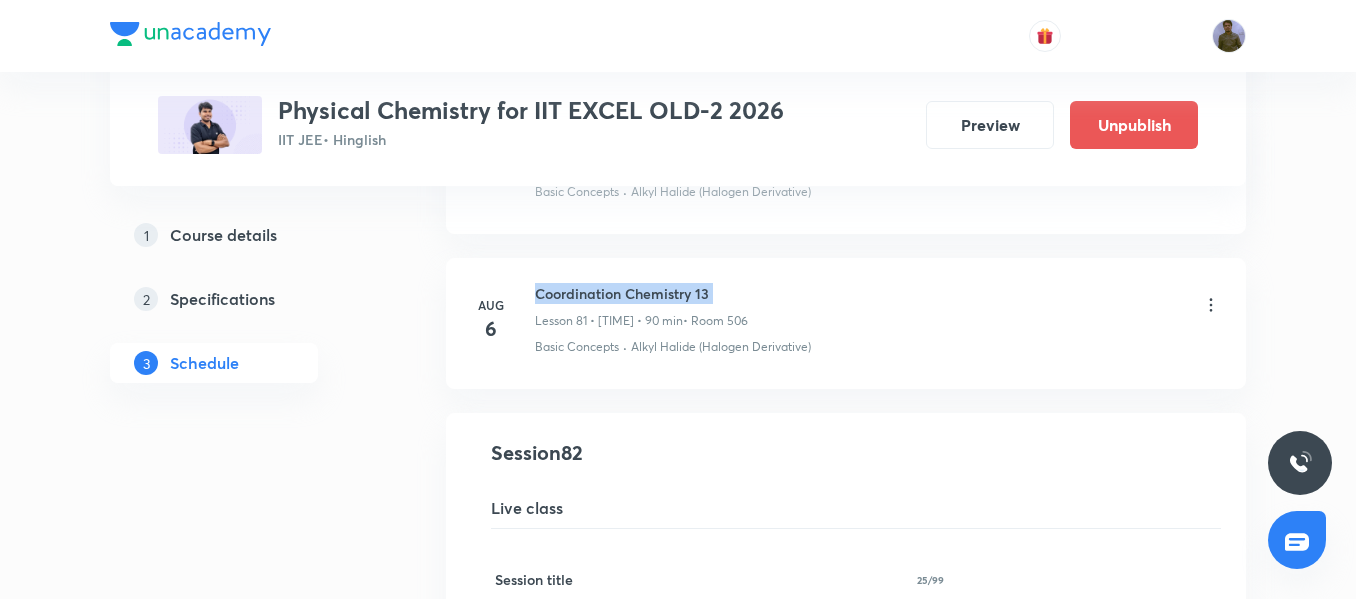click on "Coordination Chemistry 13" at bounding box center (641, 293) 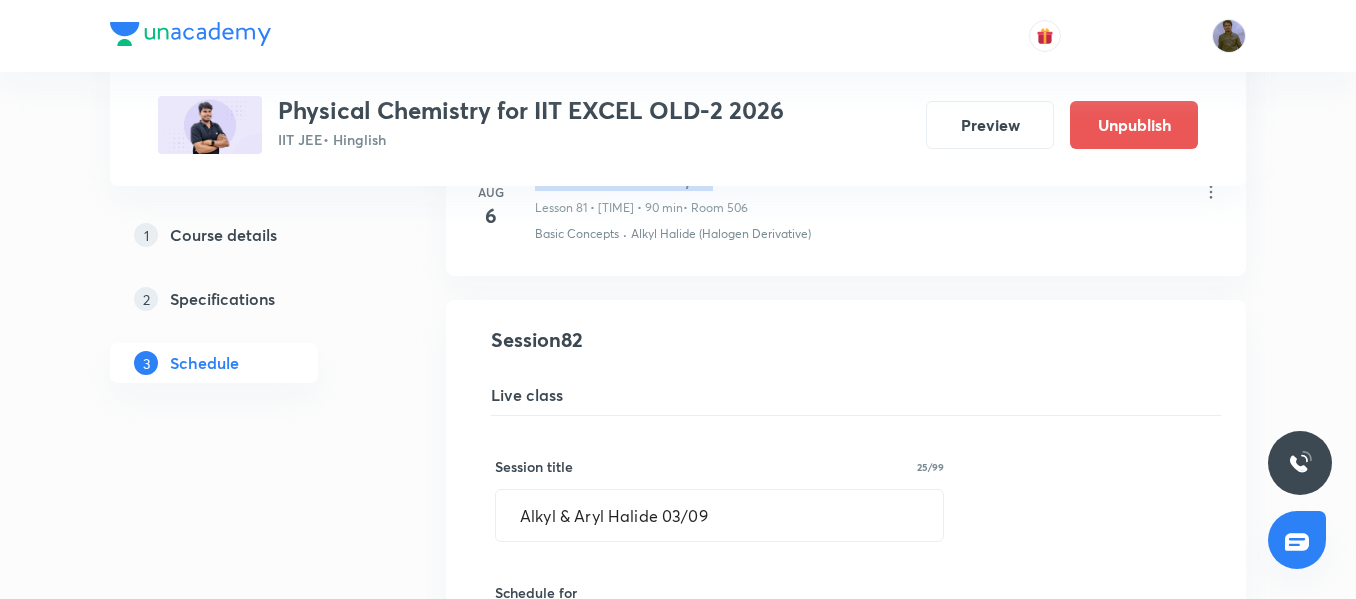 scroll, scrollTop: 12852, scrollLeft: 0, axis: vertical 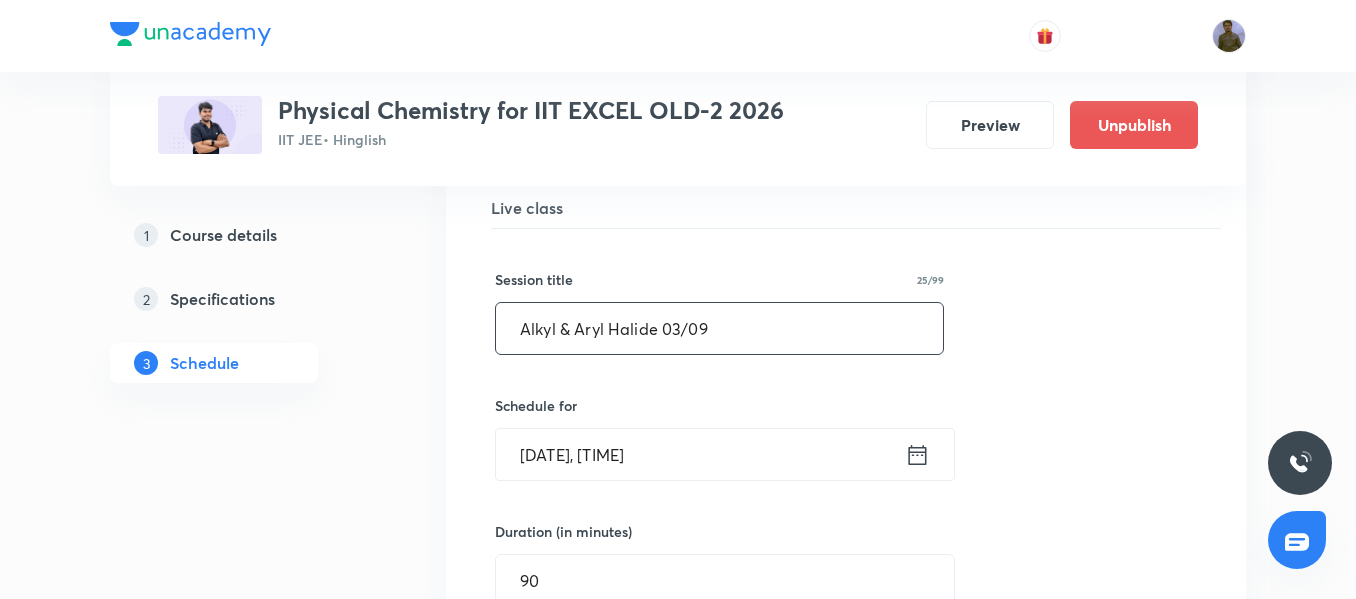 click on "Alkyl & Aryl Halide 03/09" at bounding box center (719, 328) 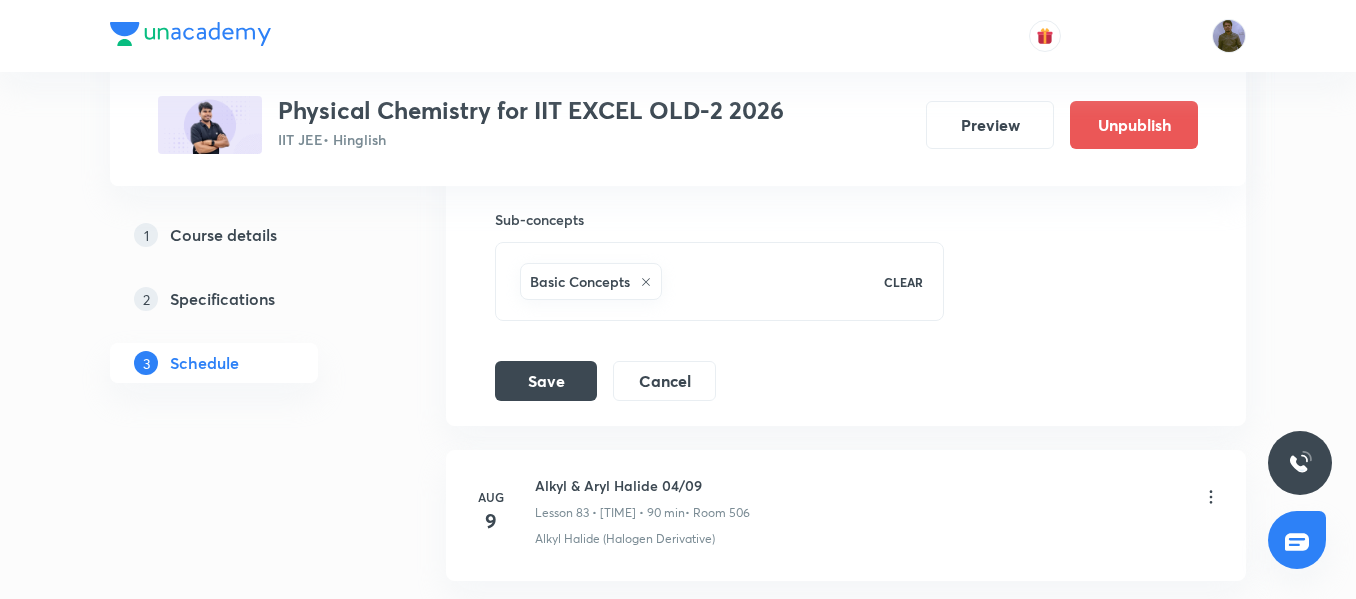scroll, scrollTop: 13552, scrollLeft: 0, axis: vertical 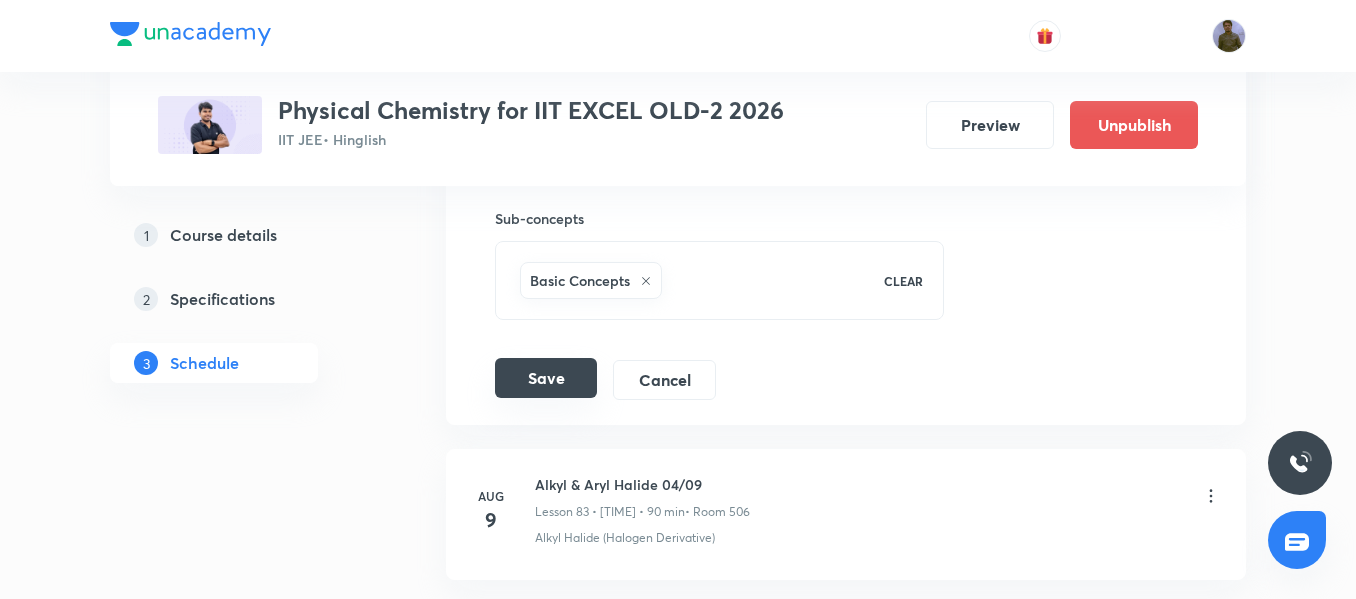 type on "Coordination Chemistry 14" 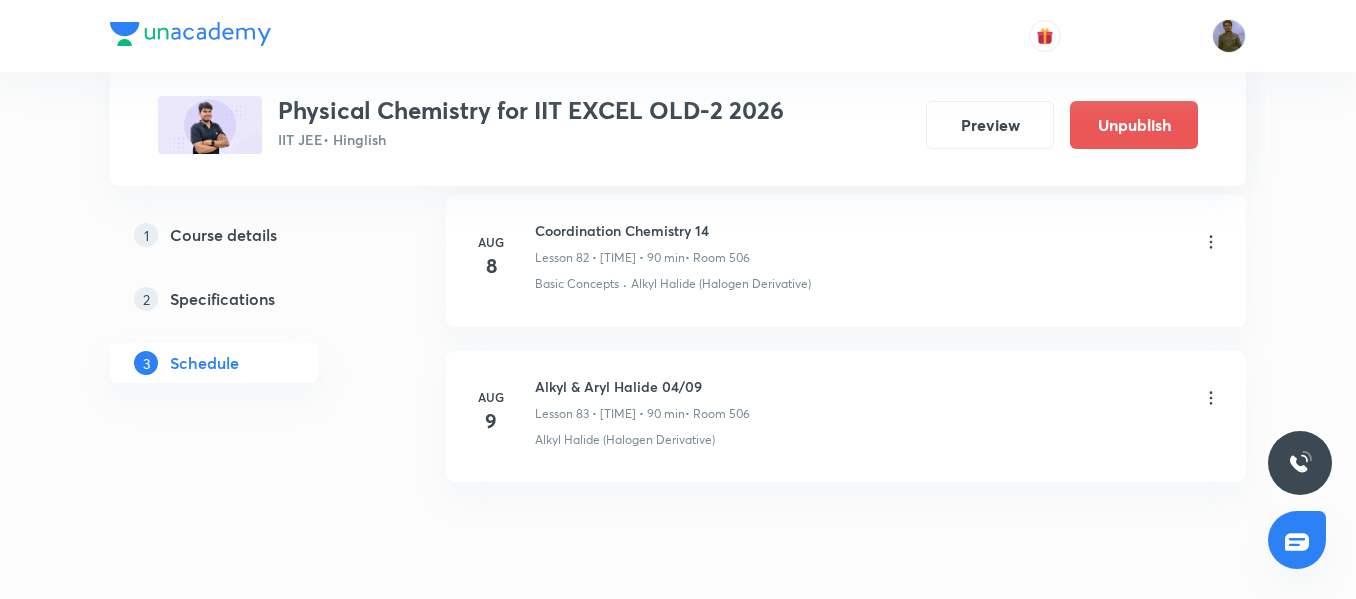 scroll, scrollTop: 12952, scrollLeft: 0, axis: vertical 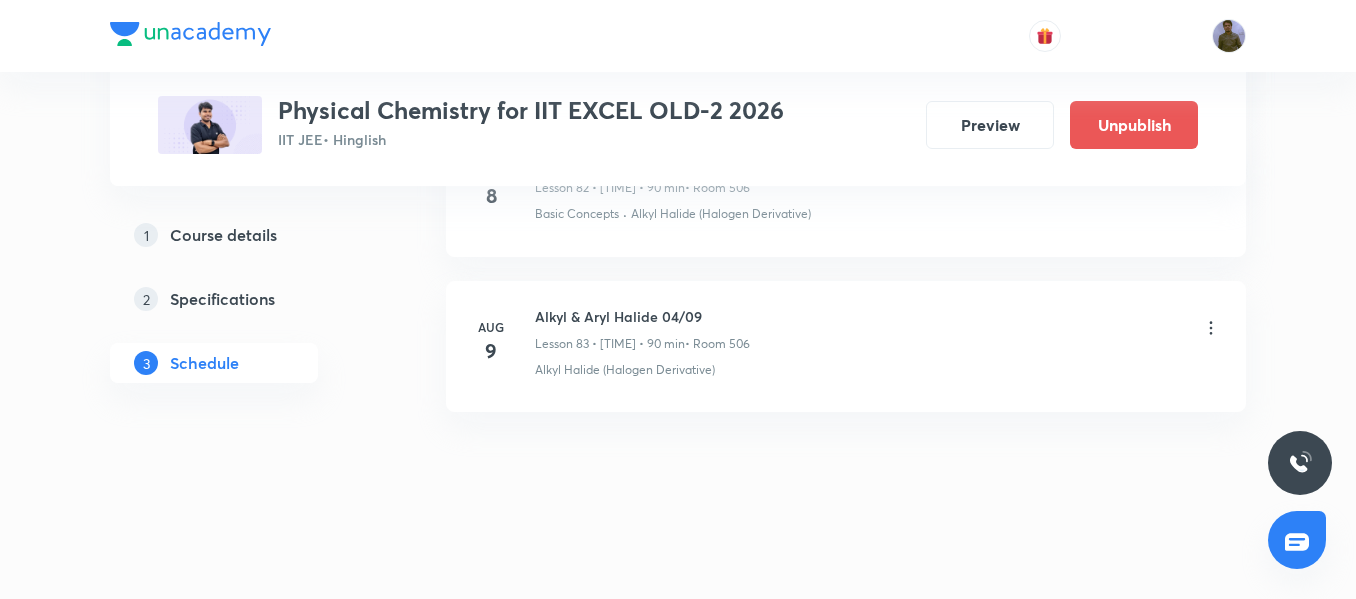 click 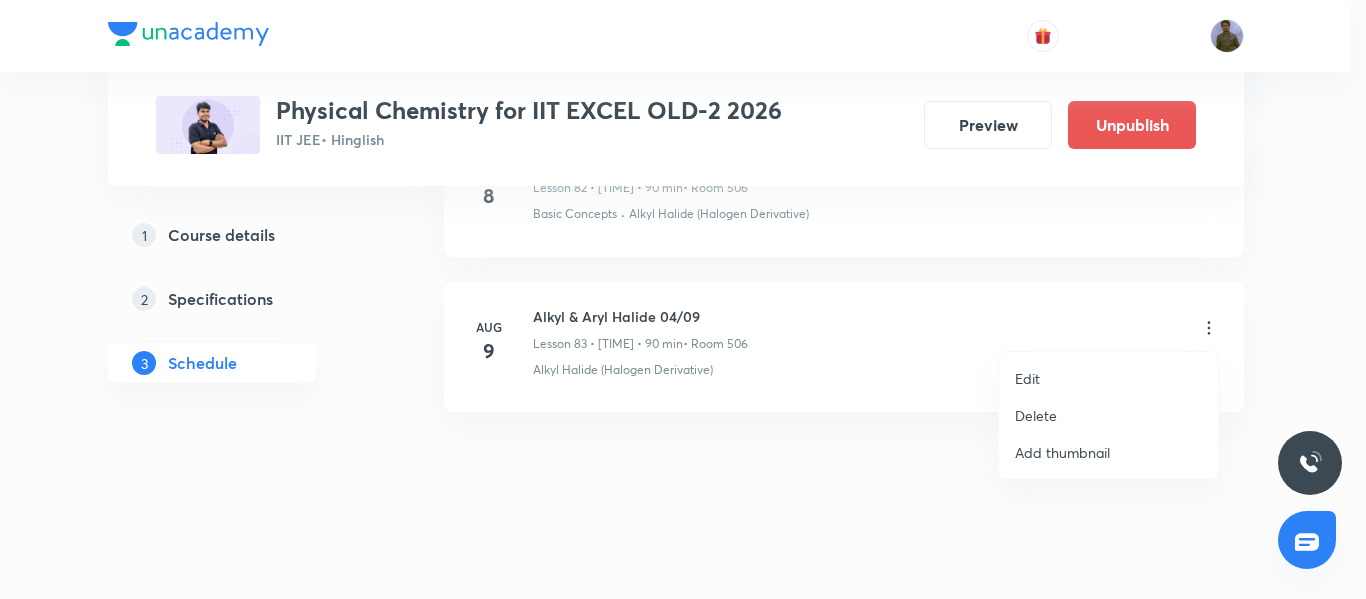 click on "Edit" at bounding box center (1108, 378) 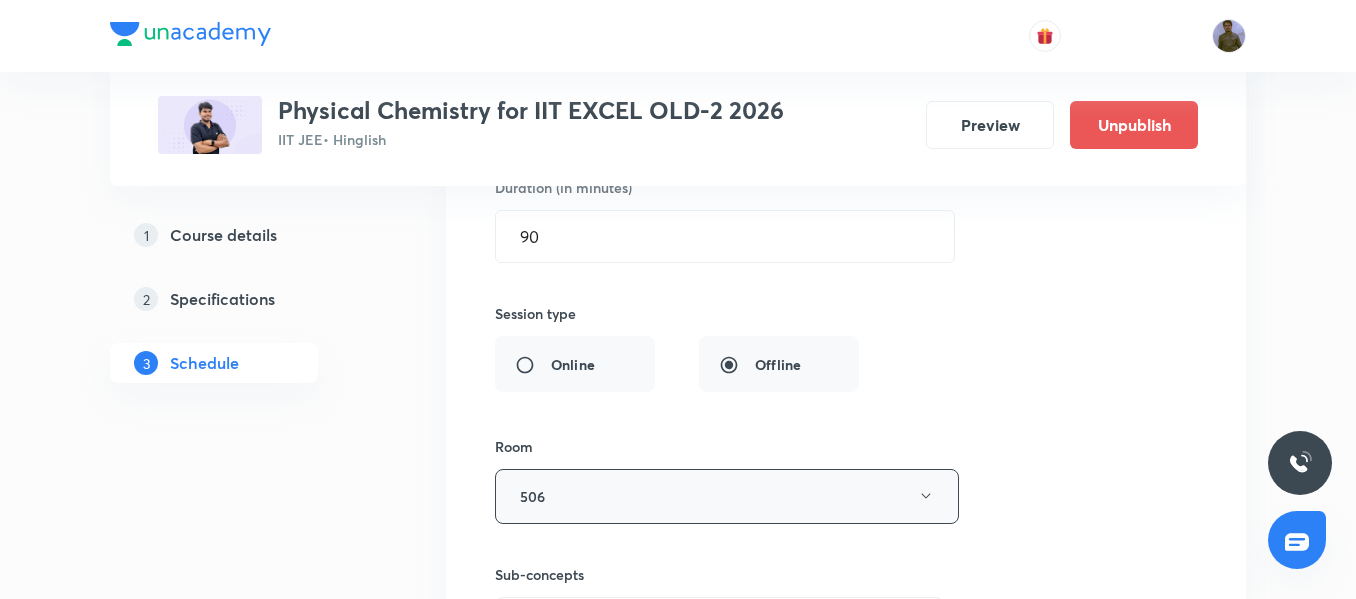 scroll, scrollTop: 13652, scrollLeft: 0, axis: vertical 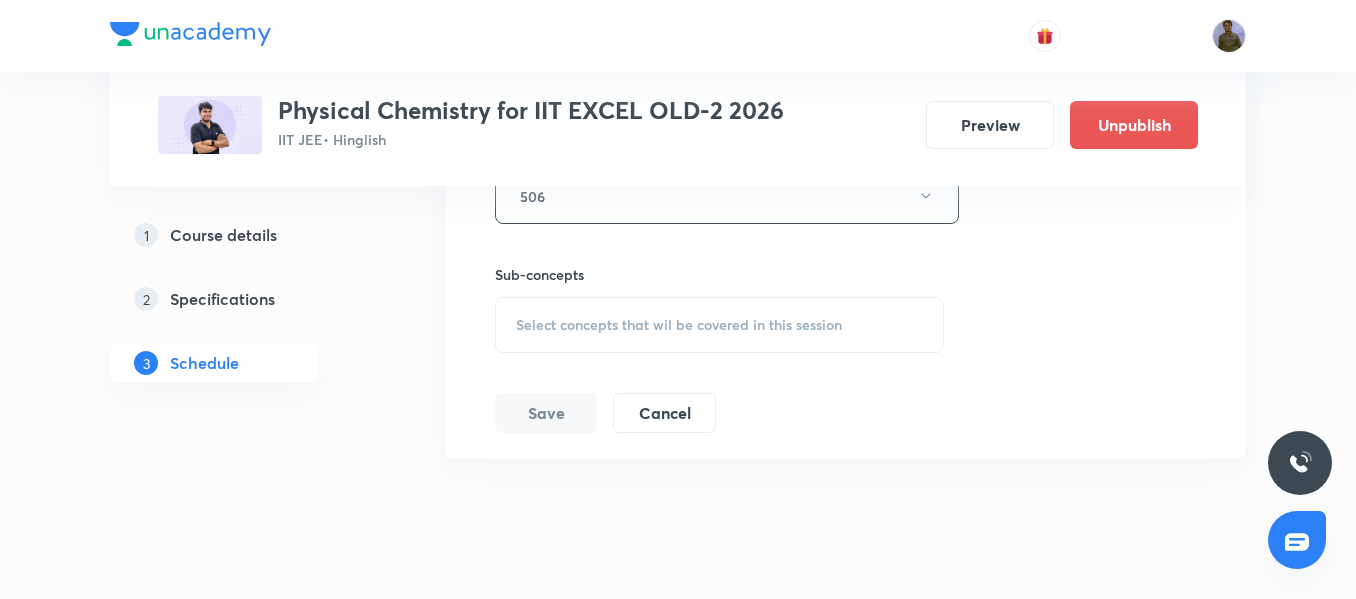 click on "Select concepts that wil be covered in this session" at bounding box center [719, 325] 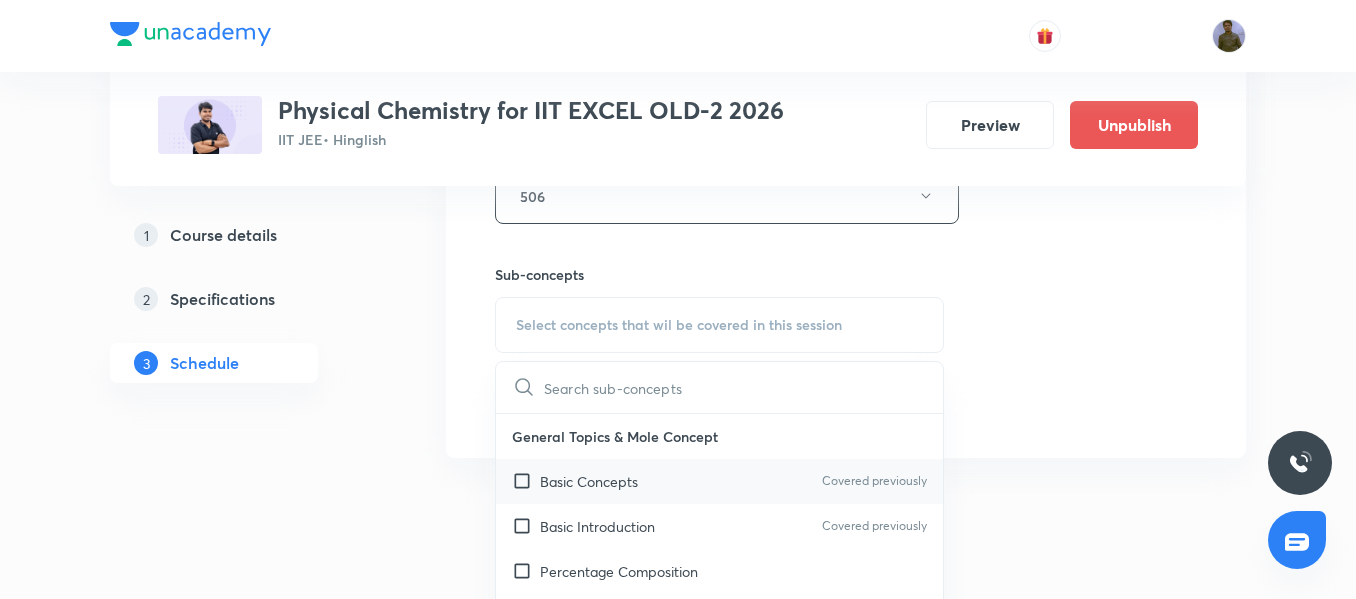 click on "Basic Concepts Covered previously" at bounding box center [719, 481] 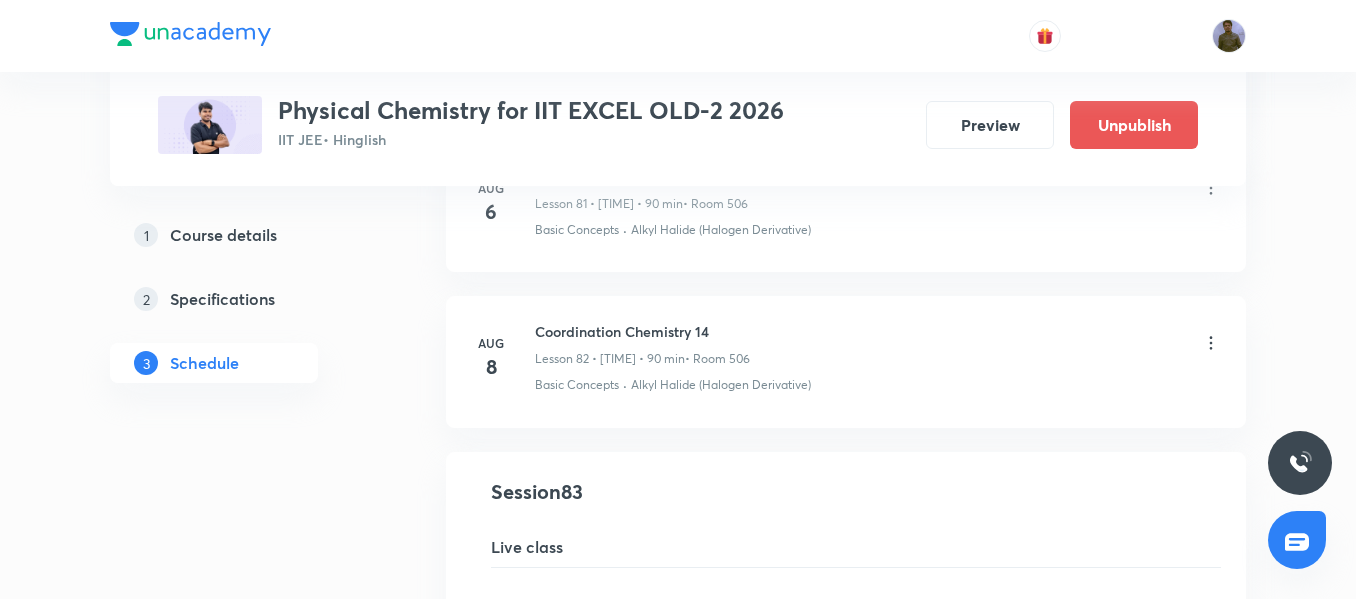 scroll, scrollTop: 12652, scrollLeft: 0, axis: vertical 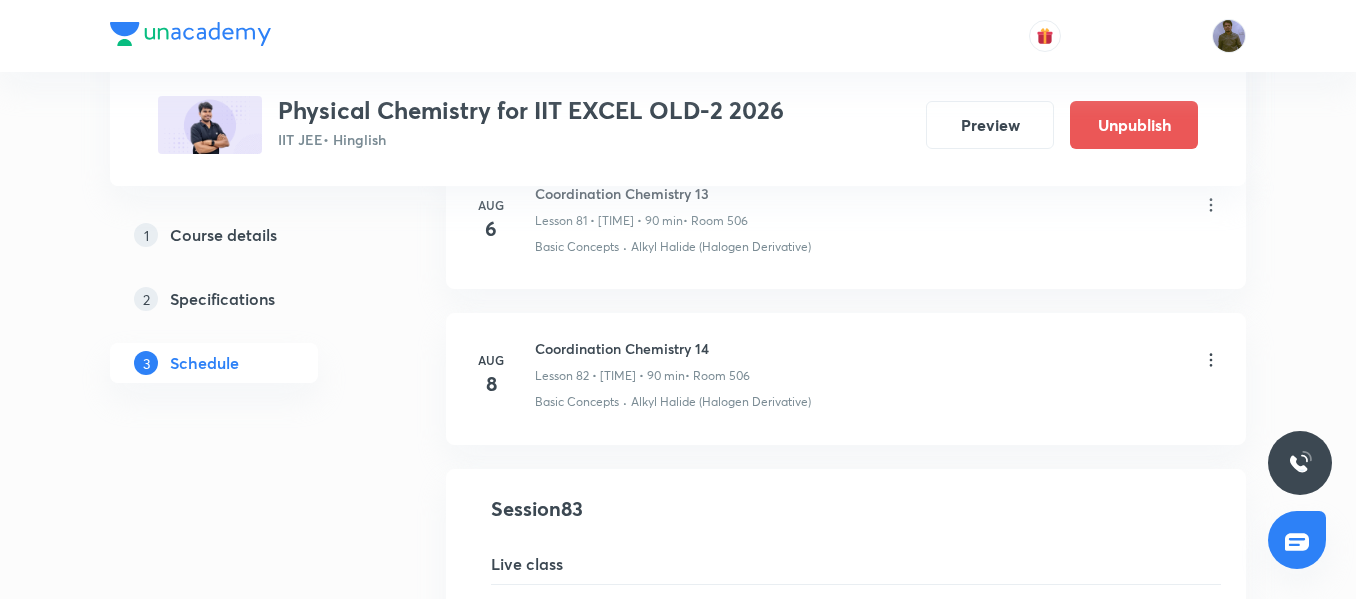 click on "Aug 8 Coordination Chemistry 14 Lesson 82 • 3:00 PM • 90 min  • Room 506 Basic Concepts · Alkyl Halide (Halogen Derivative)" at bounding box center (846, 378) 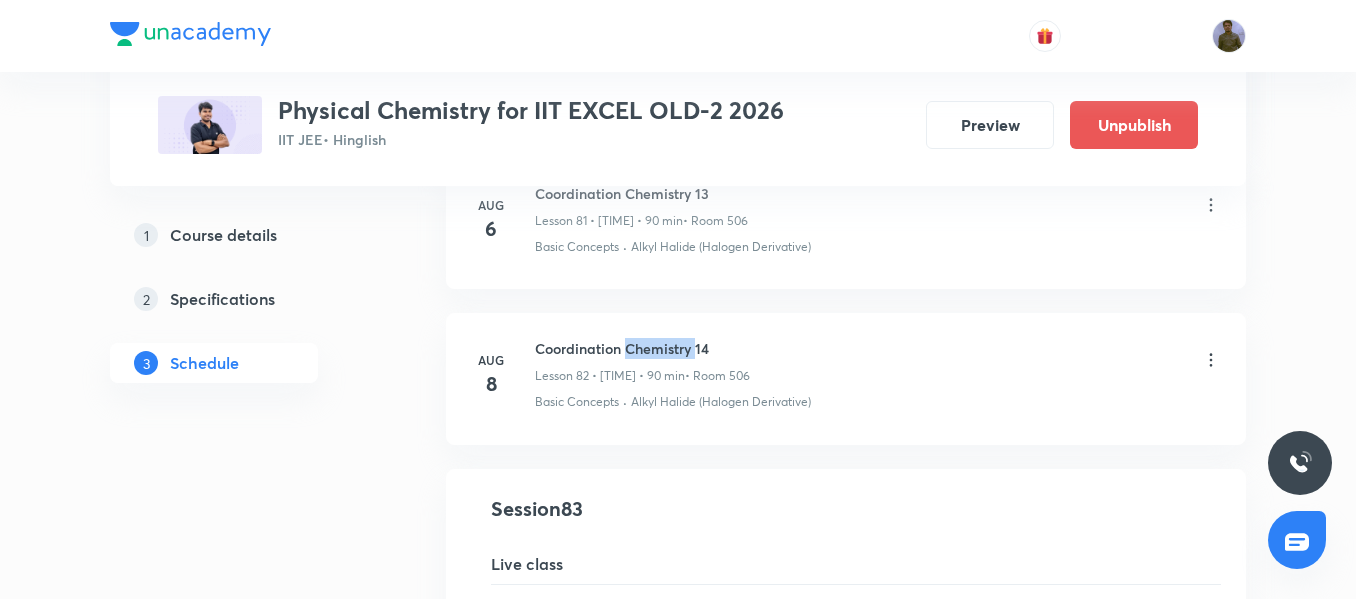click on "Coordination Chemistry 14" at bounding box center (642, 348) 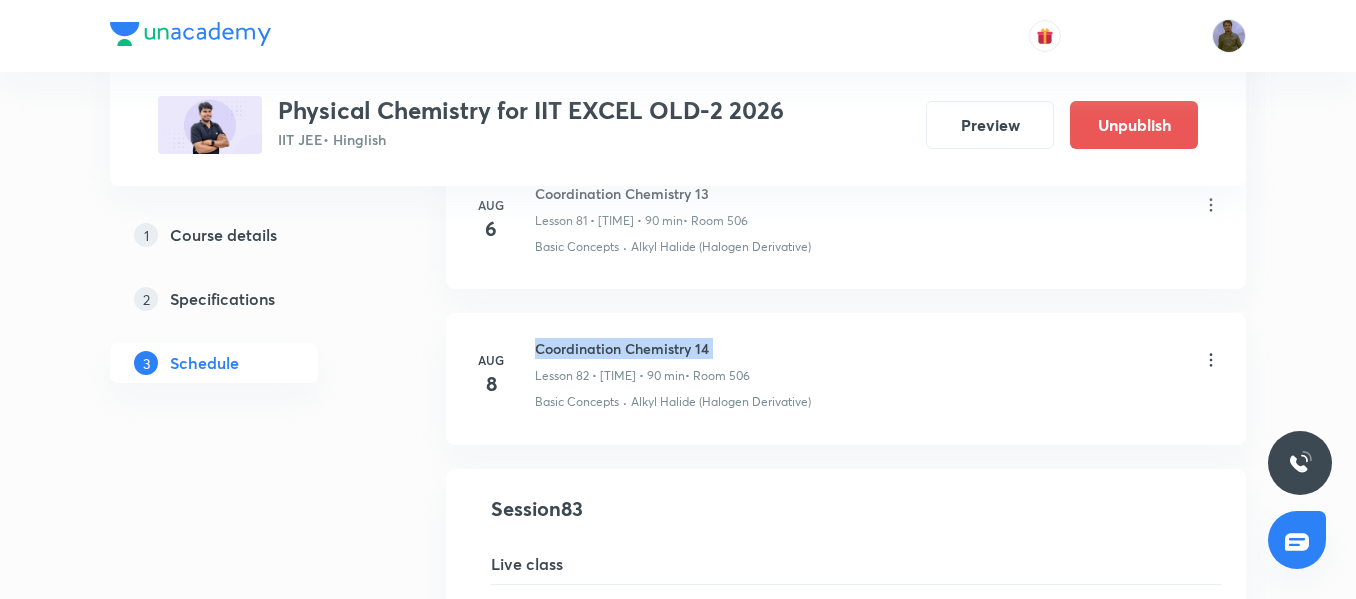 click on "Coordination Chemistry 14" at bounding box center (642, 348) 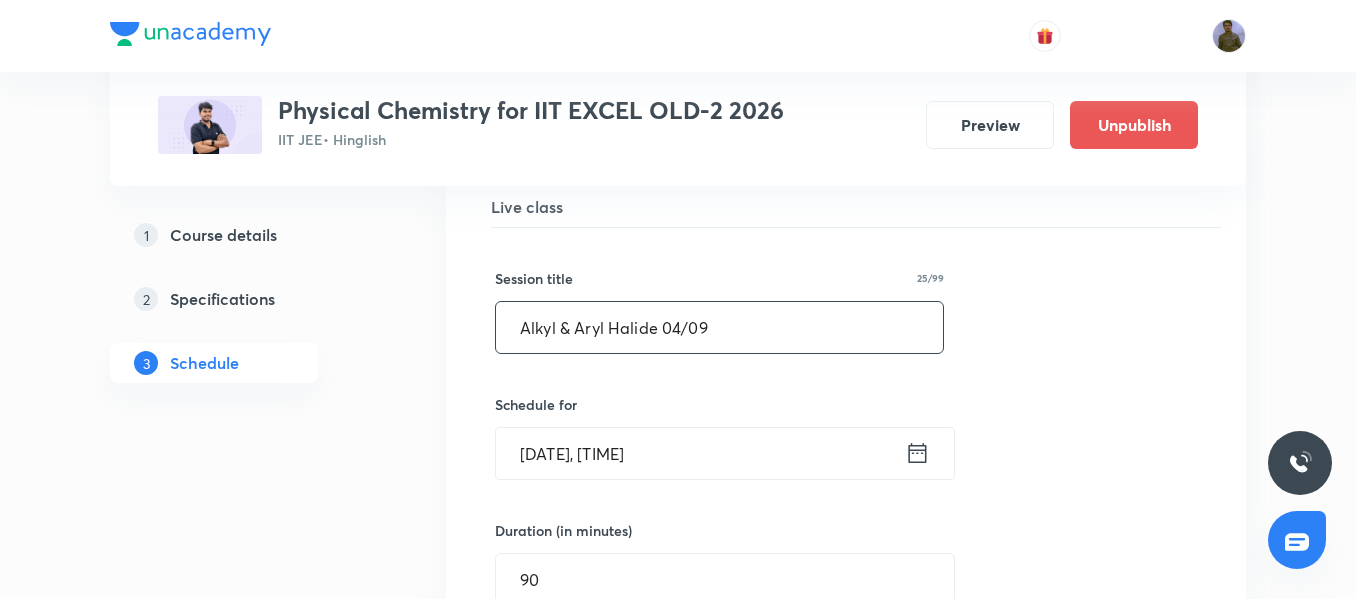 scroll, scrollTop: 13010, scrollLeft: 0, axis: vertical 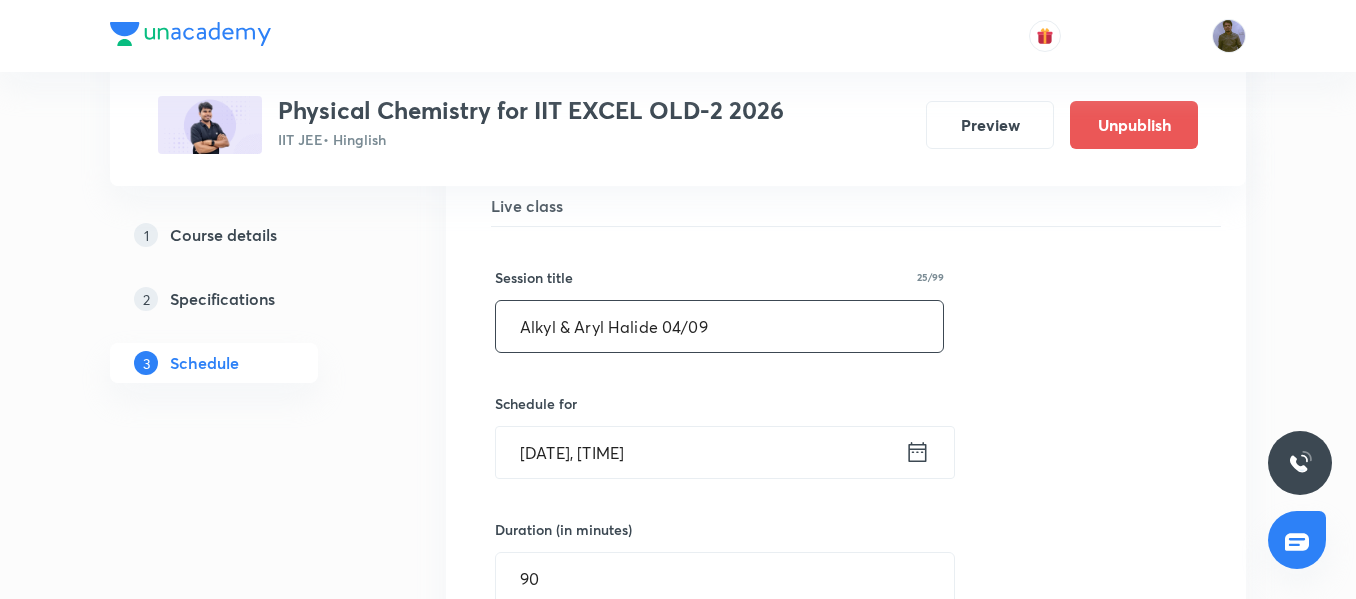 click on "Plus Courses Physical Chemistry for IIT EXCEL OLD-2 2026 IIT JEE  • Hinglish Preview Unpublish 1 Course details 2 Specifications 3 Schedule Schedule 83  classes Mar 3 Liquid Solution Lesson 1 • 4:45 PM • 90 min  • Room 506 Basic Concepts Mar 4 Liquid Solution Lesson 2 • 4:45 PM • 90 min  • Room 506 Basic Concepts Mar 7 Liquid Solution Lesson 3 • 4:45 PM • 90 min  • Room 506 Basic Concepts Mar 8 Liquid Solution Lesson 4 • 4:45 PM • 90 min  • Room 506 Basic Concepts Mar 18 Liquid Solution-04 Lesson 5 • 4:45 PM • 90 min  • Room 506 Basic Concepts Mar 19 Liquid Solution-05 Lesson 6 • 4:45 PM • 90 min  • Room 506 Basic Concepts Mar 20 Liquid Solution-06 Lesson 7 • 4:45 PM • 90 min  • Room 506 Basic Concepts Mar 22 Liquid Solution-07 Lesson 8 • 4:45 PM • 90 min  • Room 506 Basic Concepts Mar 25 Liquid Solution-08 Lesson 9 • 4:45 PM • 90 min  • Room 506 Basic Concepts Mar 26 Liquid Solution-09 Lesson 10 • 4:45 PM • 90 min  • Room 506 Mar 27 Mar" at bounding box center [678, -5812] 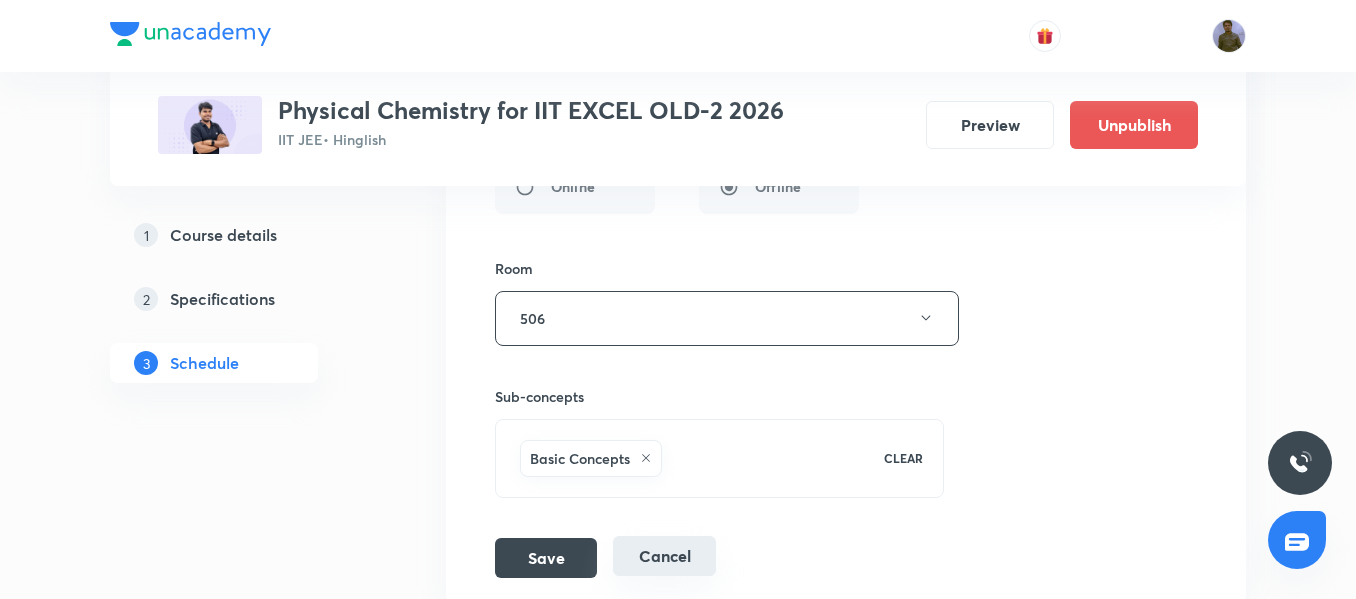scroll, scrollTop: 13710, scrollLeft: 0, axis: vertical 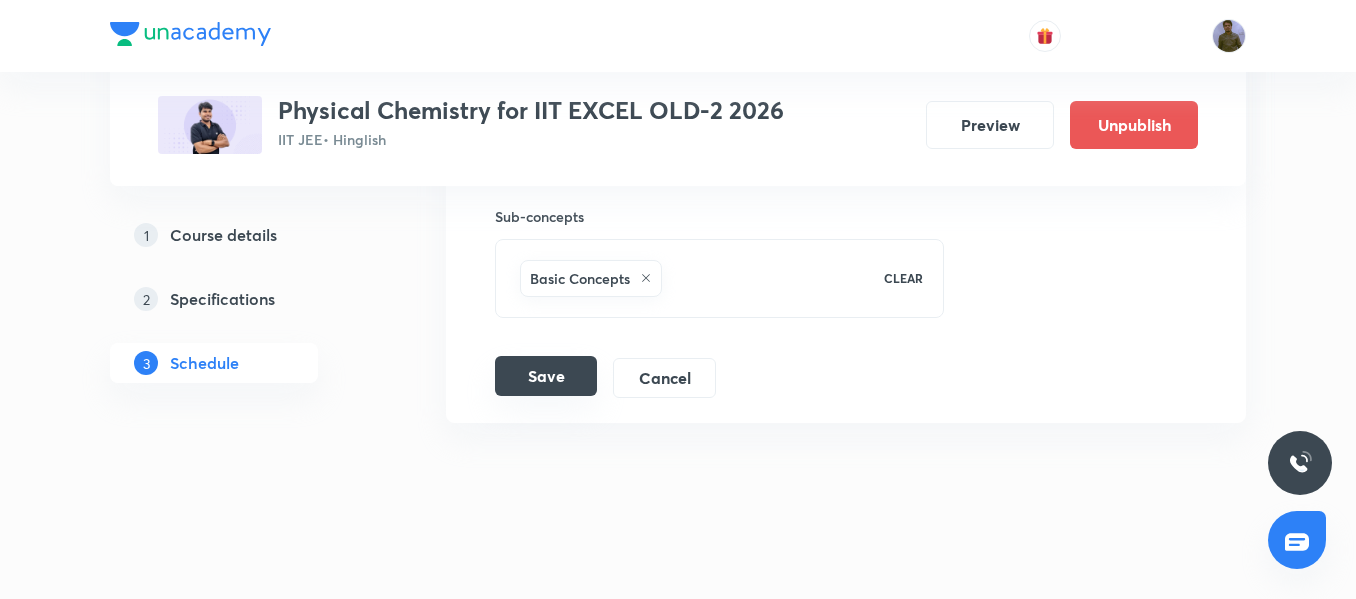type on "Coordination Chemistry 15" 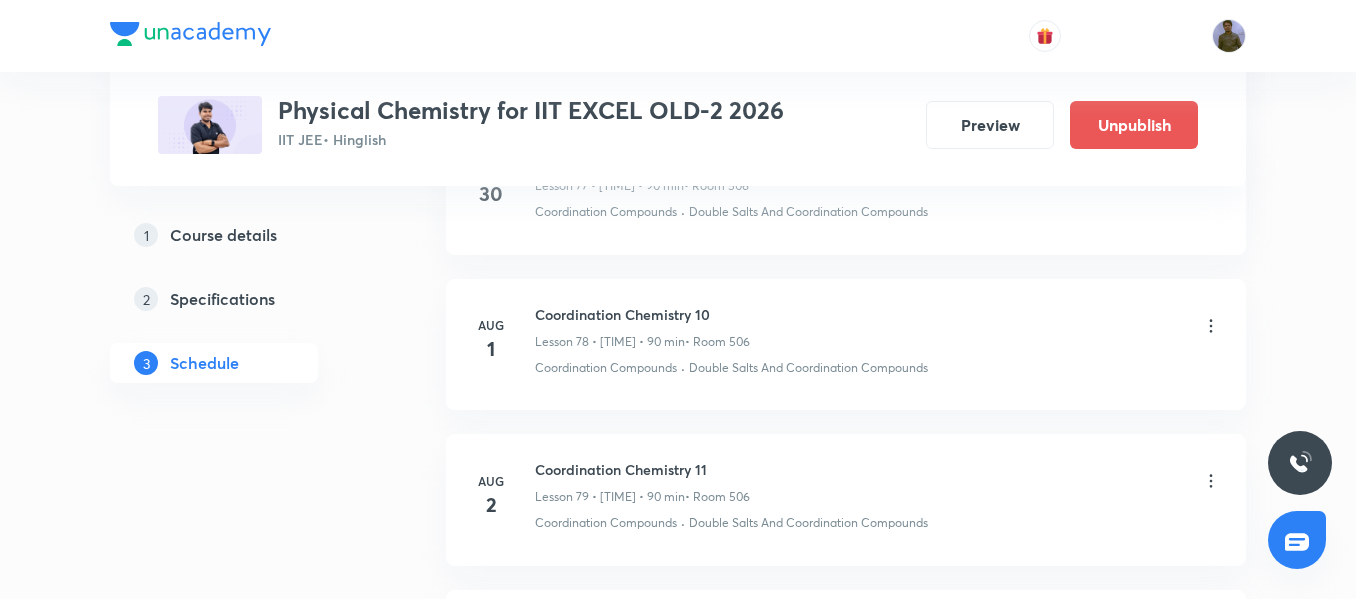 scroll, scrollTop: 12153, scrollLeft: 0, axis: vertical 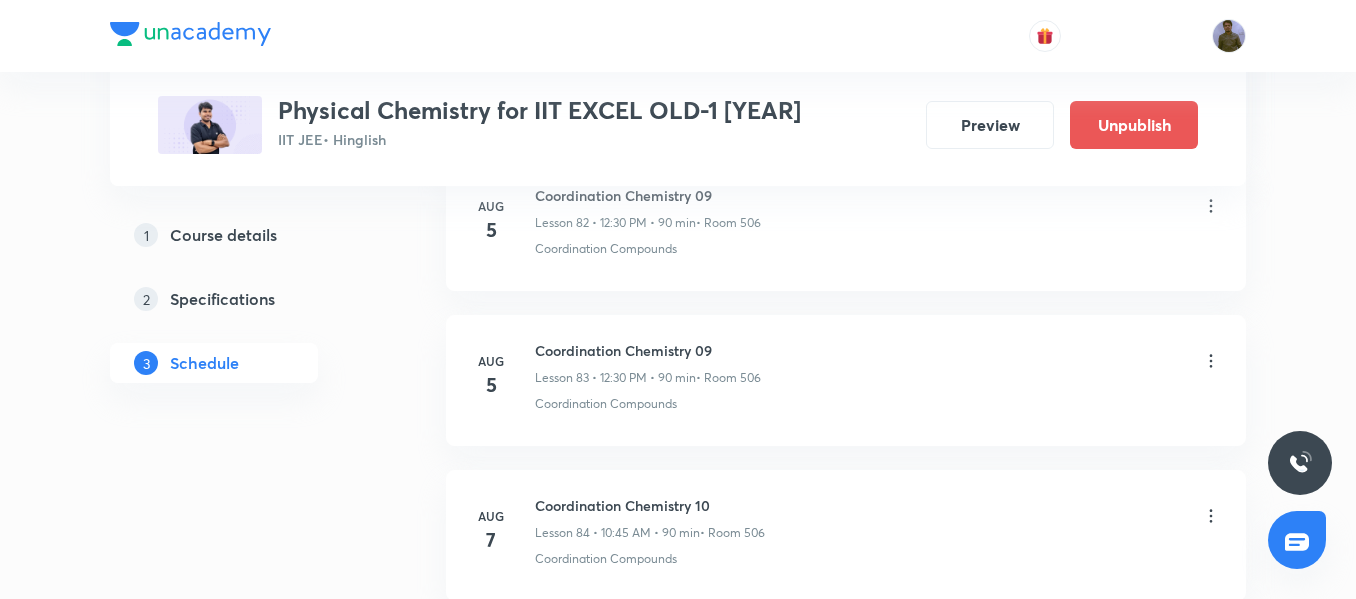 click 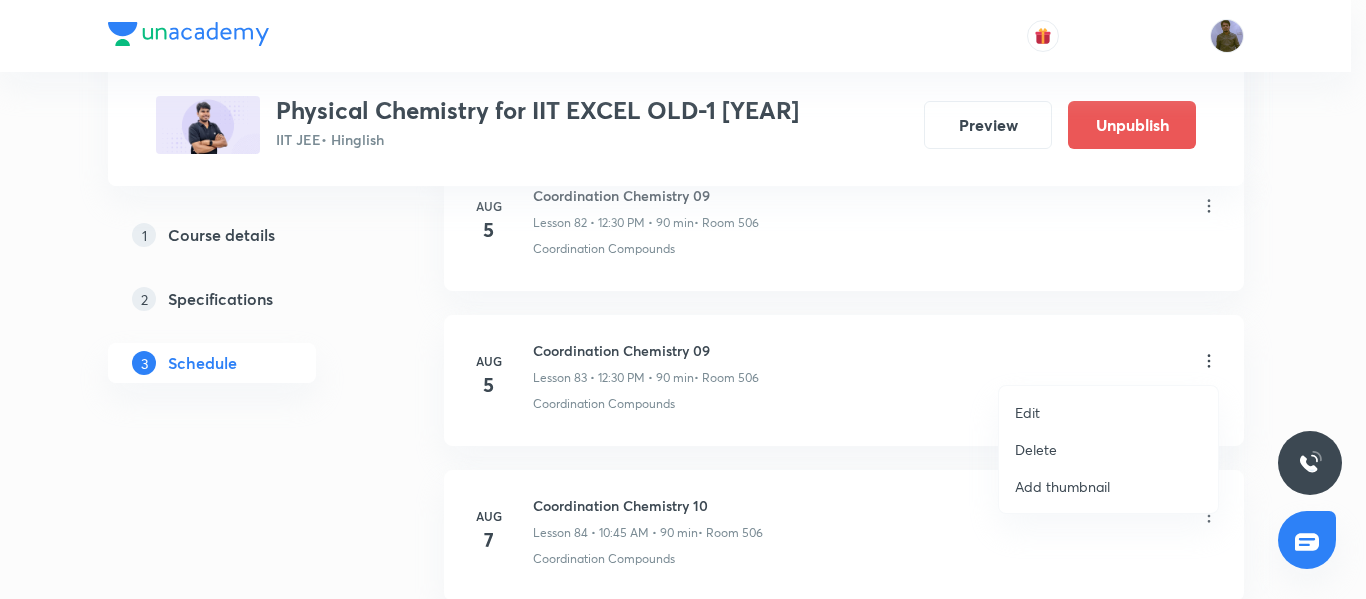 click on "Delete" at bounding box center (1108, 449) 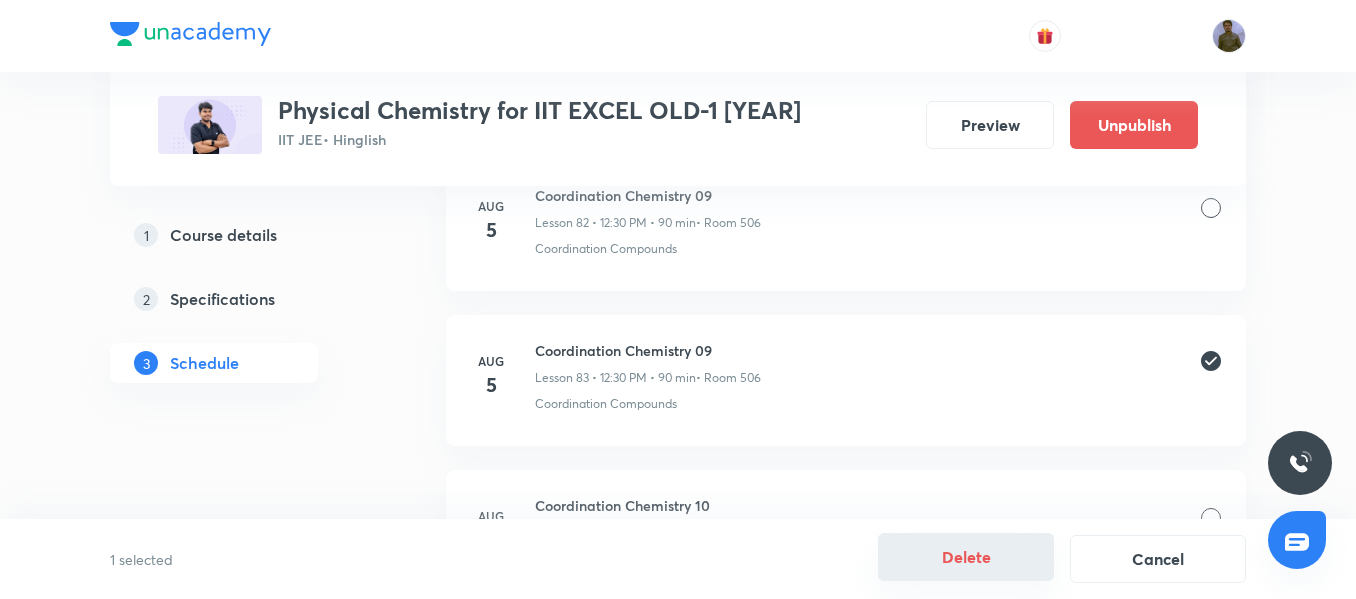 click on "Delete" at bounding box center [966, 557] 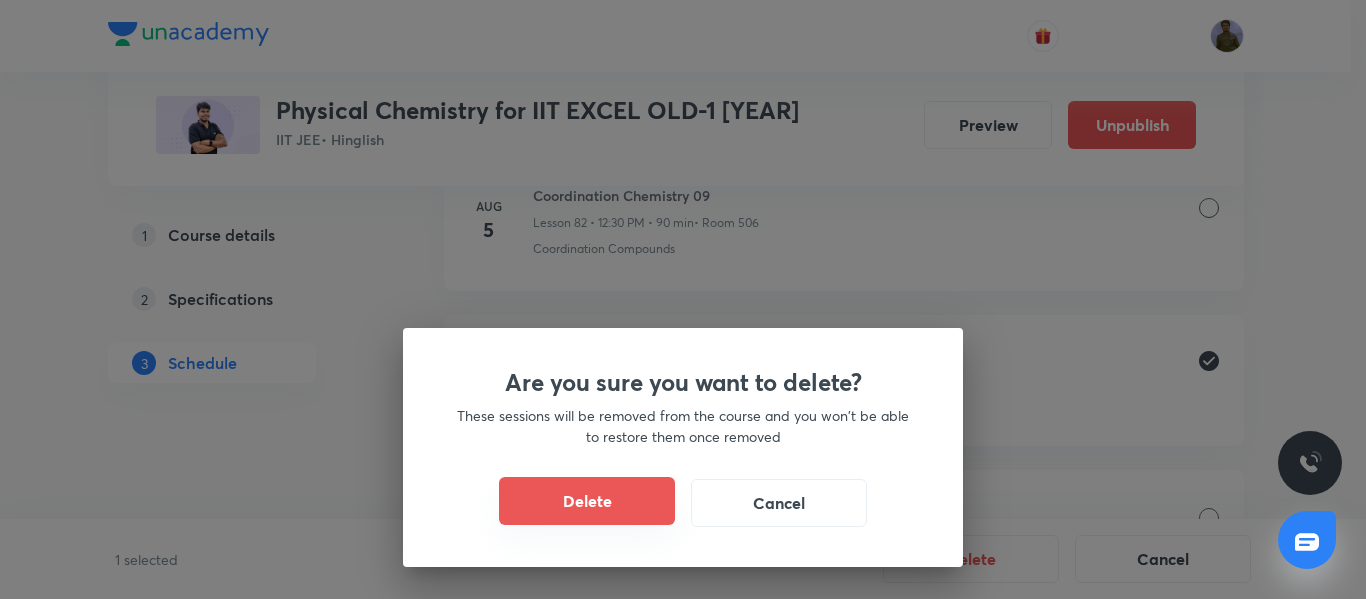 click on "Delete" at bounding box center [587, 501] 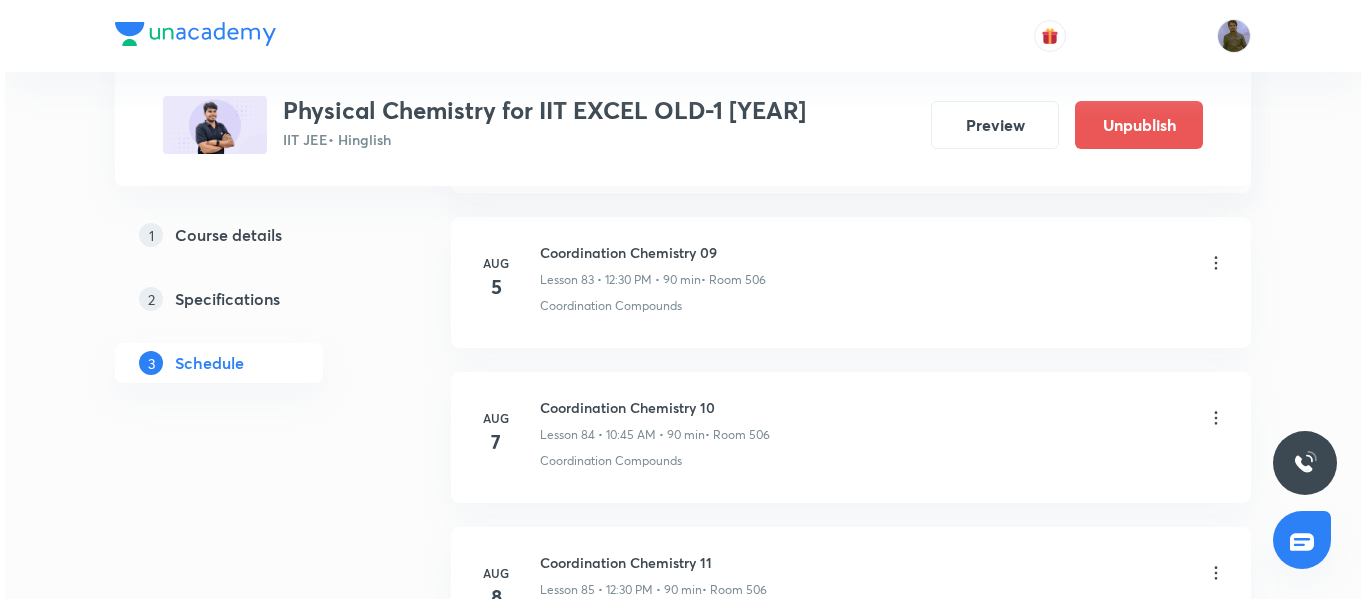 scroll, scrollTop: 13936, scrollLeft: 0, axis: vertical 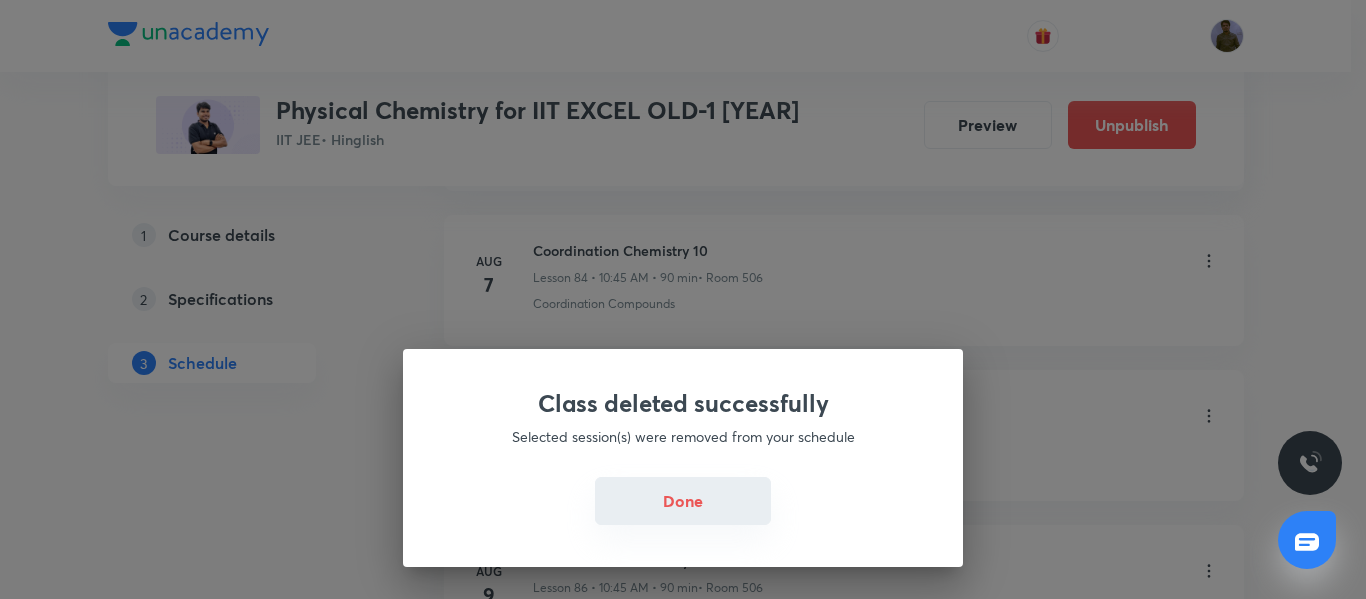 click on "Done" at bounding box center (683, 501) 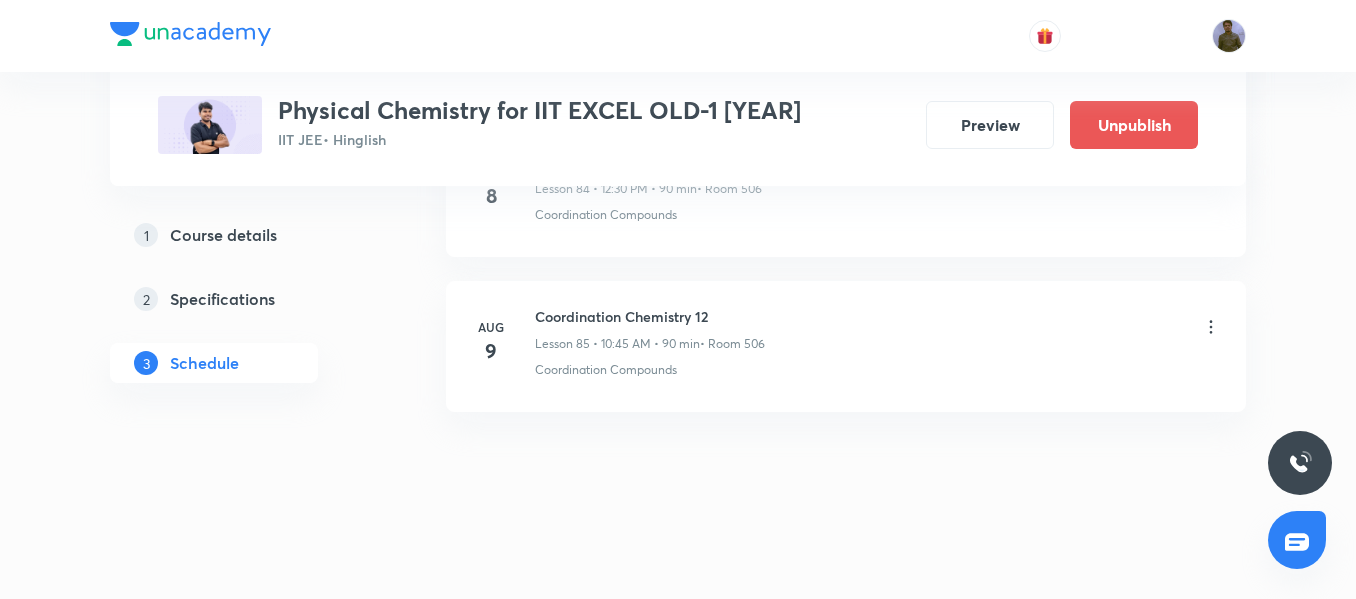 scroll, scrollTop: 14181, scrollLeft: 0, axis: vertical 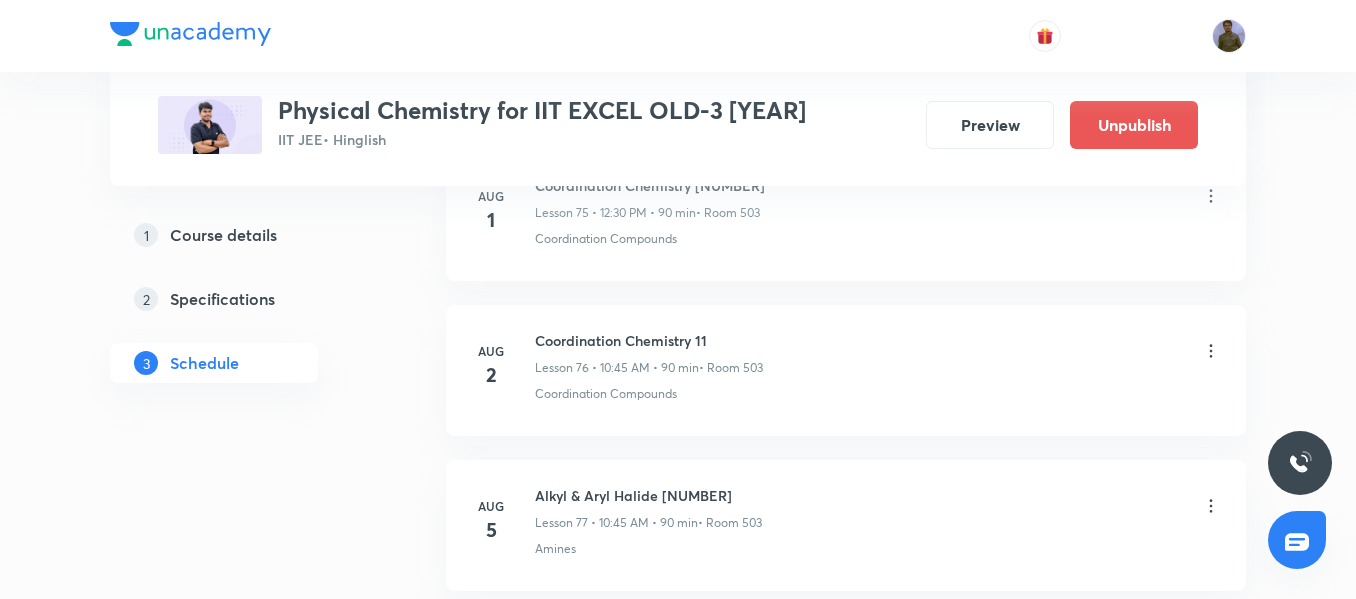 click on "Coordination Chemistry 11" at bounding box center [649, 340] 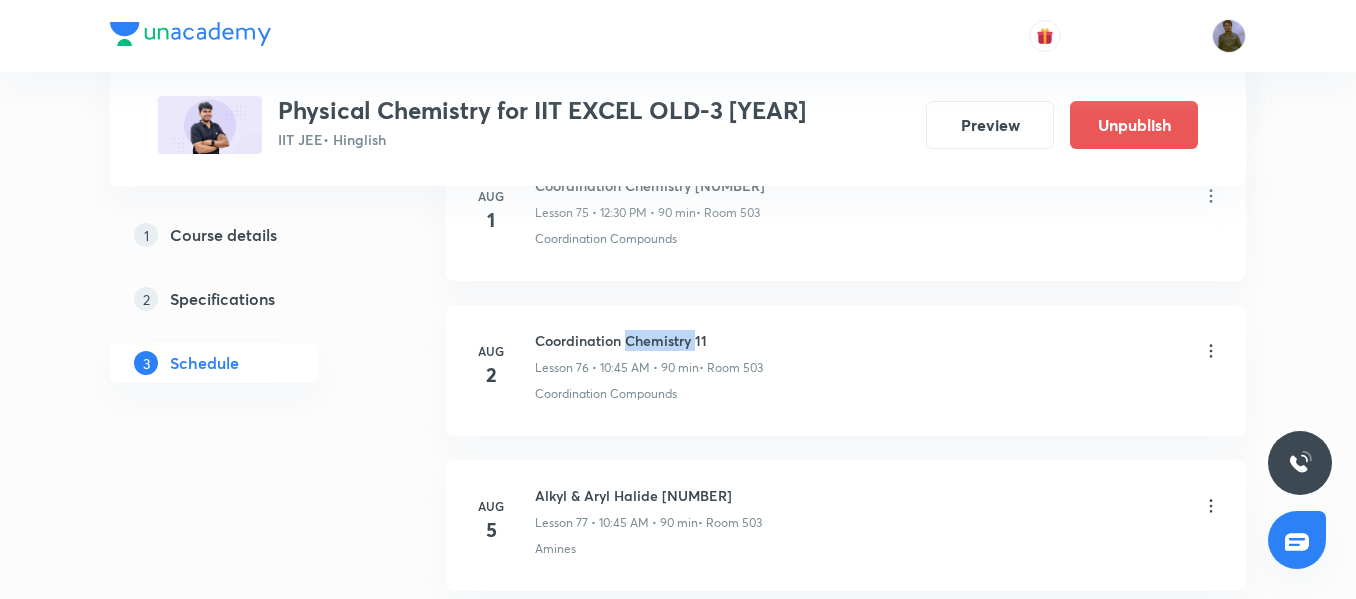 click on "Coordination Chemistry 11" at bounding box center (649, 340) 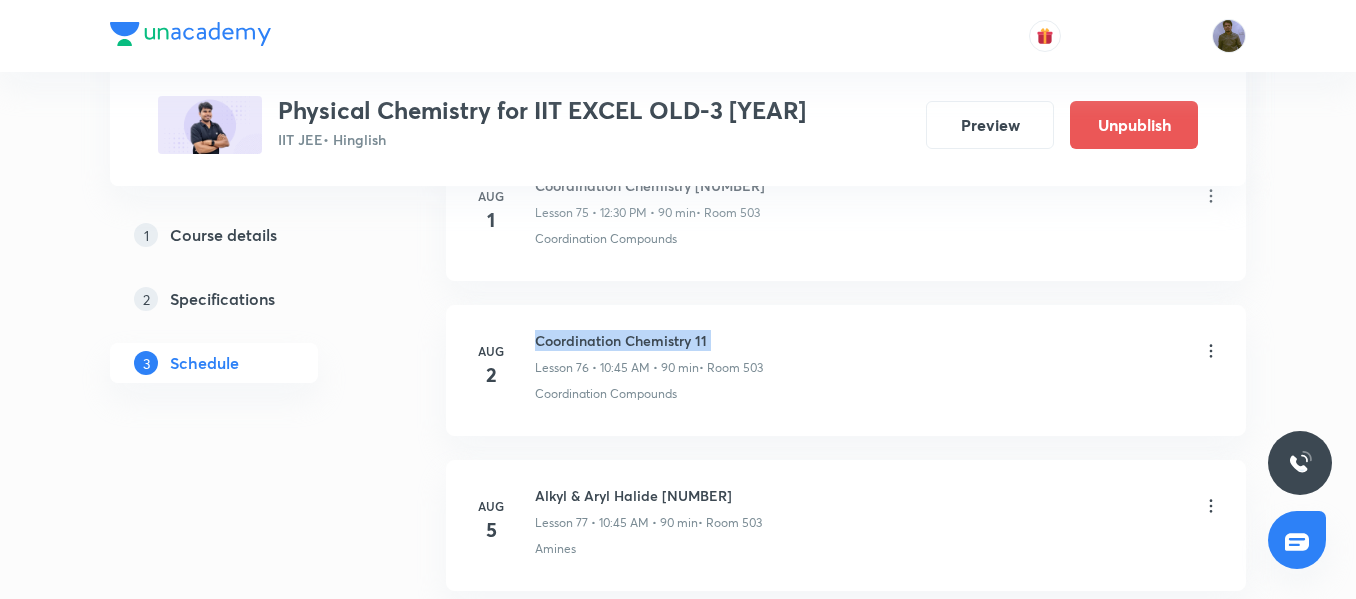 click on "Coordination Chemistry 11" at bounding box center (649, 340) 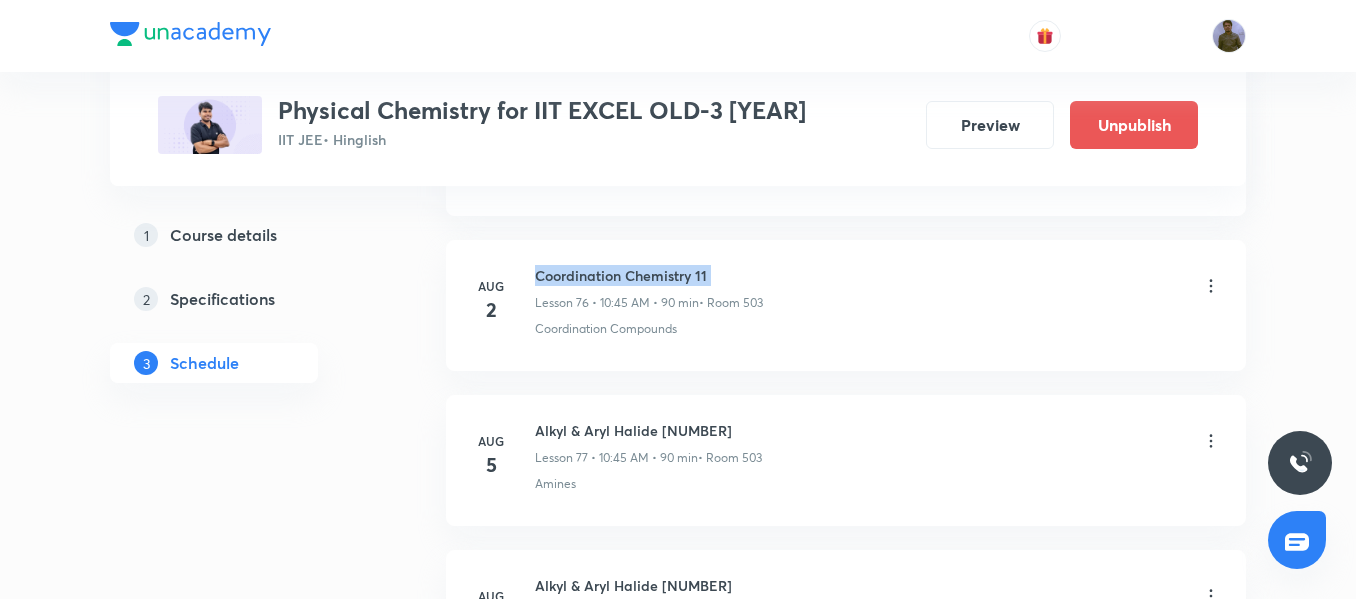 scroll, scrollTop: 12861, scrollLeft: 0, axis: vertical 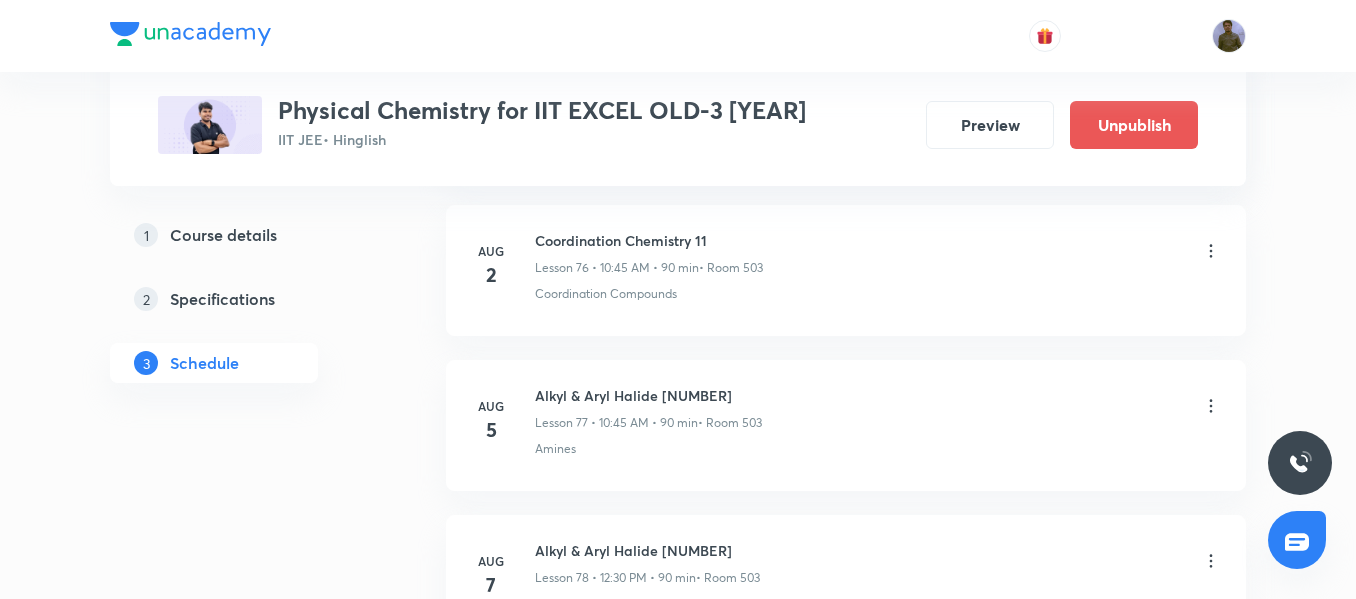 click on "Alkyl & Aryl Halide 01 Lesson 77 • 10:45 AM • 90 min  • Room 503" at bounding box center [878, 408] 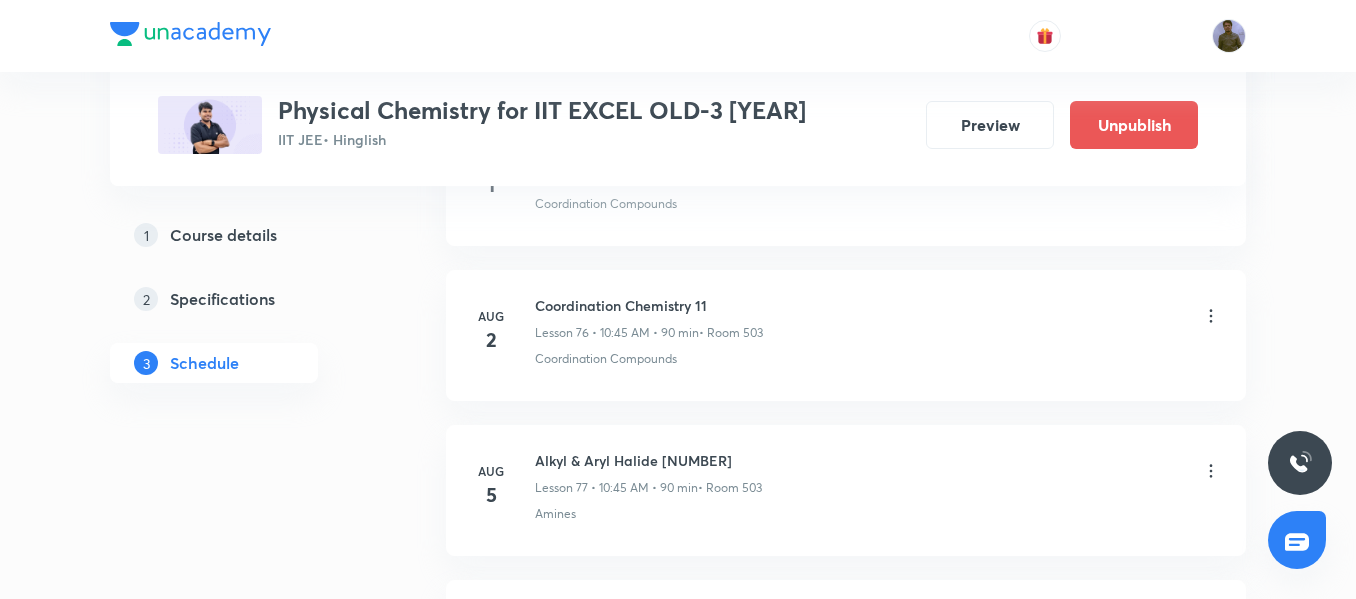 scroll, scrollTop: 12761, scrollLeft: 0, axis: vertical 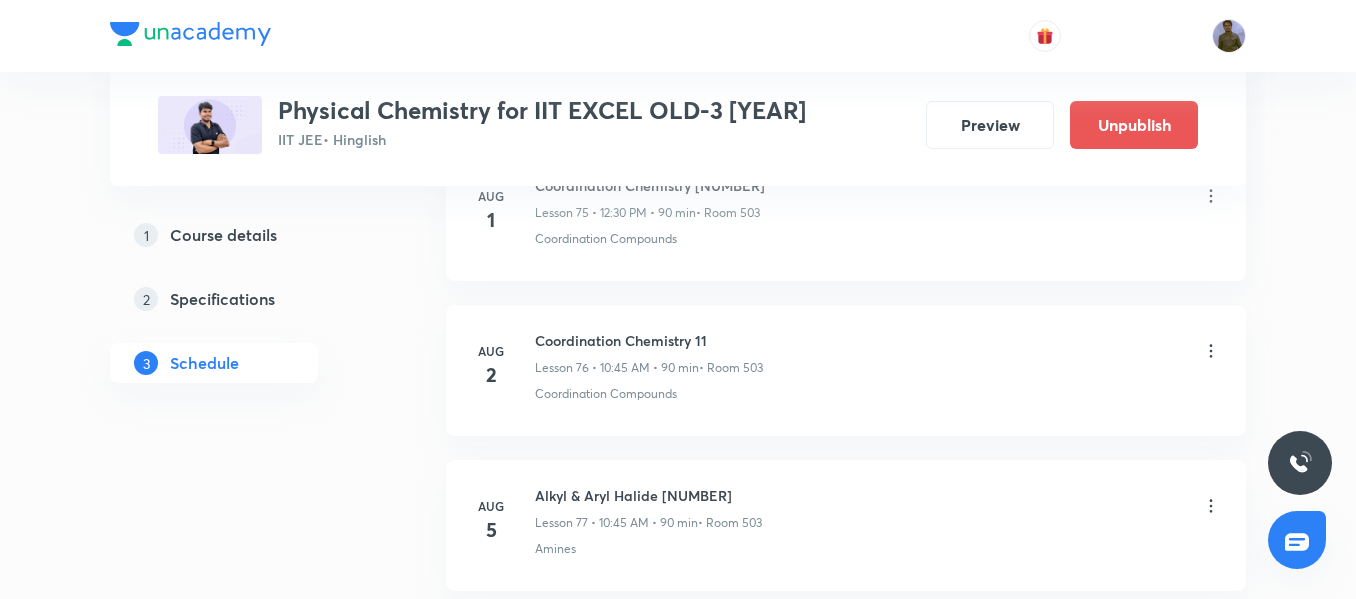 click on "Coordination Chemistry 11" at bounding box center [649, 340] 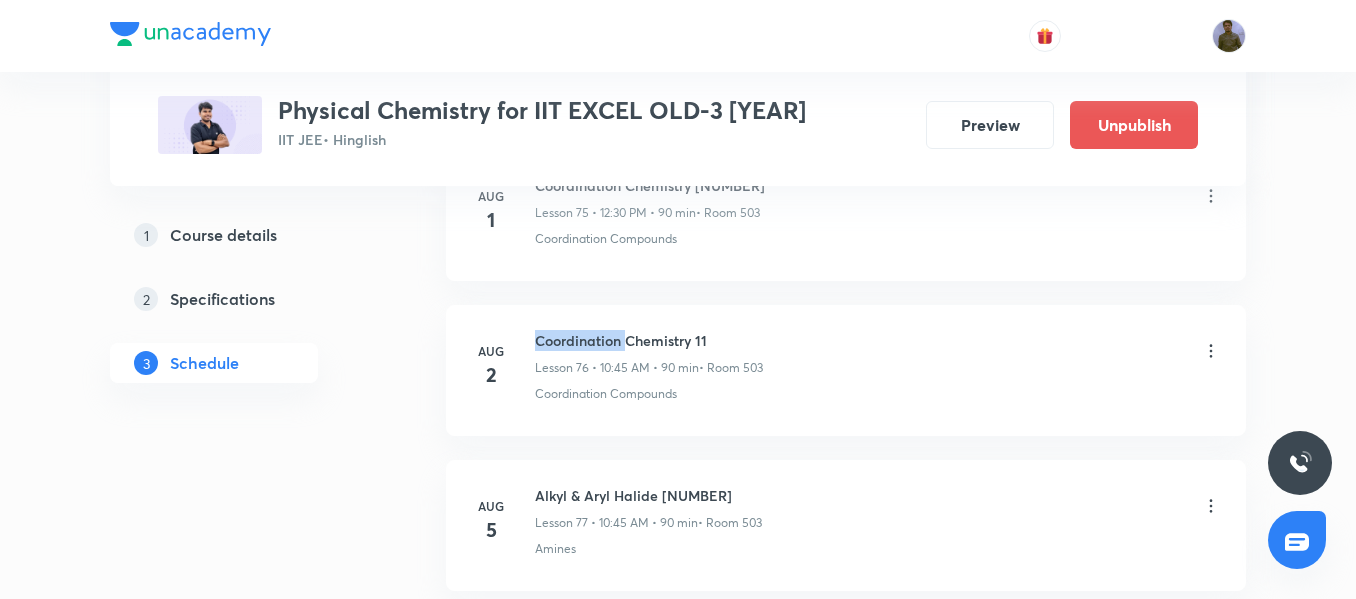 click on "Coordination Chemistry 11" at bounding box center (649, 340) 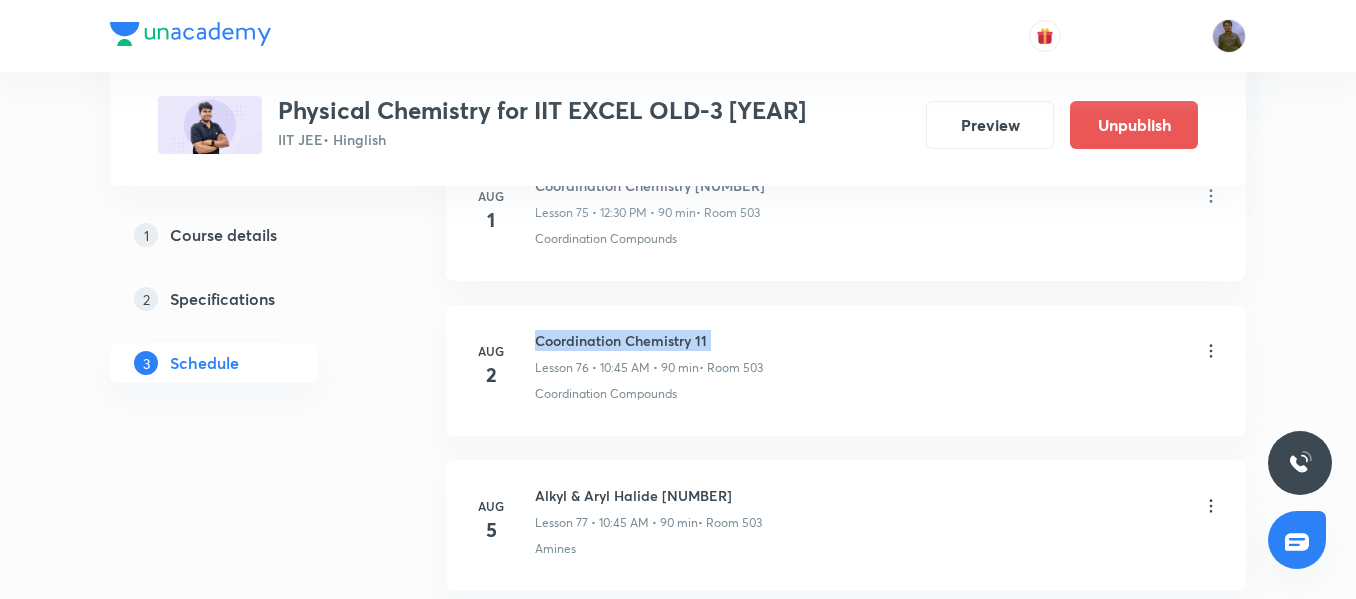 click on "Coordination Chemistry 11" at bounding box center (649, 340) 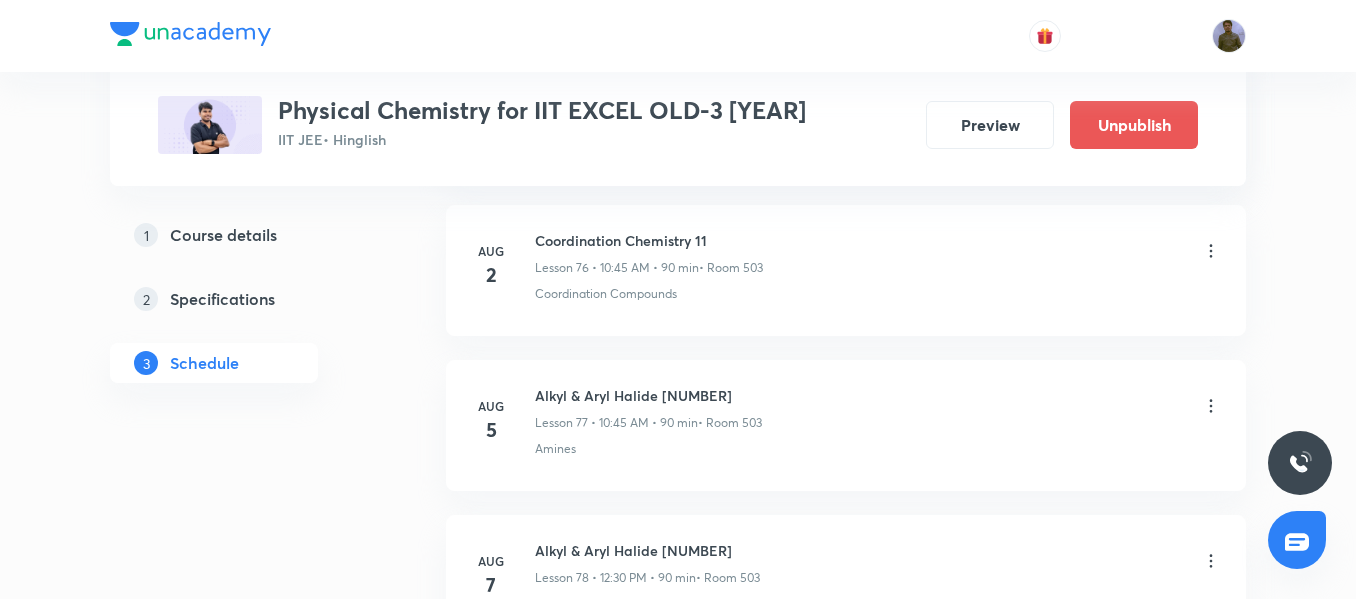 click on "Aug 5 Alkyl & Aryl Halide 01 Lesson 77 • 10:45 AM • 90 min  • Room 503 Amines" at bounding box center [846, 425] 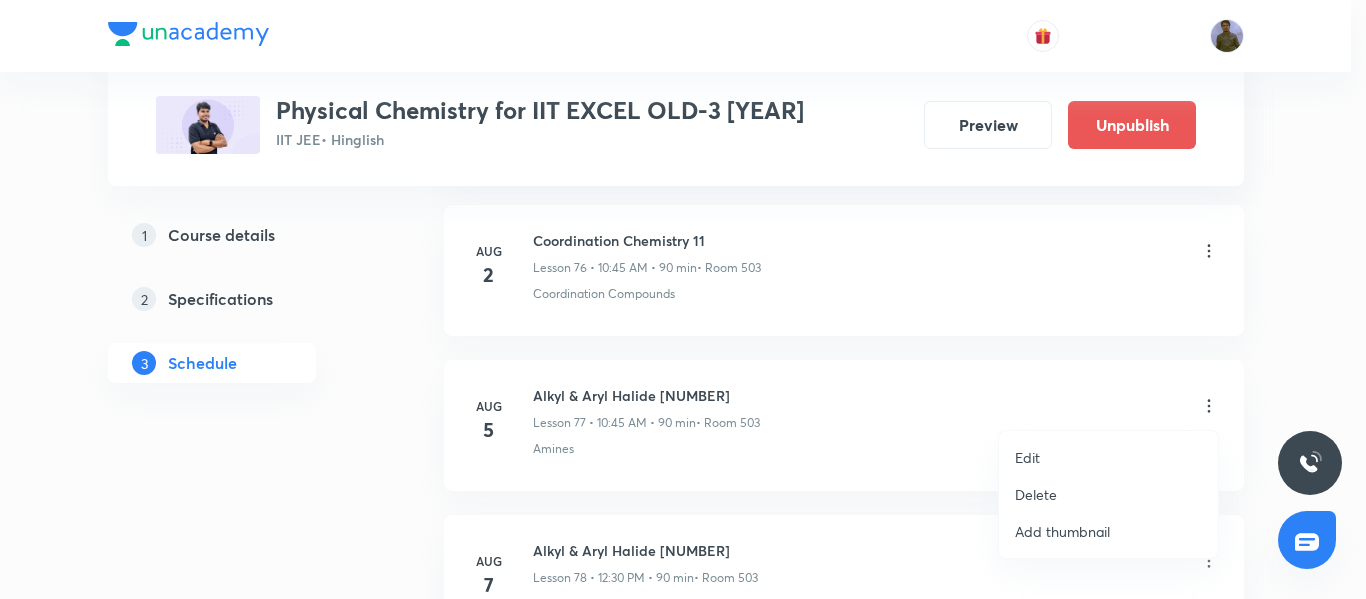 click on "Edit" at bounding box center [1108, 457] 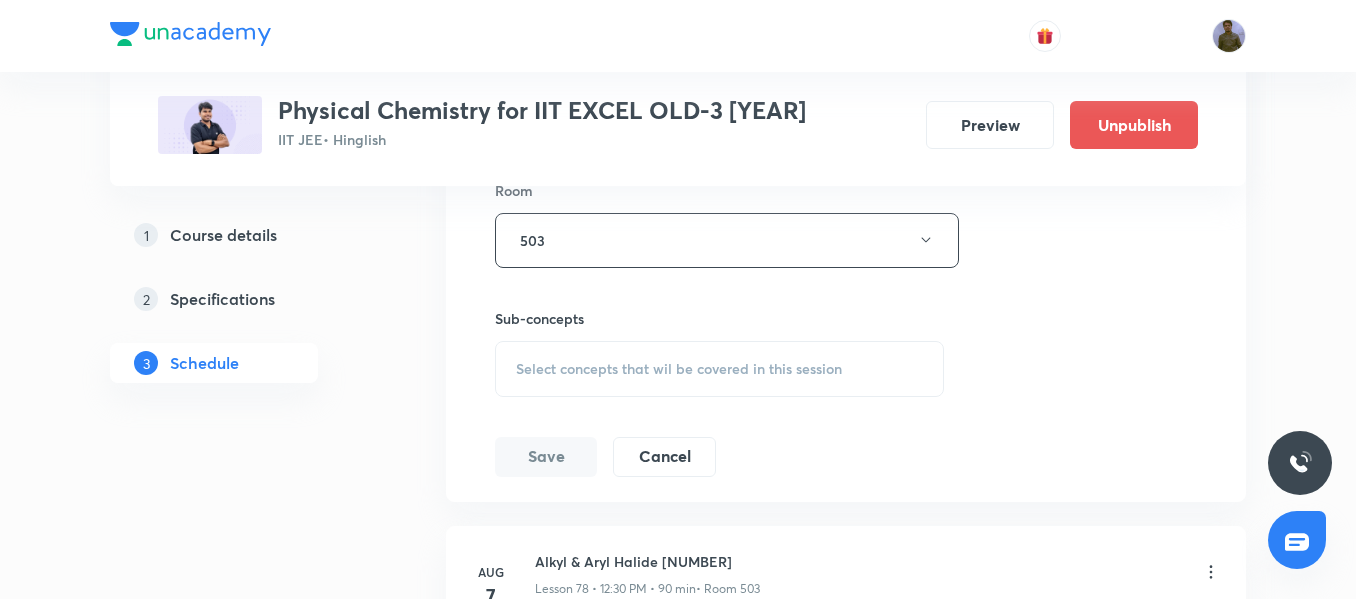 scroll, scrollTop: 12561, scrollLeft: 0, axis: vertical 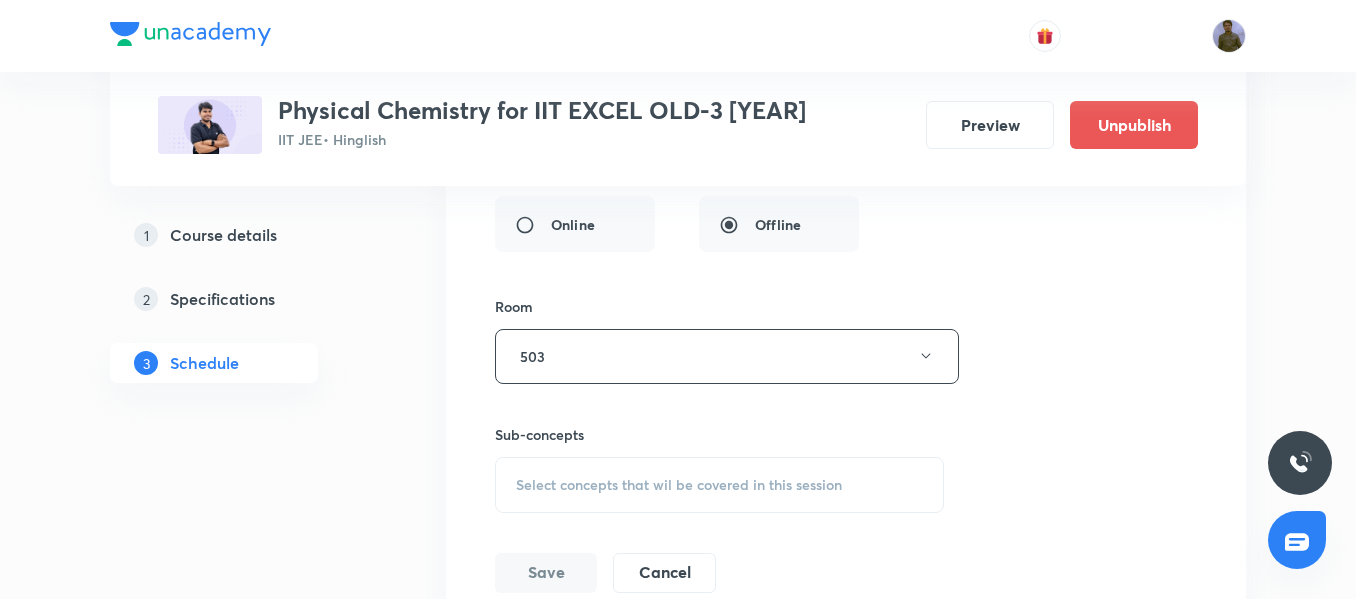 click on "Select concepts that wil be covered in this session" at bounding box center (719, 485) 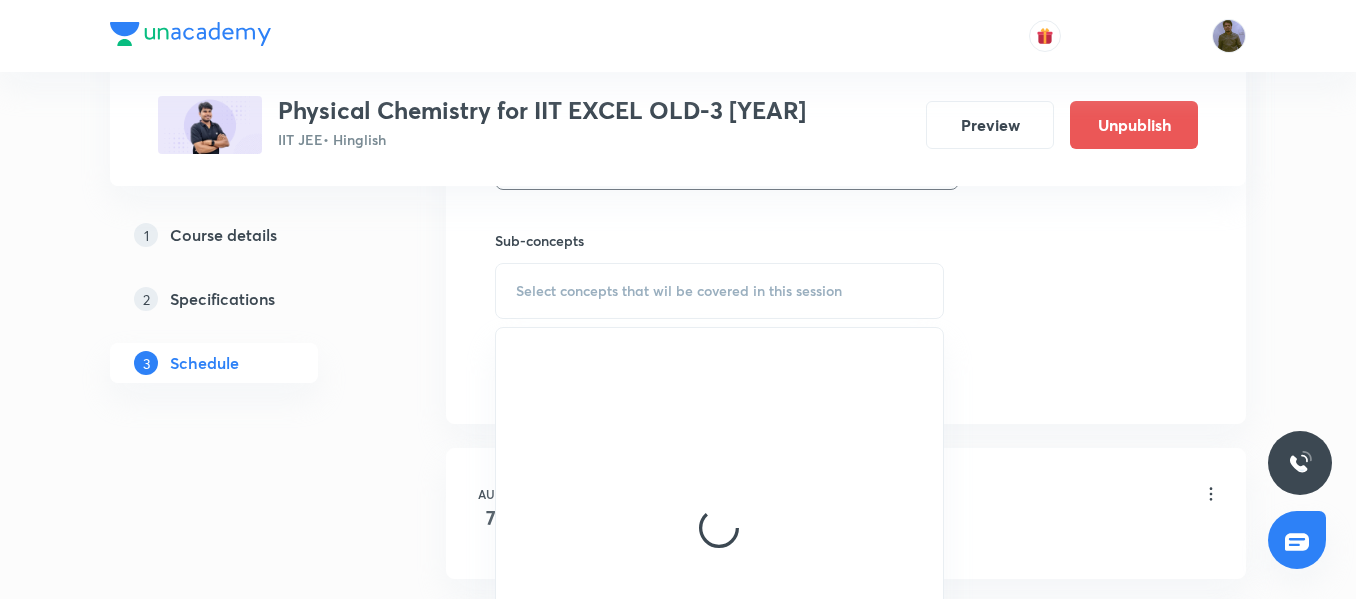scroll, scrollTop: 12761, scrollLeft: 0, axis: vertical 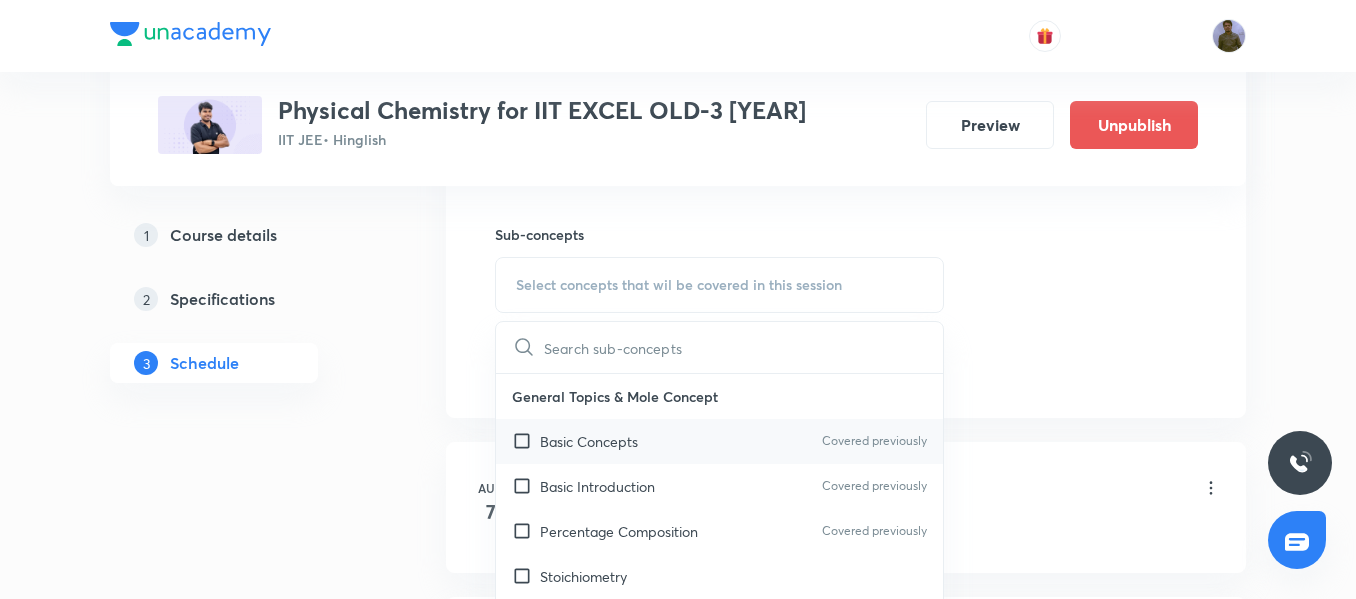 click on "Basic Concepts" at bounding box center (589, 441) 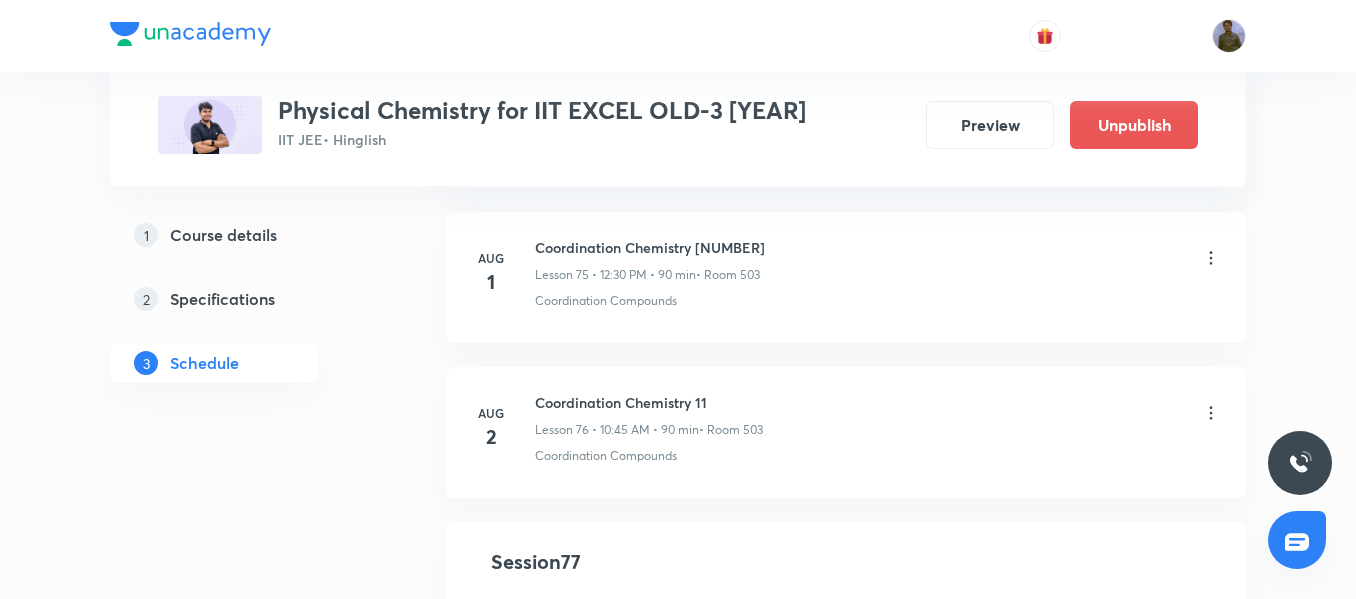 scroll, scrollTop: 11661, scrollLeft: 0, axis: vertical 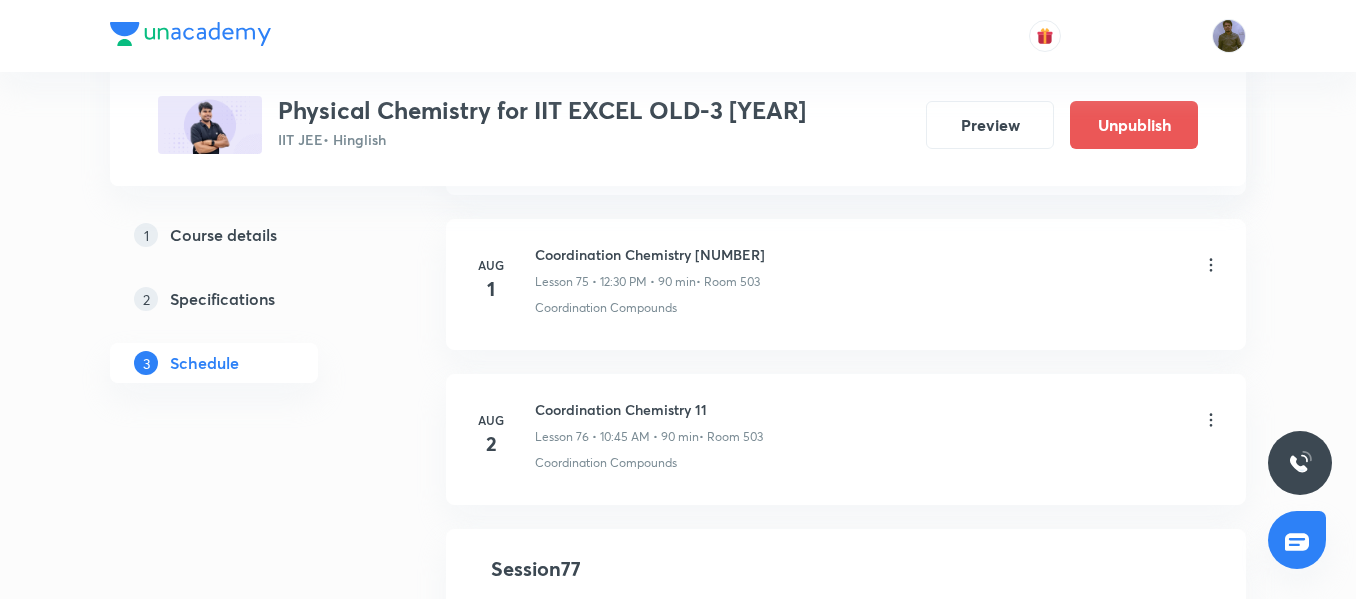 click on "Coordination Chemistry 11" at bounding box center (649, 409) 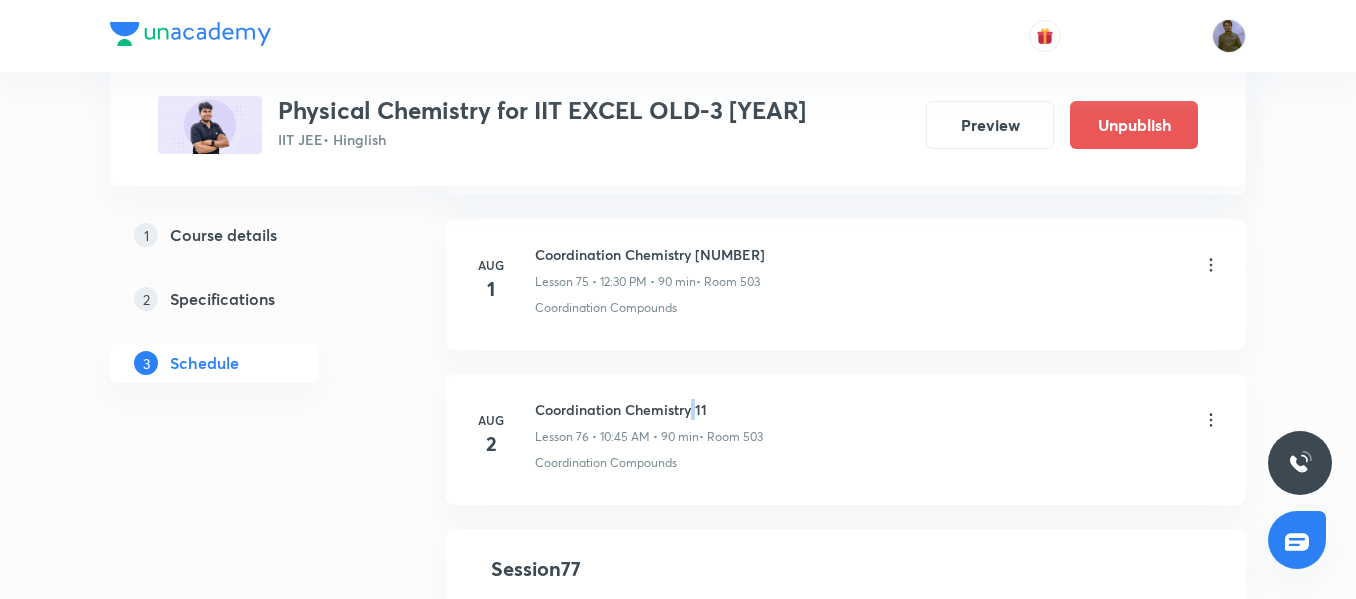 click on "Coordination Chemistry 11" at bounding box center [649, 409] 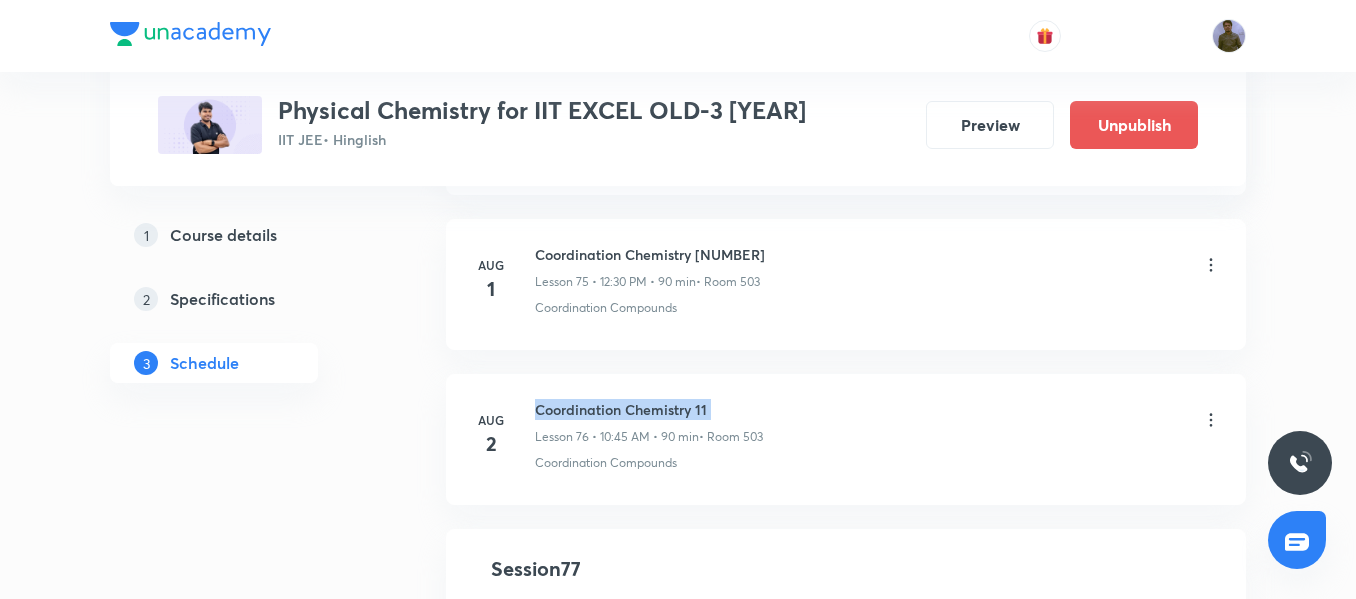 click on "Coordination Chemistry 11" at bounding box center [649, 409] 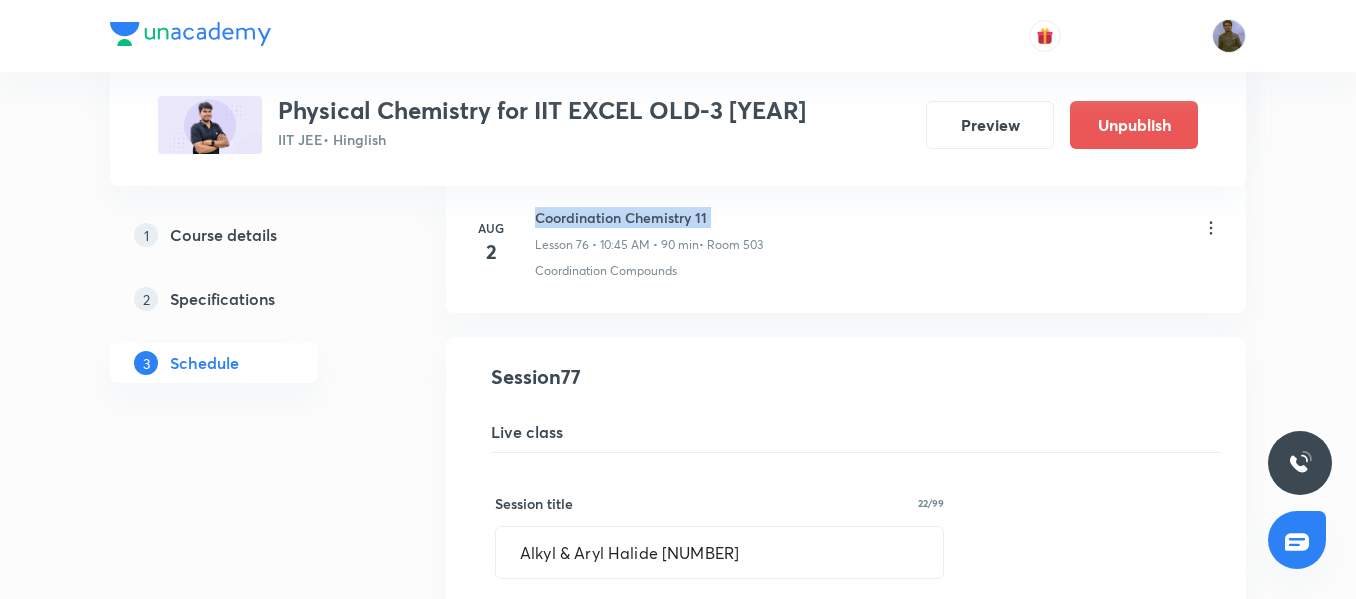scroll, scrollTop: 11861, scrollLeft: 0, axis: vertical 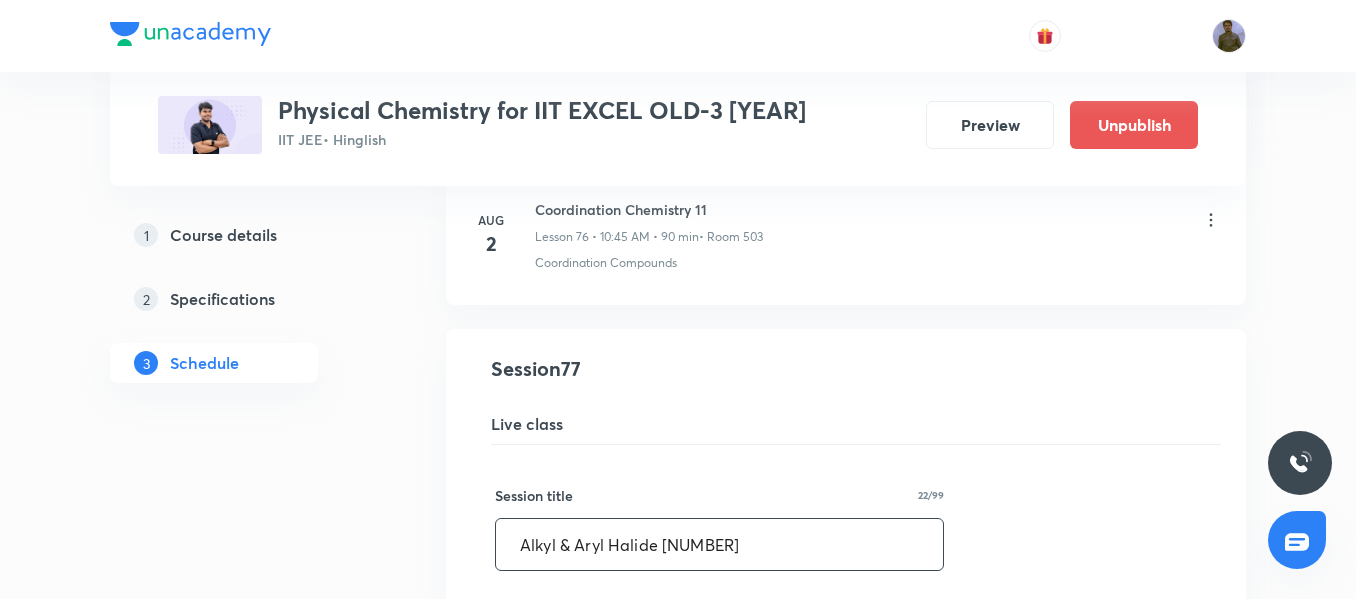 drag, startPoint x: 703, startPoint y: 536, endPoint x: 397, endPoint y: 477, distance: 311.63602 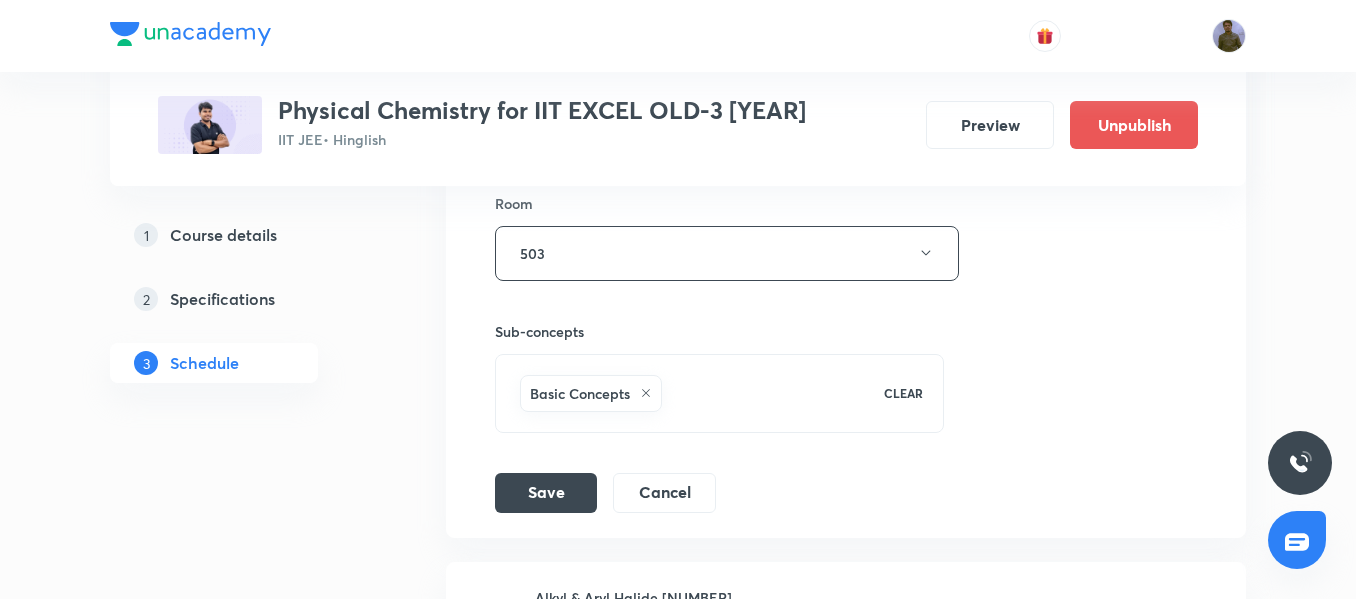 scroll, scrollTop: 12761, scrollLeft: 0, axis: vertical 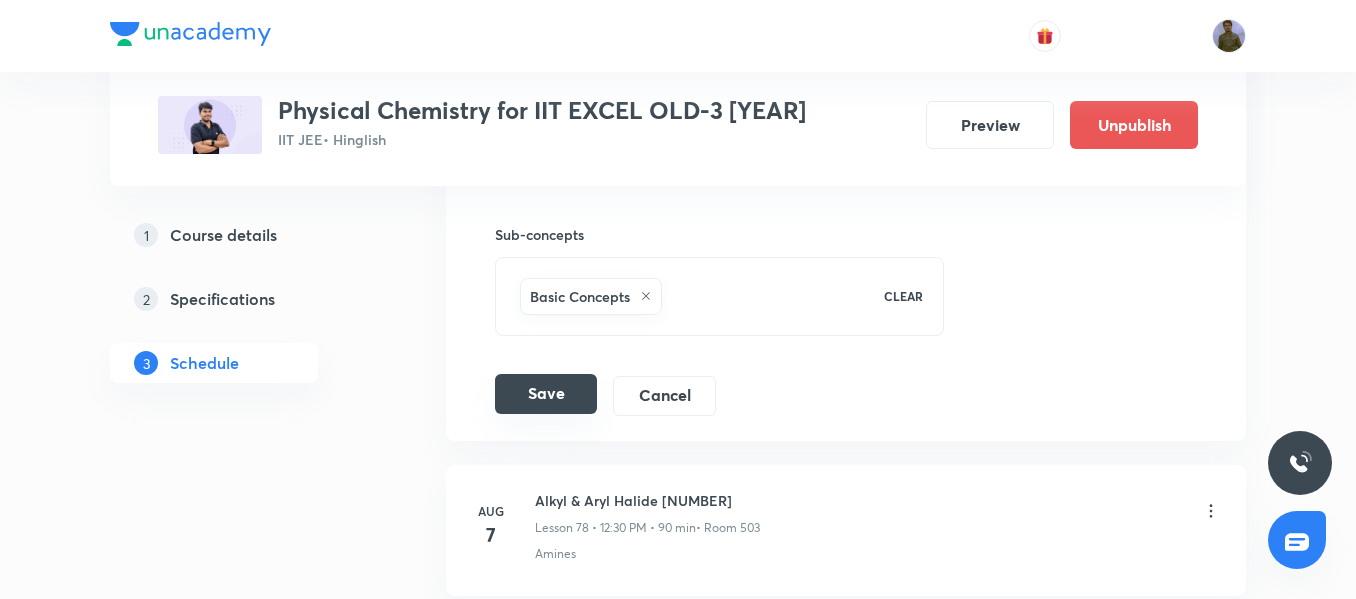 type on "Coordination Chemistry 12" 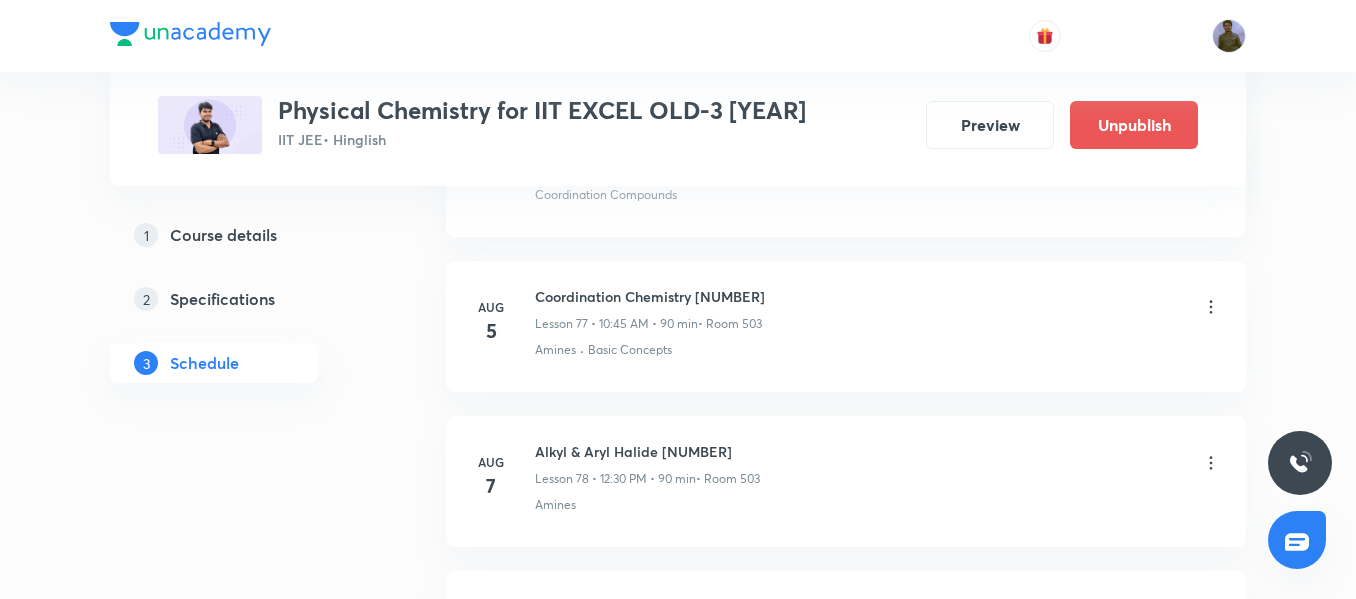 scroll, scrollTop: 12042, scrollLeft: 0, axis: vertical 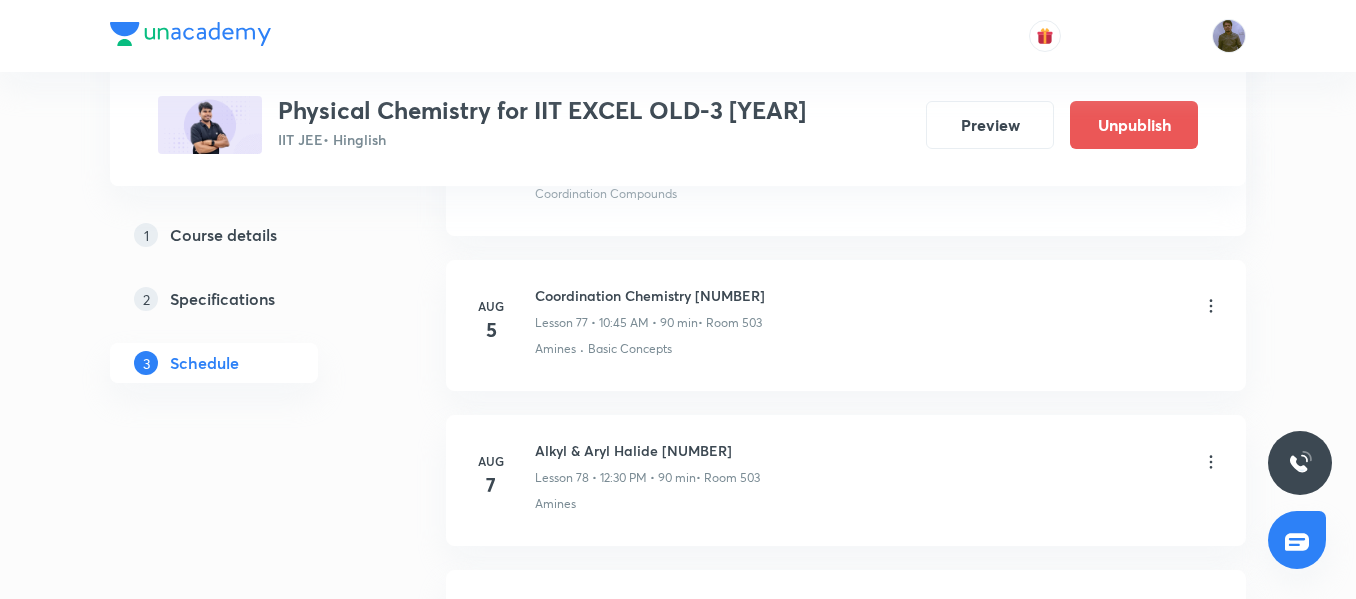 click 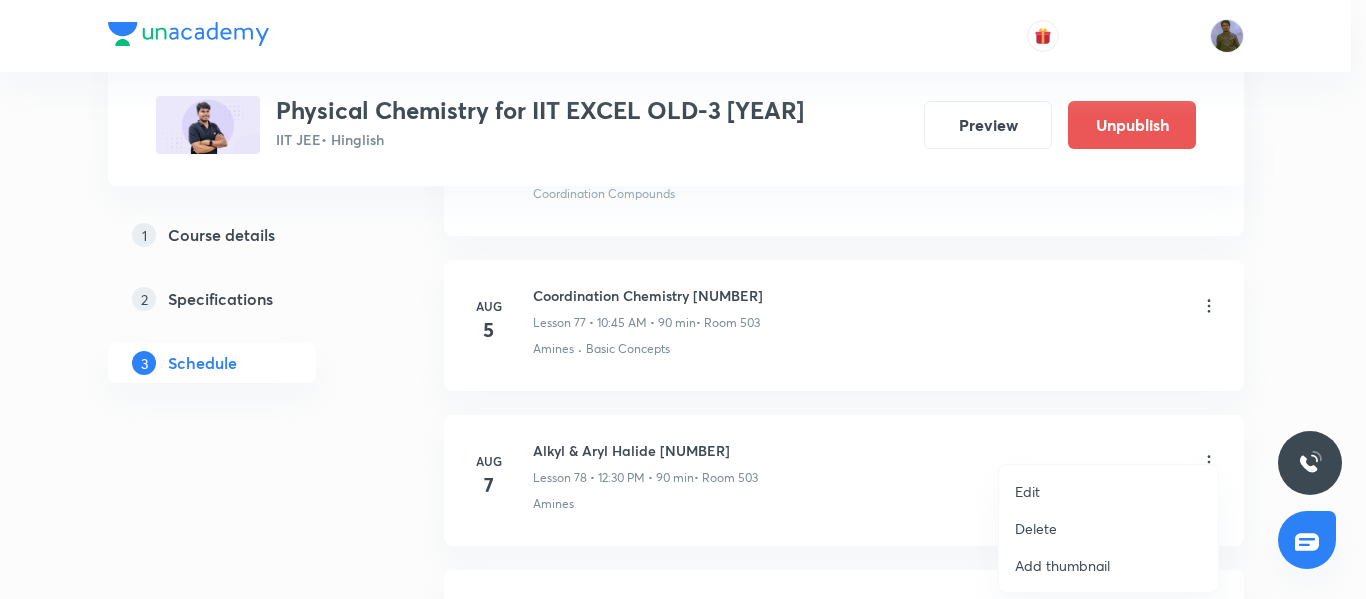 click on "Edit" at bounding box center (1108, 491) 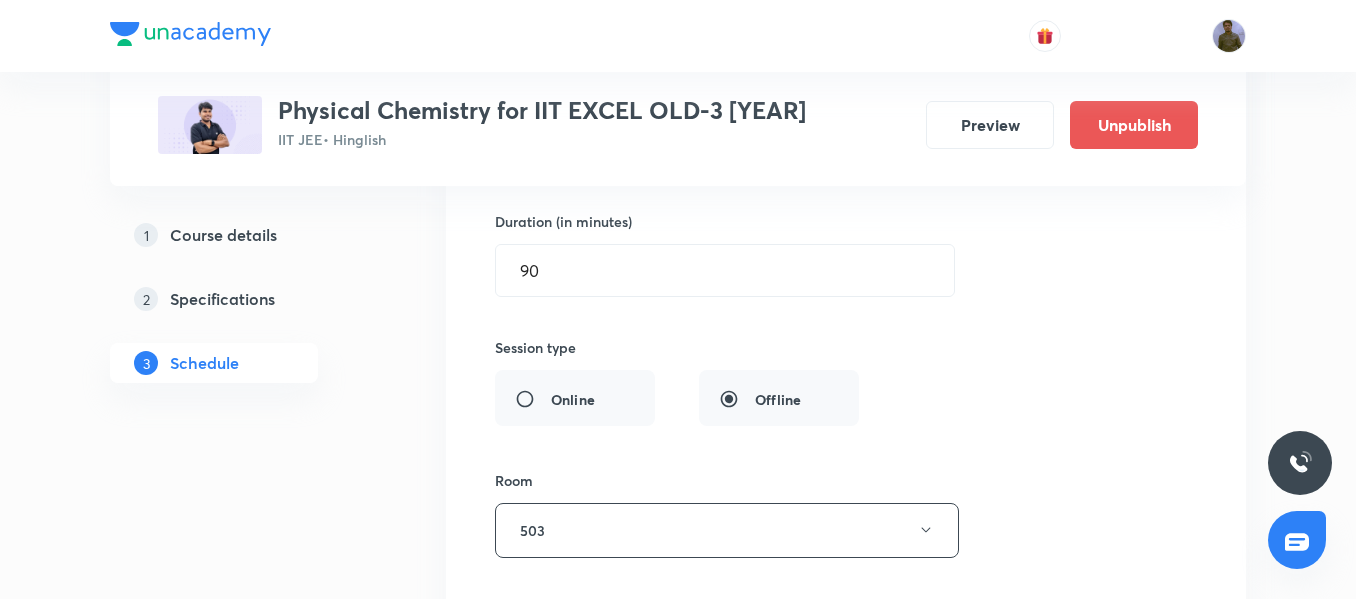 scroll, scrollTop: 12742, scrollLeft: 0, axis: vertical 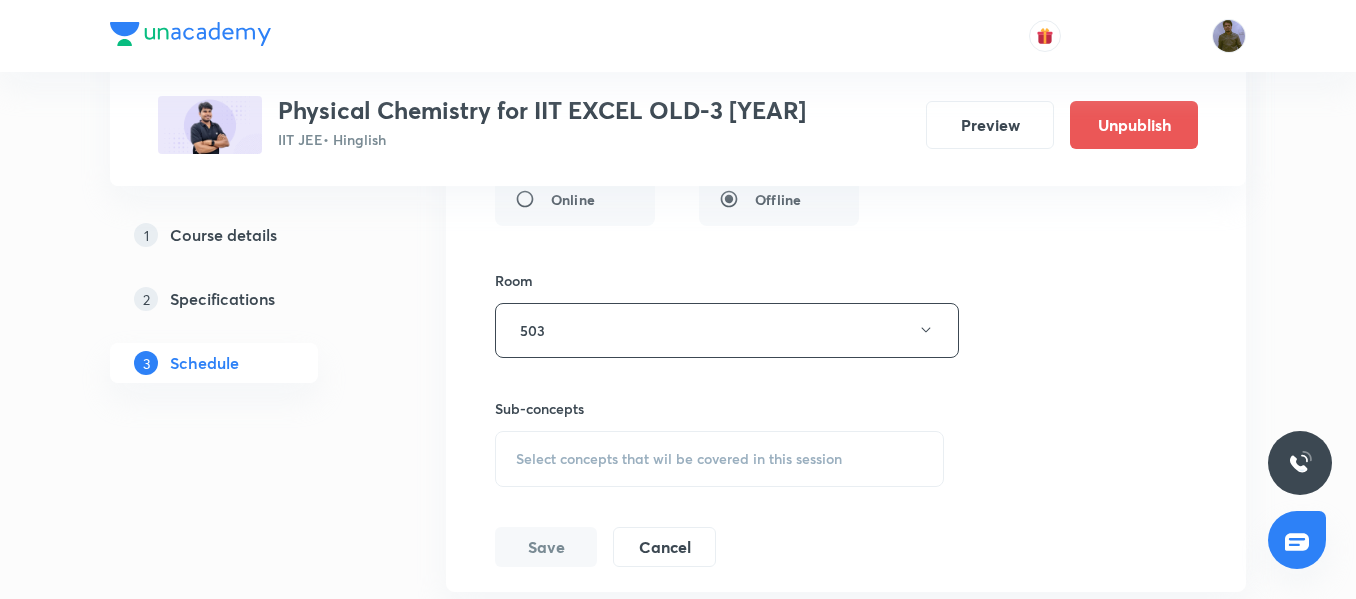 click on "Select concepts that wil be covered in this session" at bounding box center (679, 459) 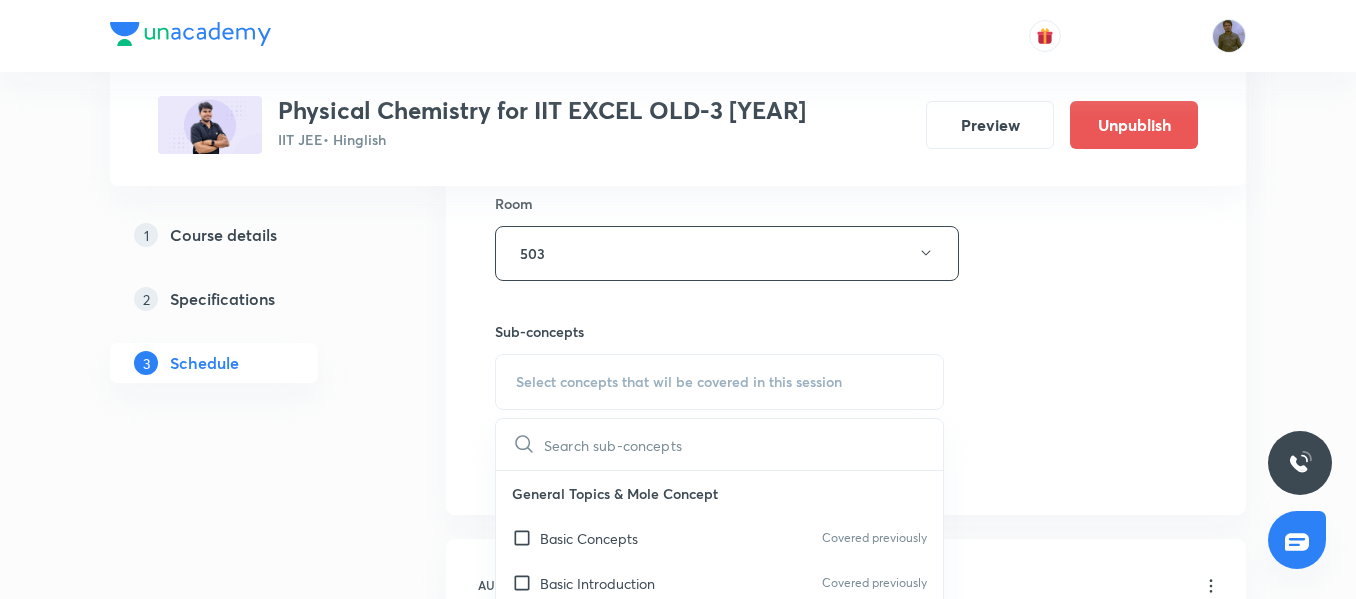 scroll, scrollTop: 12842, scrollLeft: 0, axis: vertical 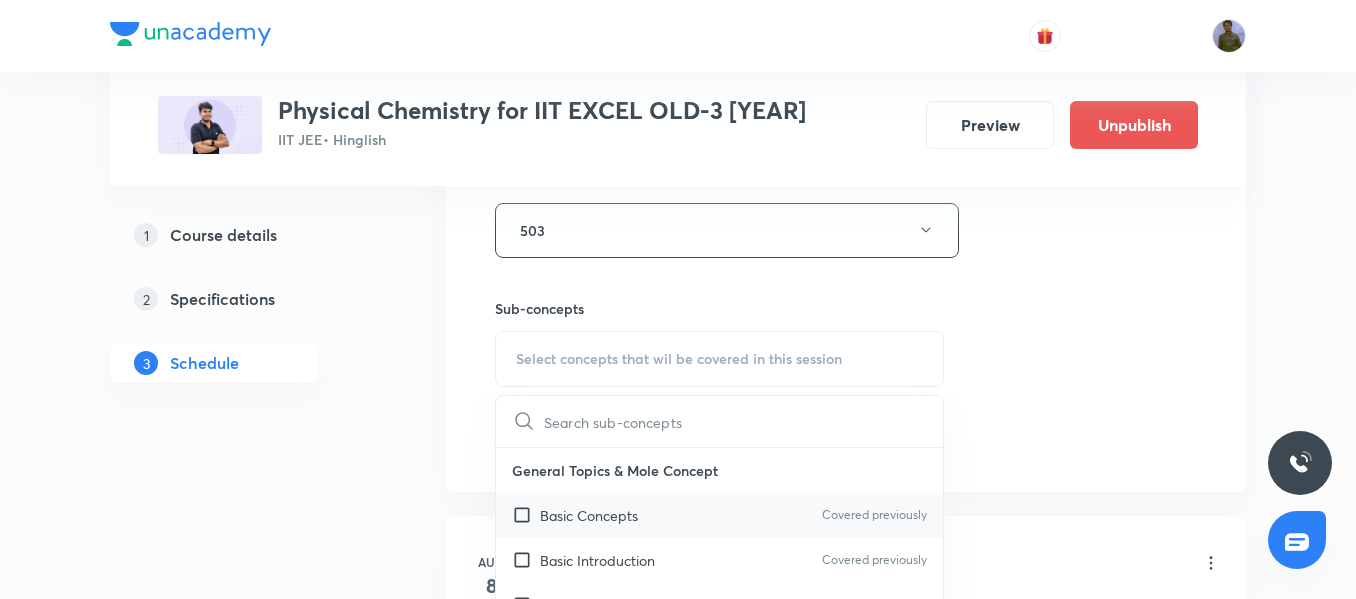 click on "Basic Concepts Covered previously" at bounding box center (719, 515) 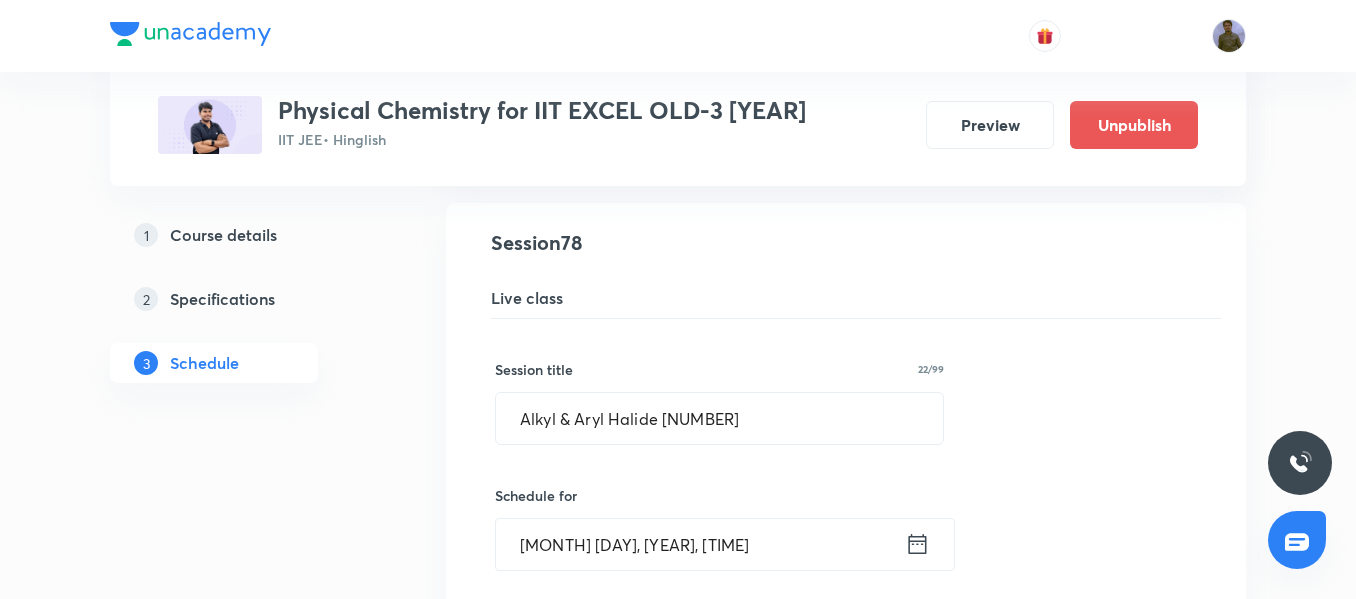 scroll, scrollTop: 11942, scrollLeft: 0, axis: vertical 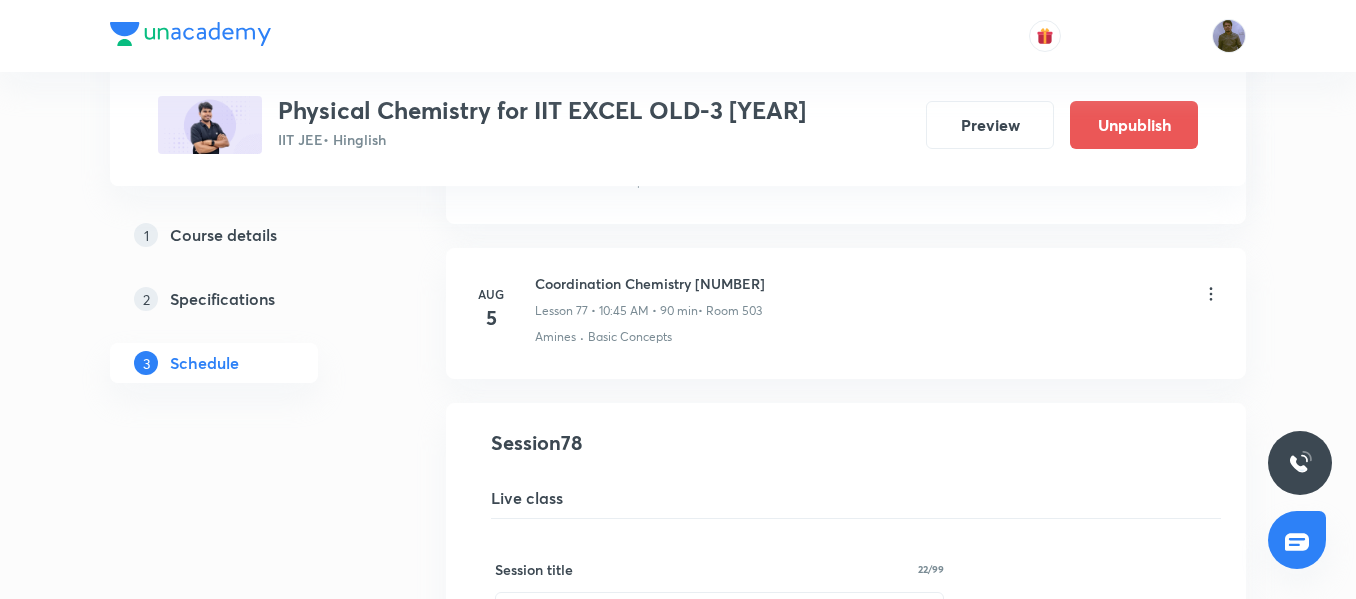 click on "Coordination Chemistry 12" at bounding box center [650, 283] 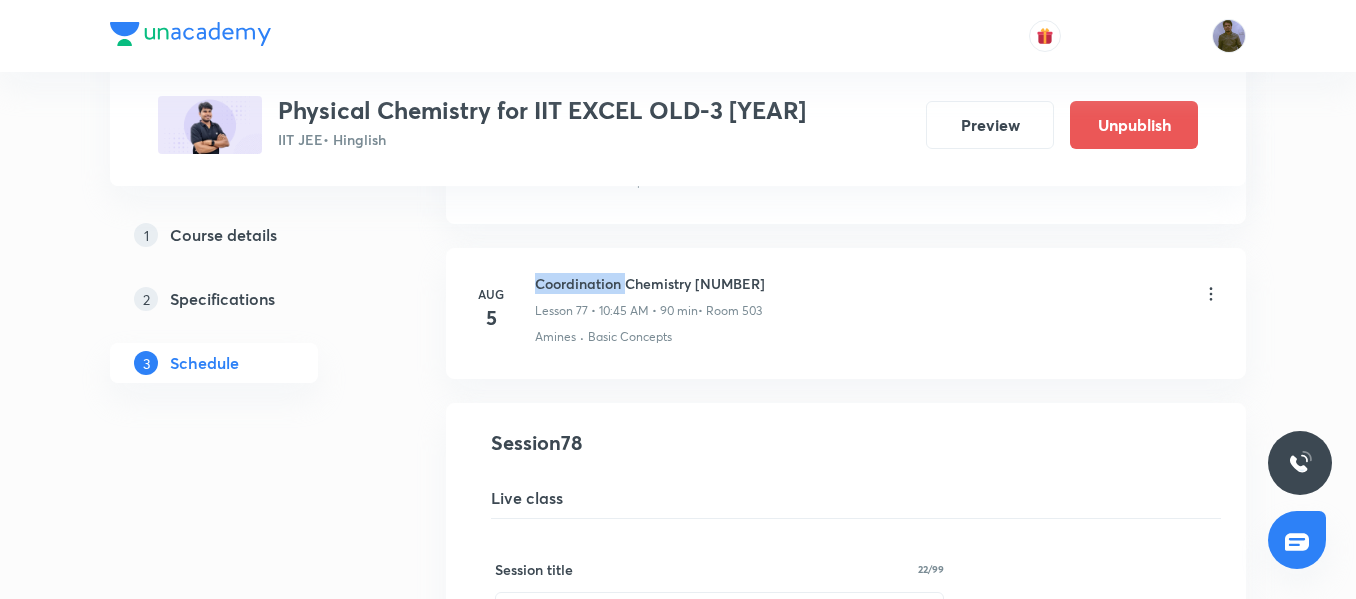 click on "Coordination Chemistry 12" at bounding box center [650, 283] 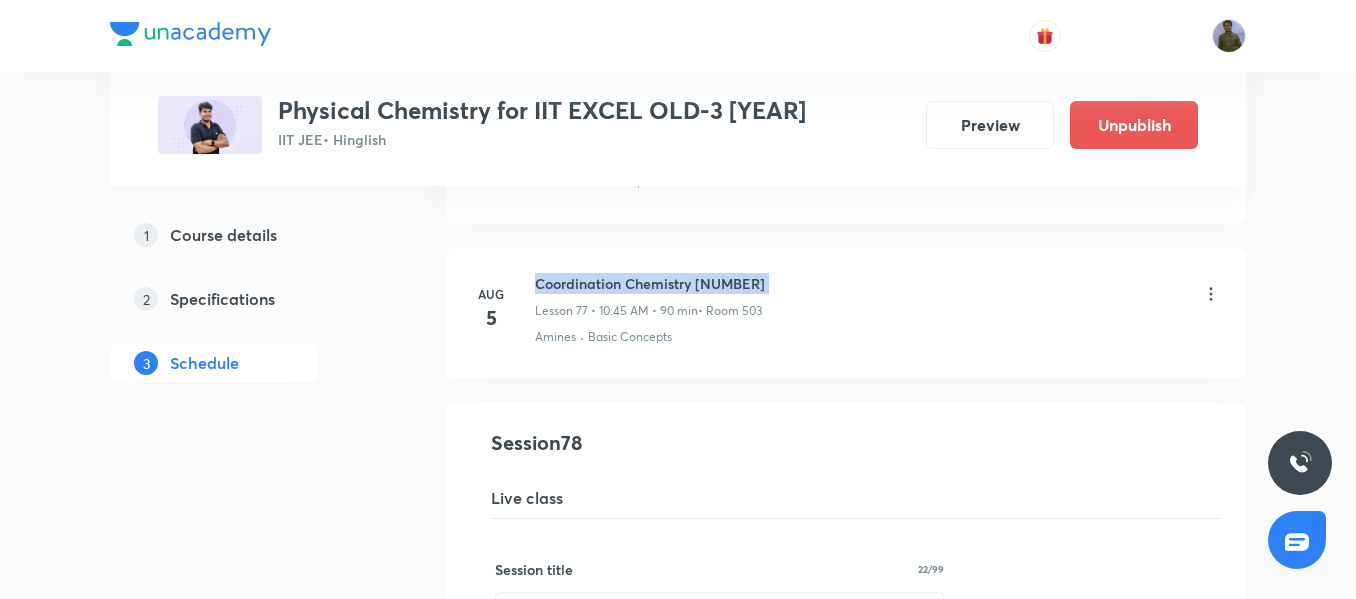 click on "Coordination Chemistry 12" at bounding box center [650, 283] 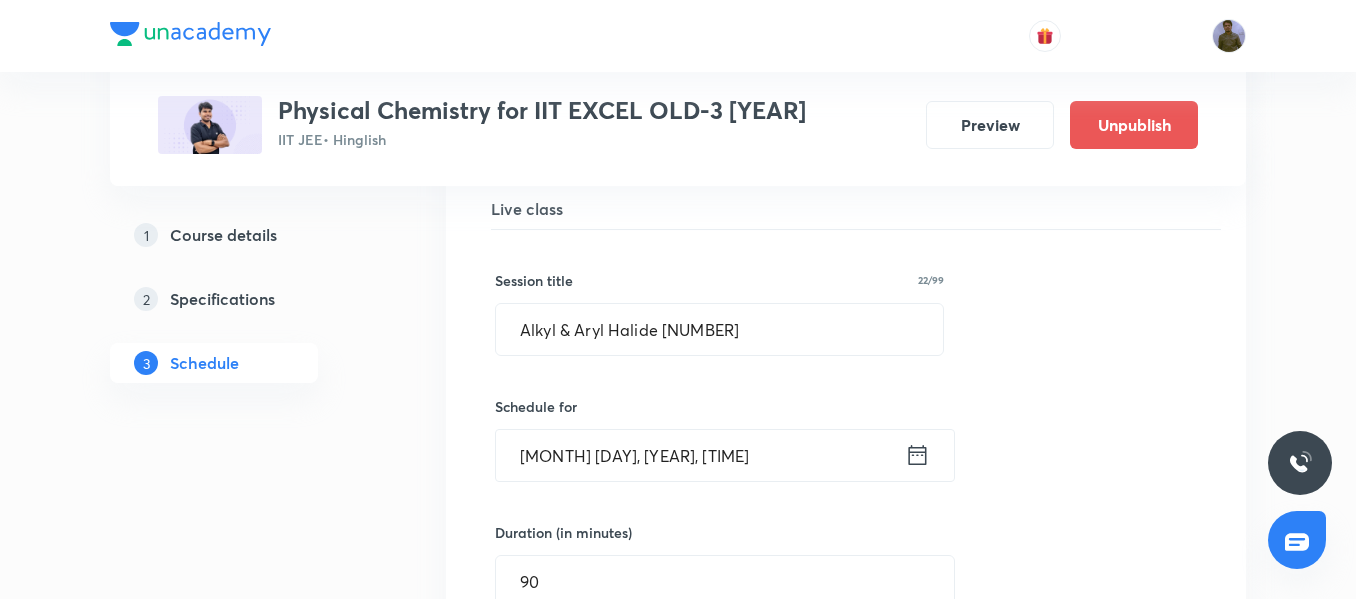 scroll, scrollTop: 12242, scrollLeft: 0, axis: vertical 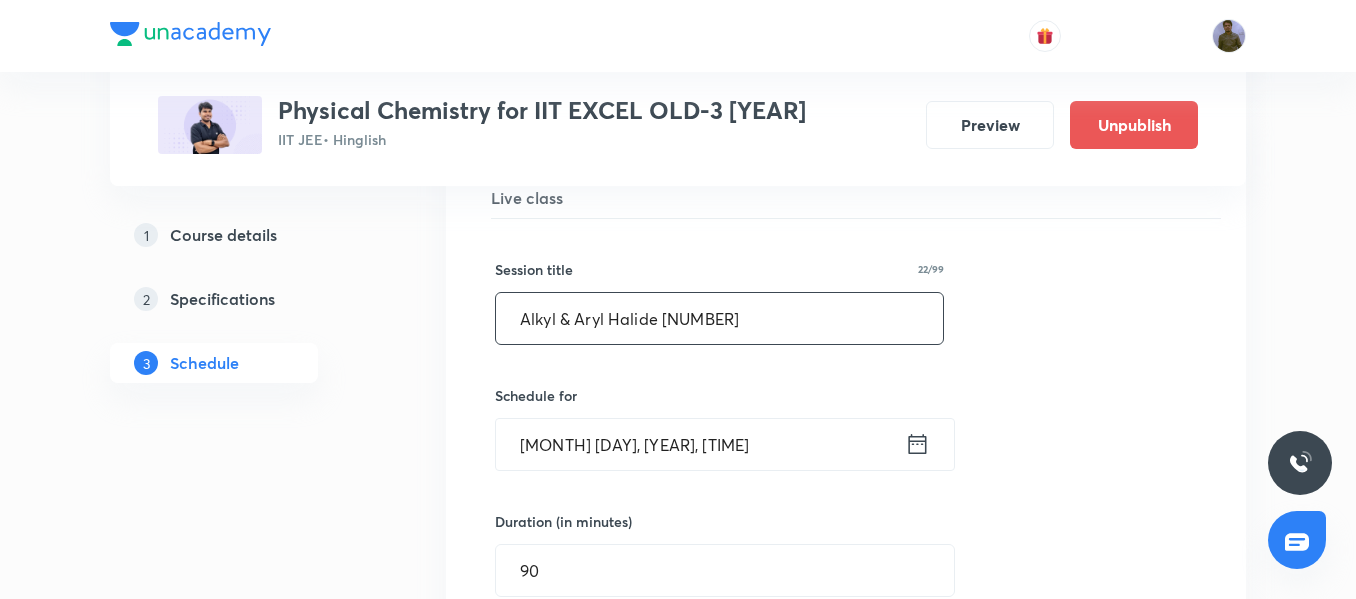 drag, startPoint x: 717, startPoint y: 318, endPoint x: 359, endPoint y: 289, distance: 359.17267 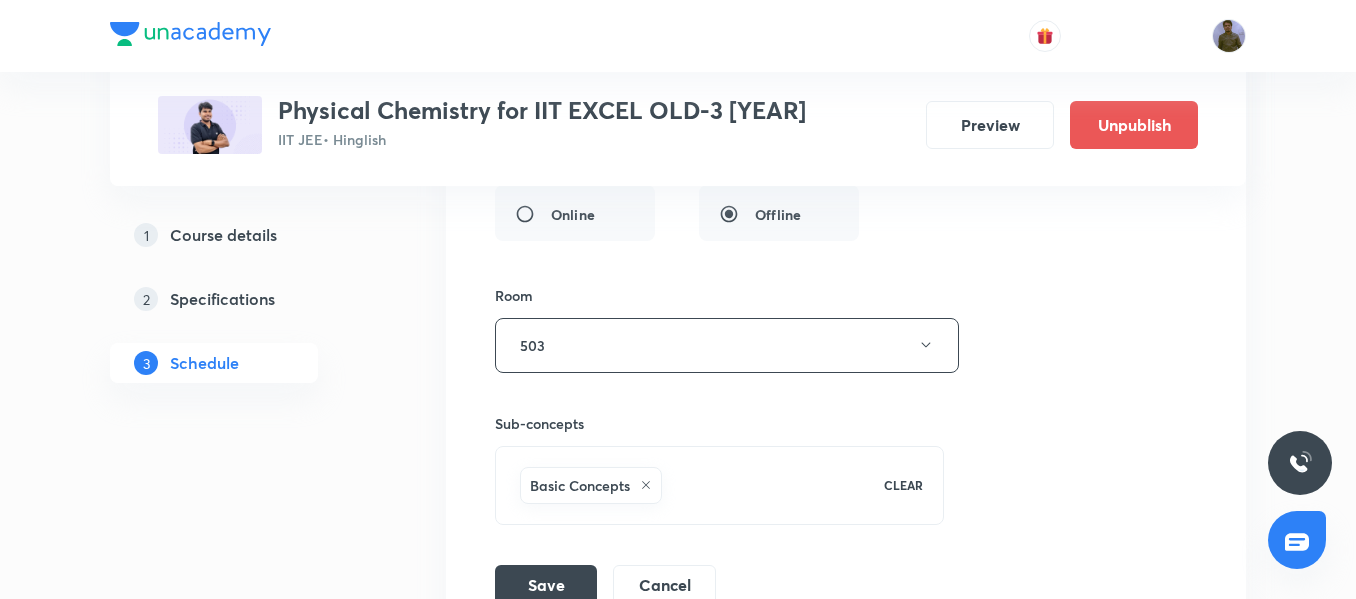 scroll, scrollTop: 13042, scrollLeft: 0, axis: vertical 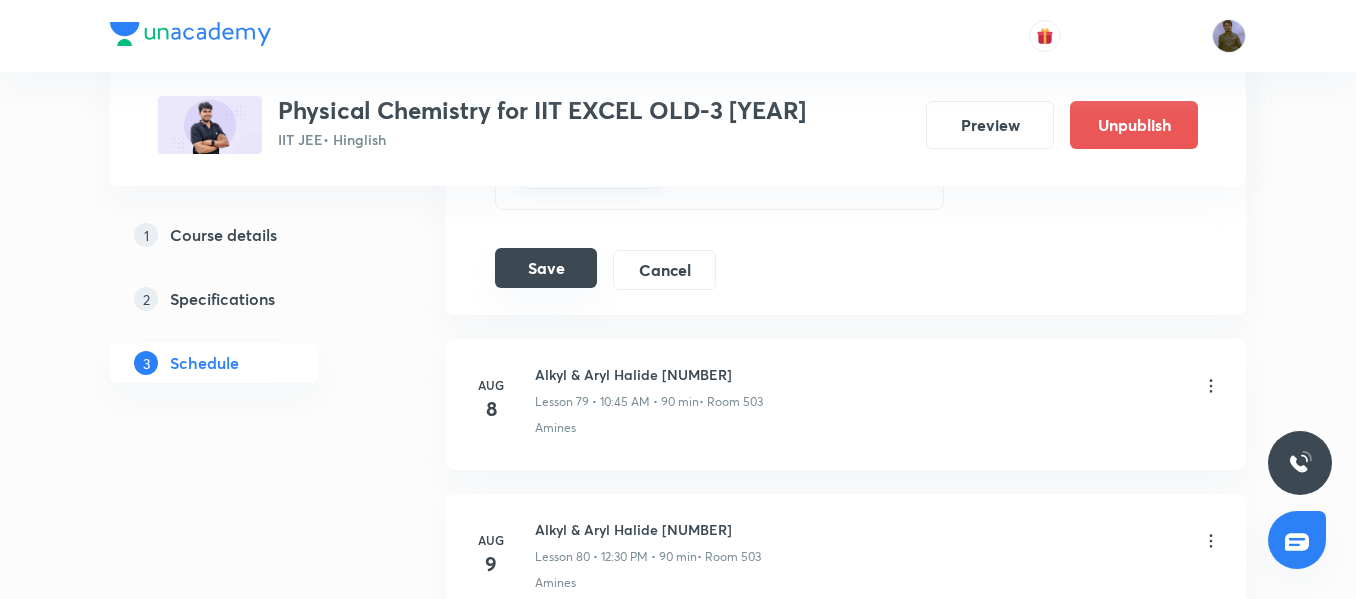 type on "Coordination Chemistry 13" 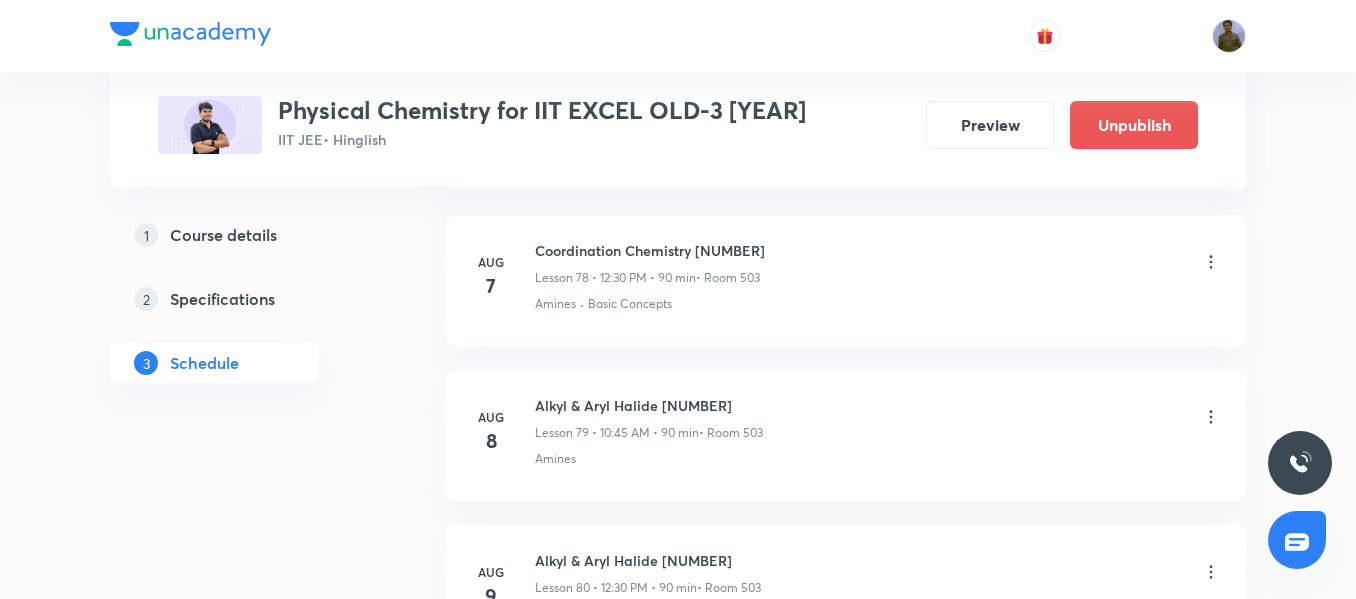 scroll, scrollTop: 12342, scrollLeft: 0, axis: vertical 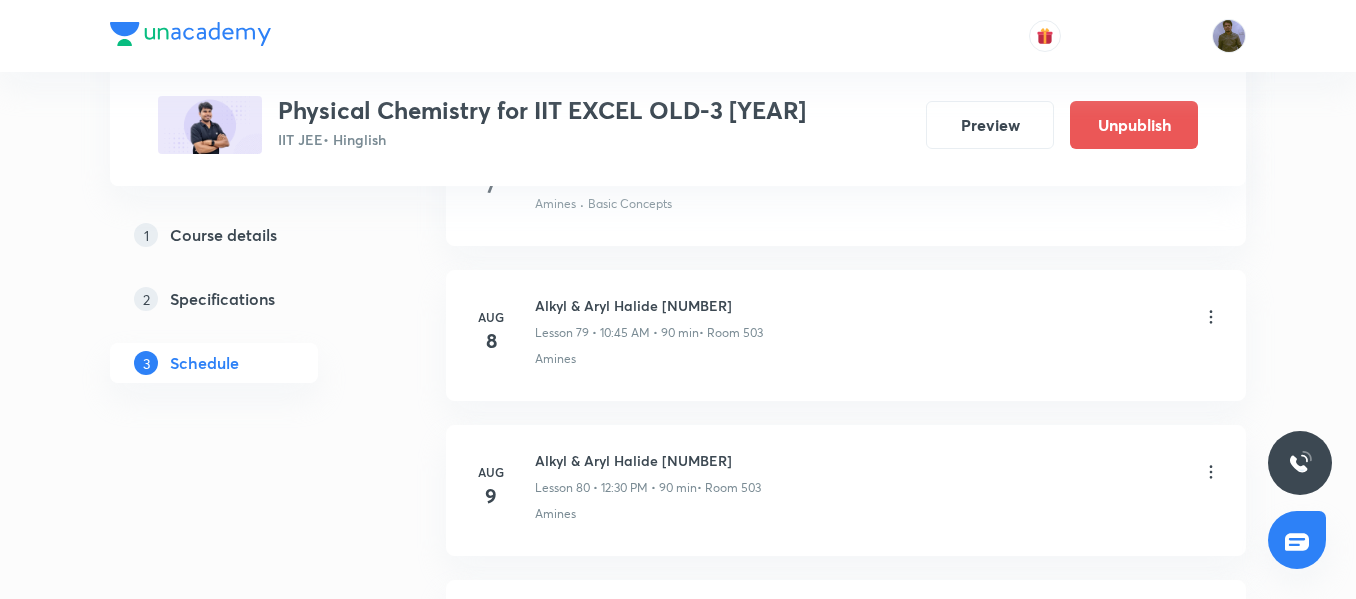 click 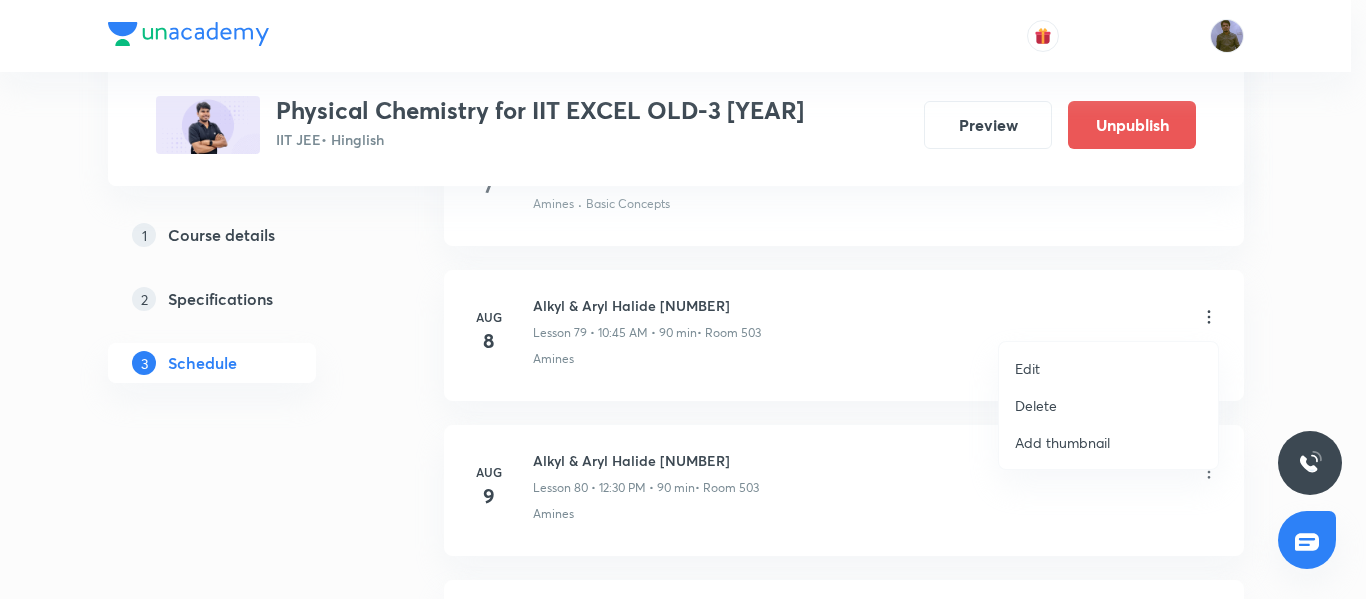 click on "Edit" at bounding box center [1108, 368] 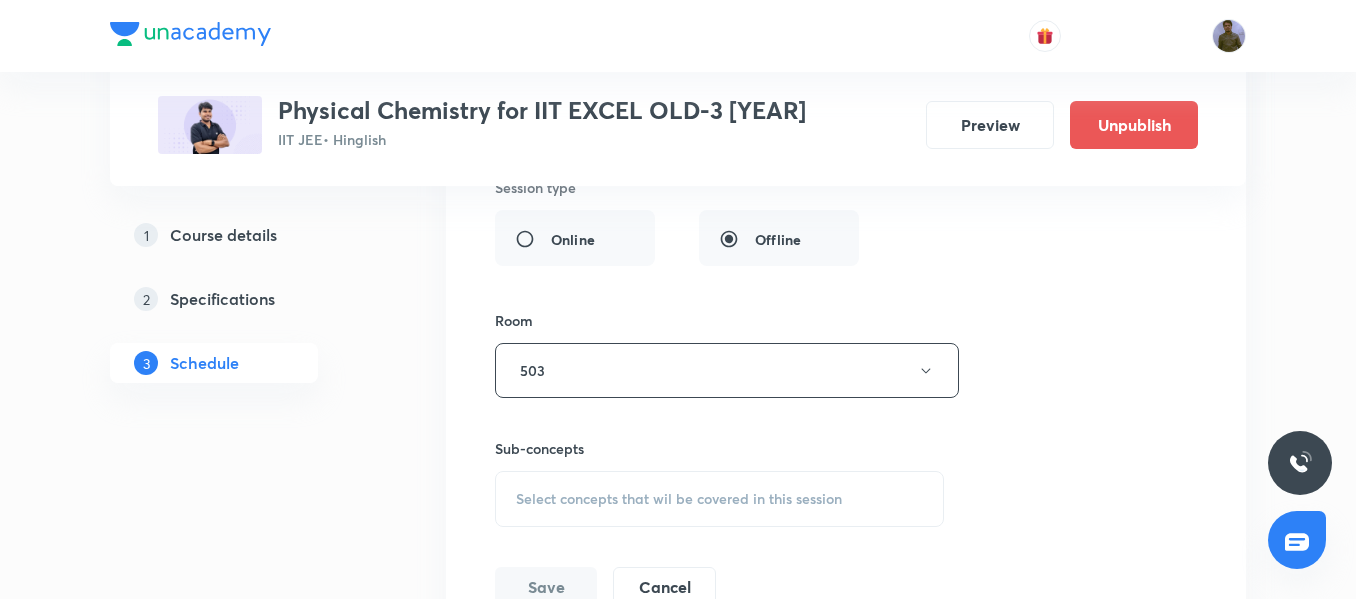 scroll, scrollTop: 13042, scrollLeft: 0, axis: vertical 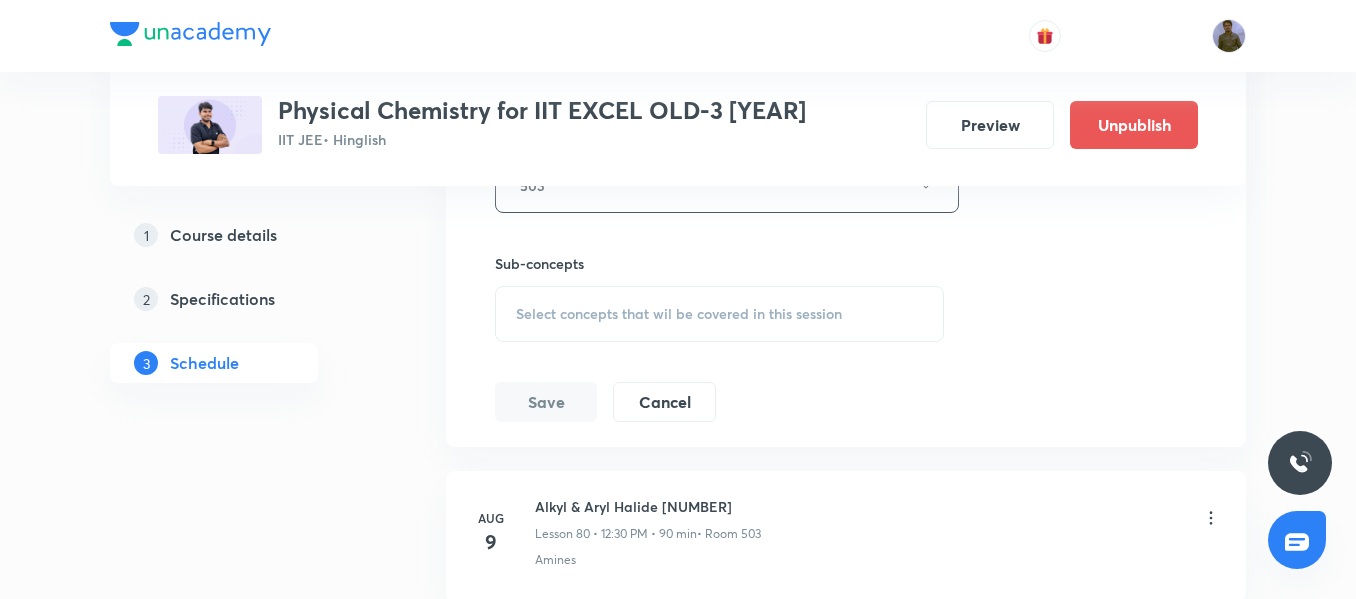 click on "Select concepts that wil be covered in this session" at bounding box center [719, 314] 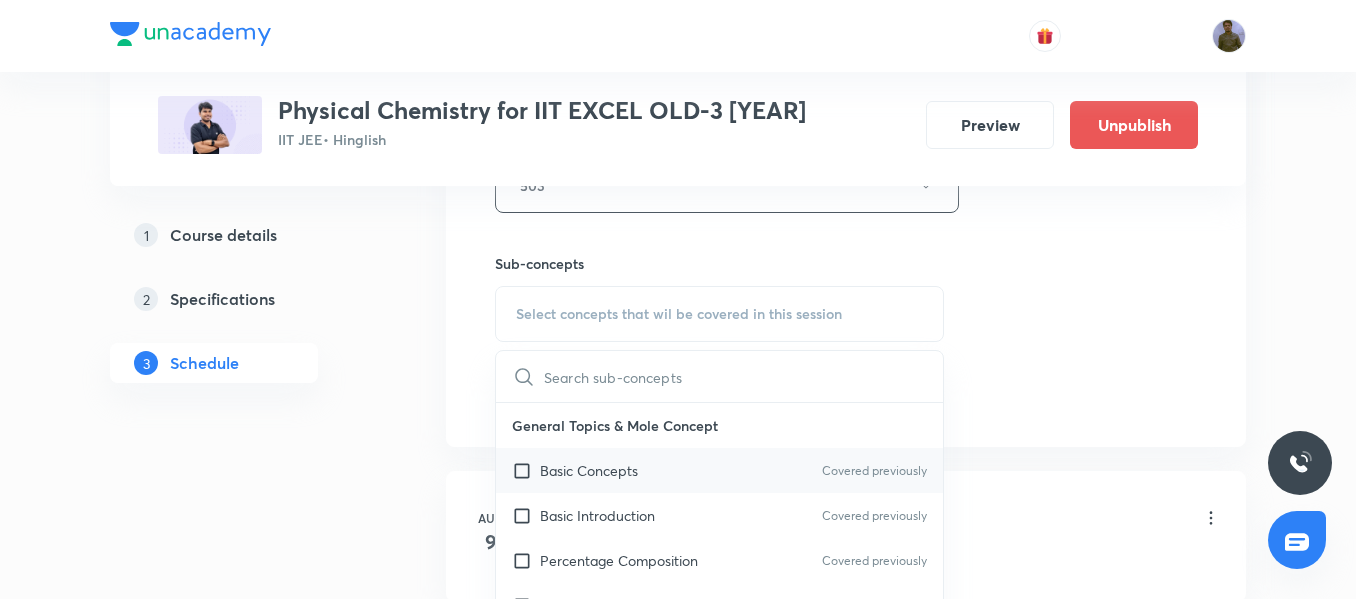click on "Basic Concepts Covered previously" at bounding box center (719, 470) 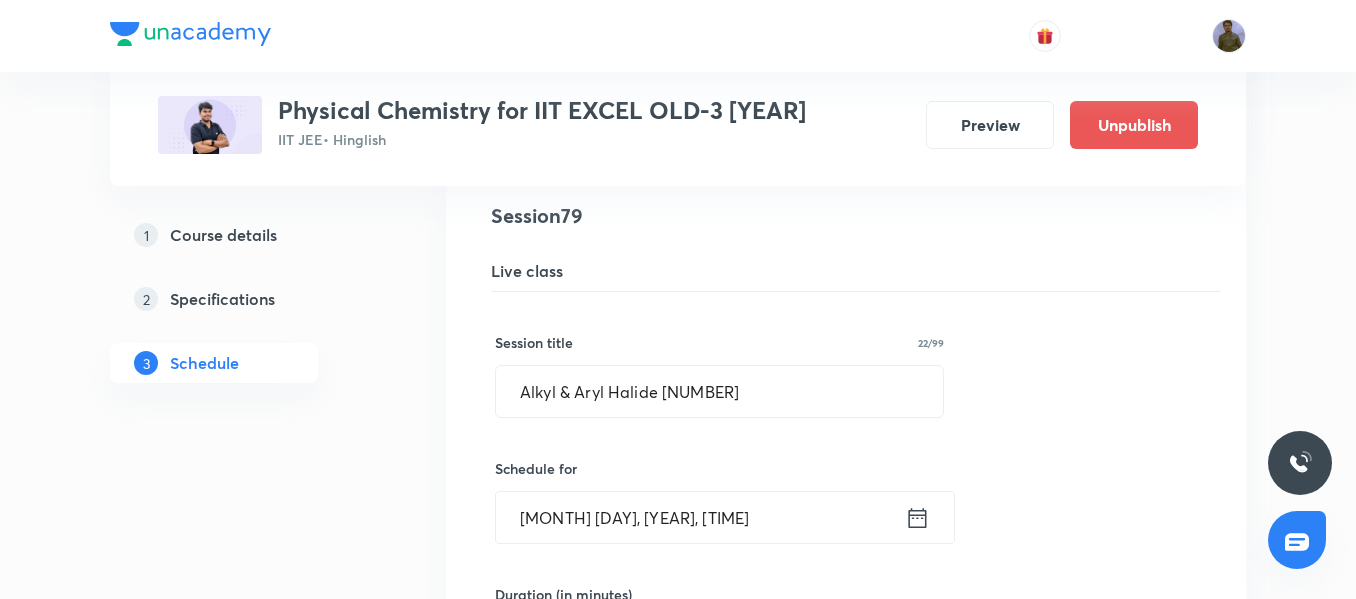 scroll, scrollTop: 12142, scrollLeft: 0, axis: vertical 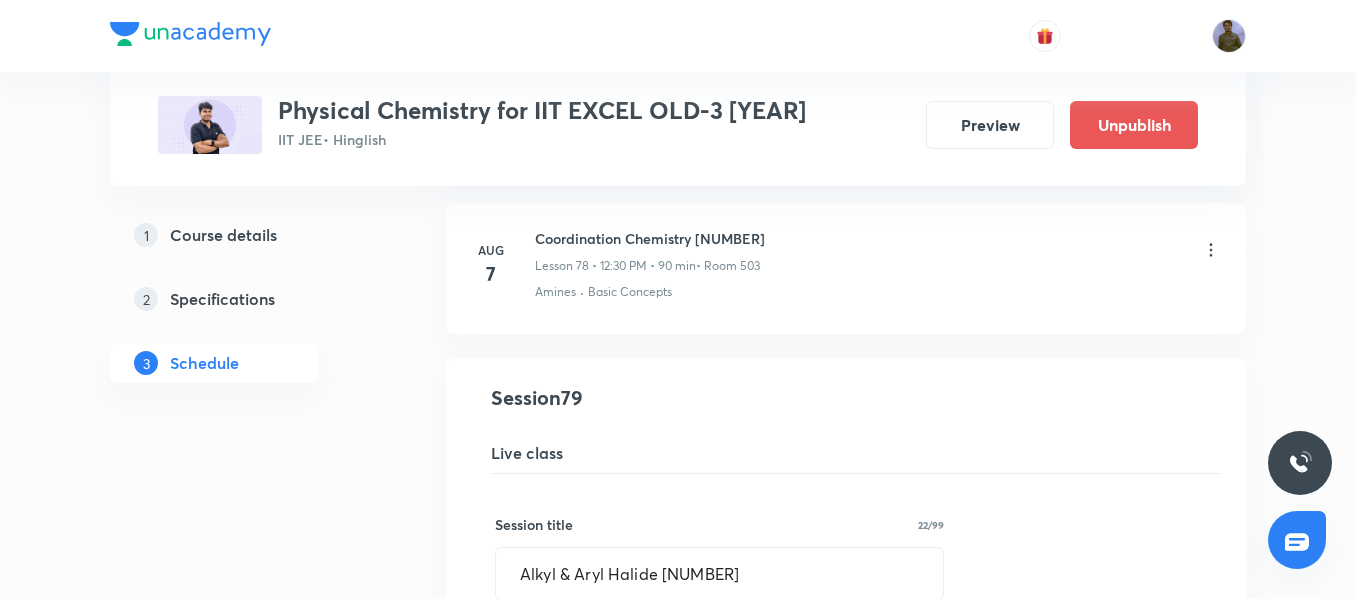 click on "Coordination Chemistry 13" at bounding box center [650, 238] 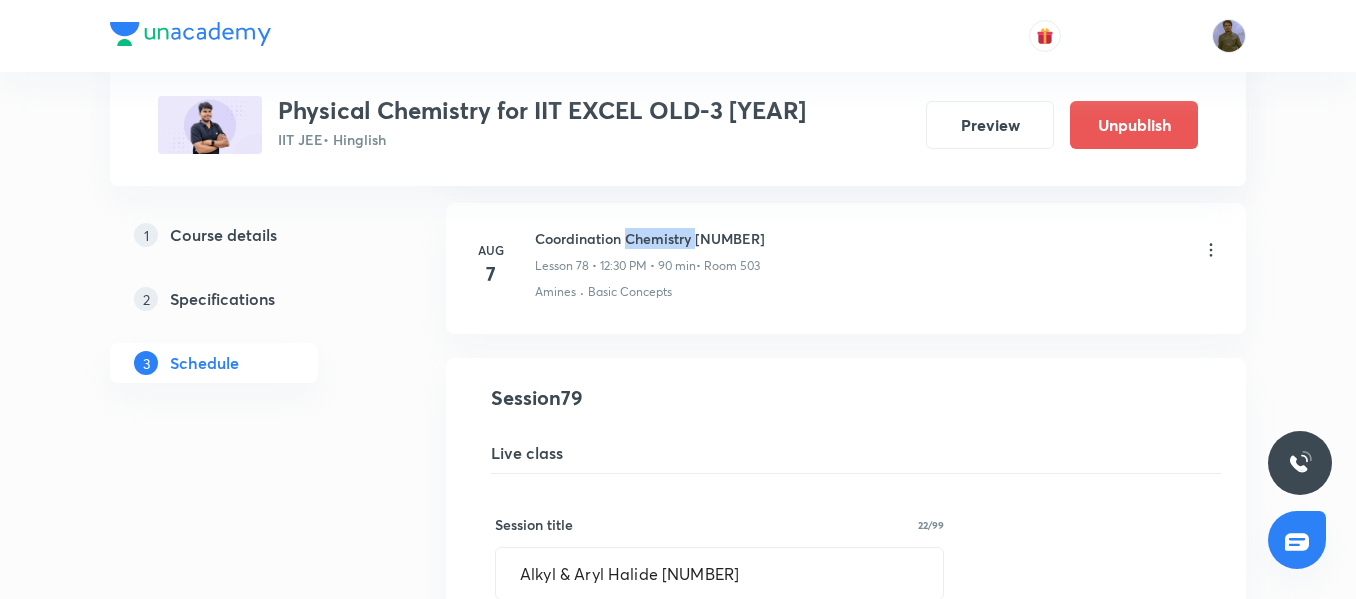 click on "Coordination Chemistry 13" at bounding box center [650, 238] 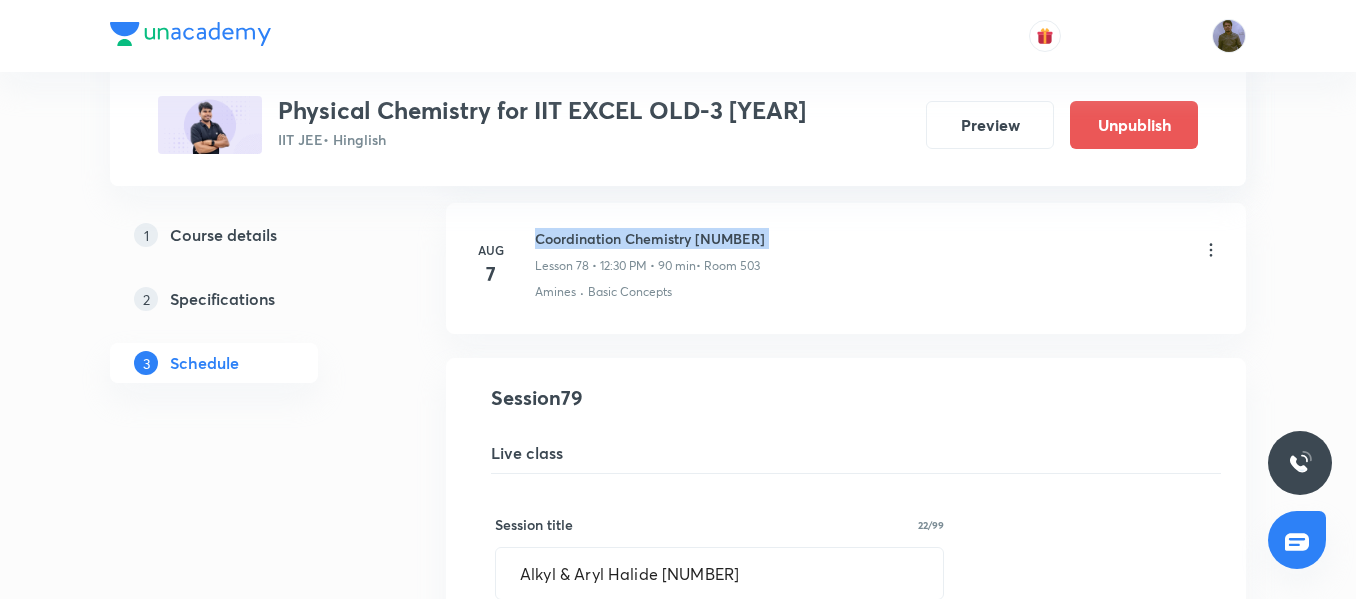 click on "Coordination Chemistry 13" at bounding box center (650, 238) 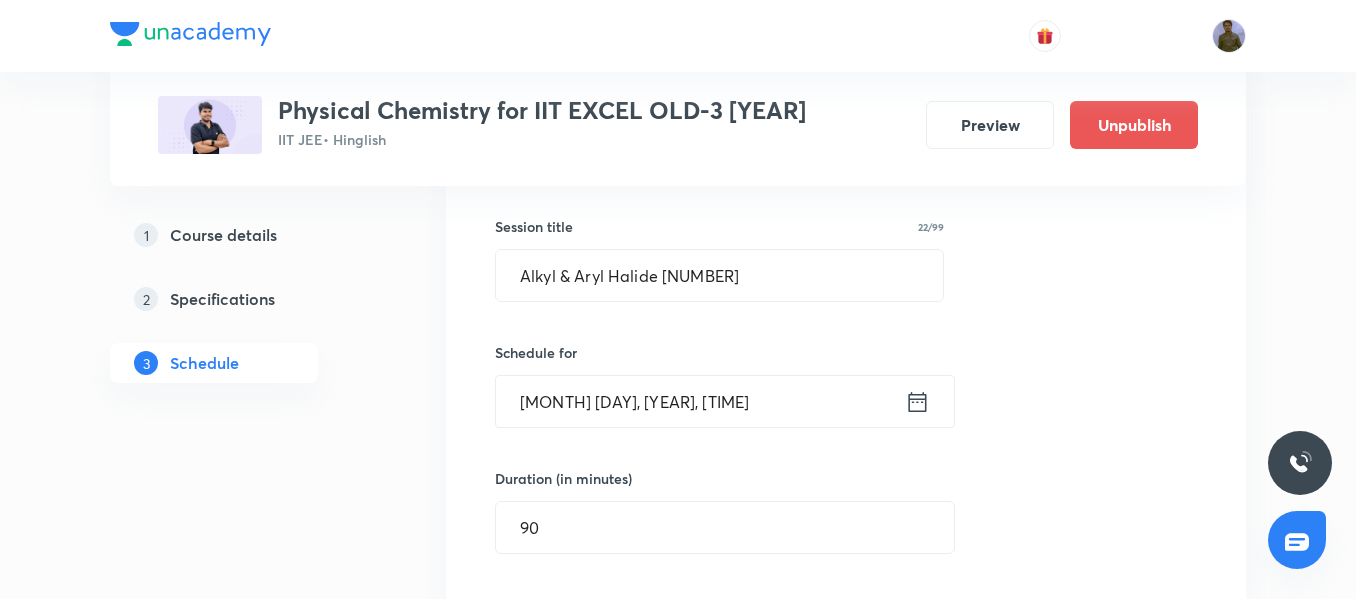 scroll, scrollTop: 12442, scrollLeft: 0, axis: vertical 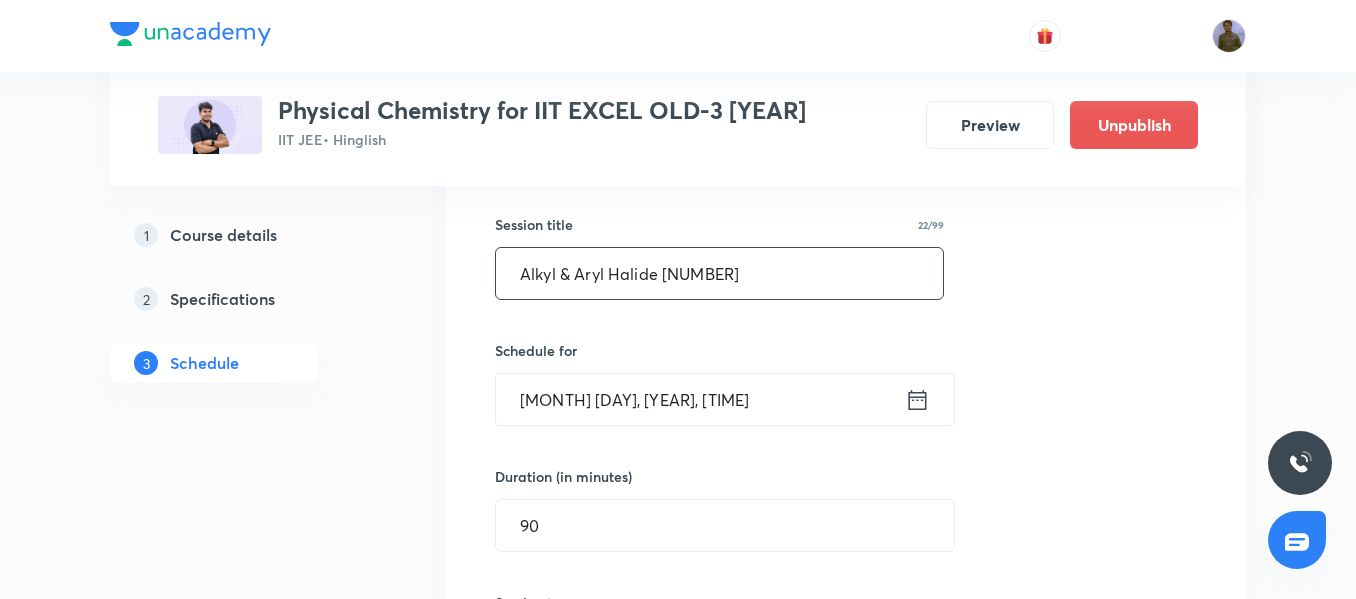 drag, startPoint x: 745, startPoint y: 255, endPoint x: 195, endPoint y: 254, distance: 550.0009 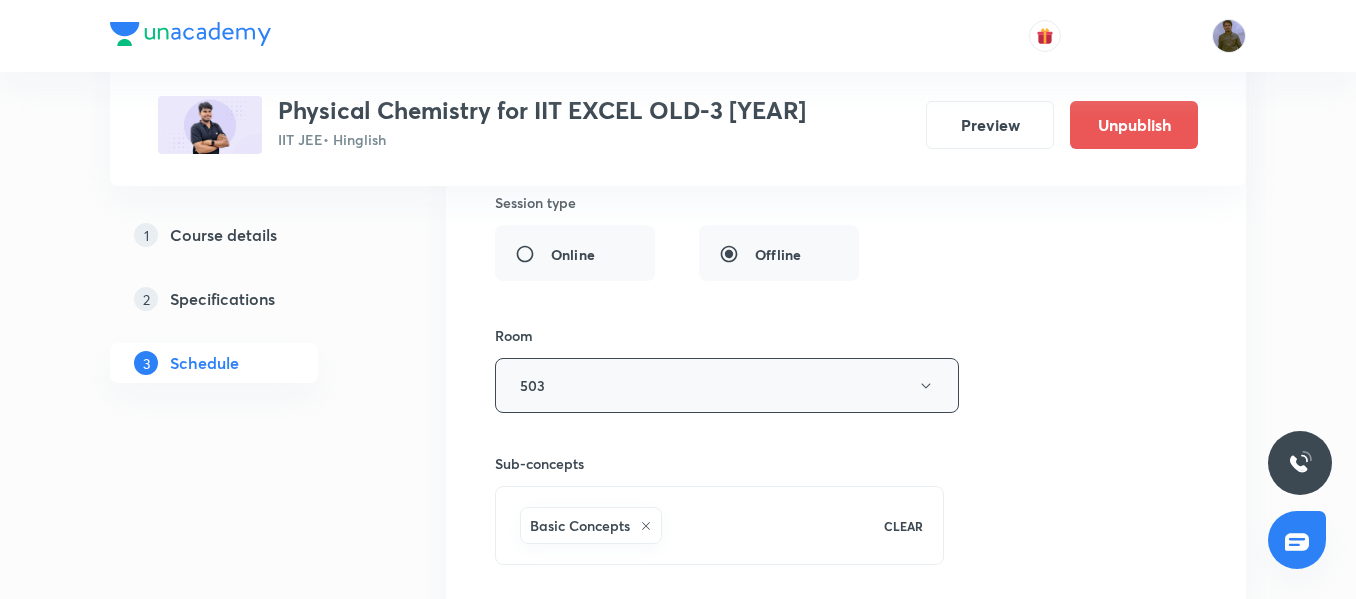 scroll, scrollTop: 13142, scrollLeft: 0, axis: vertical 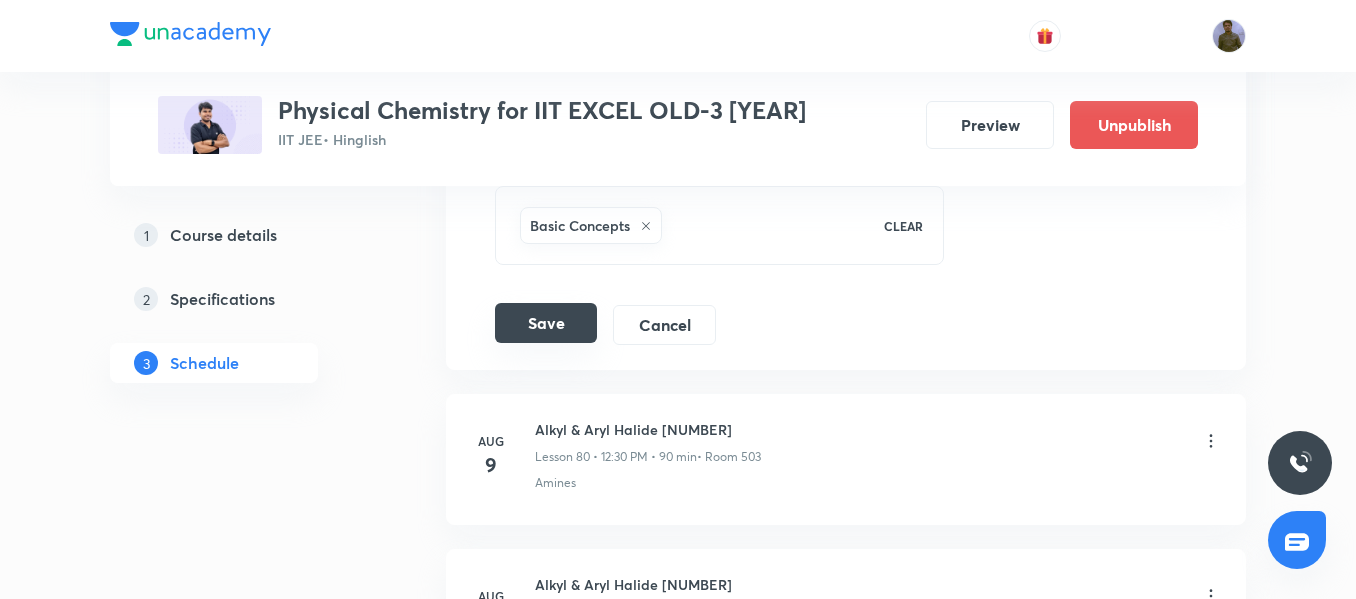 type on "Coordination Chemistry 14" 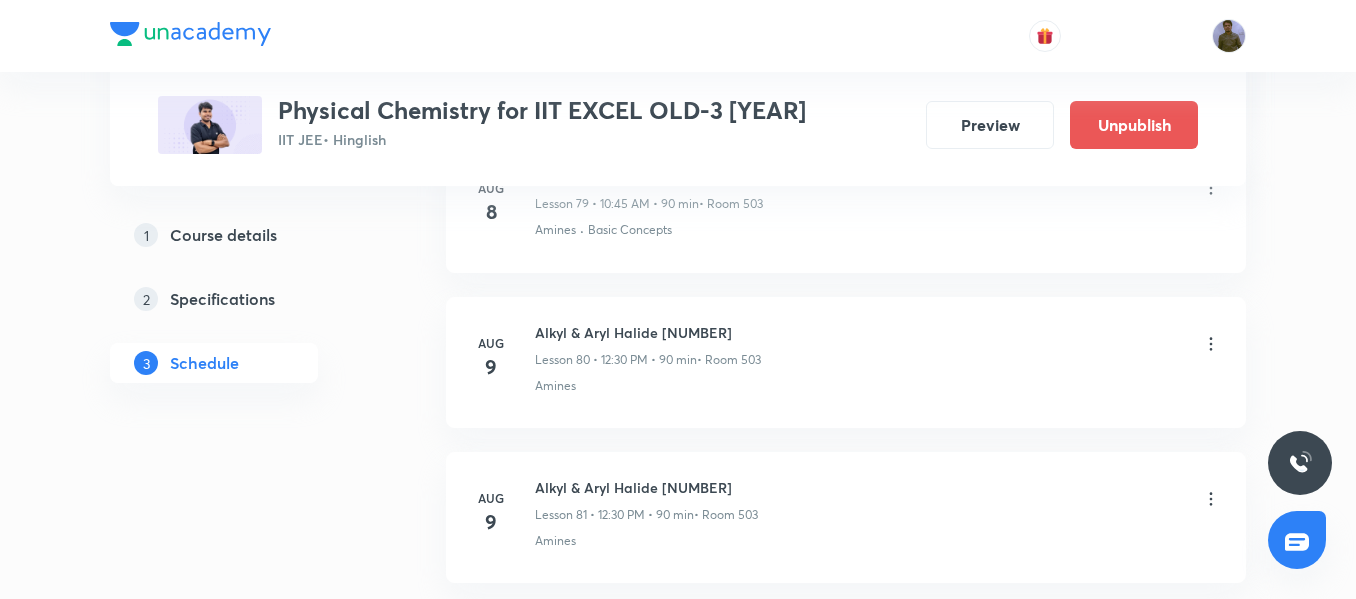 scroll, scrollTop: 12543, scrollLeft: 0, axis: vertical 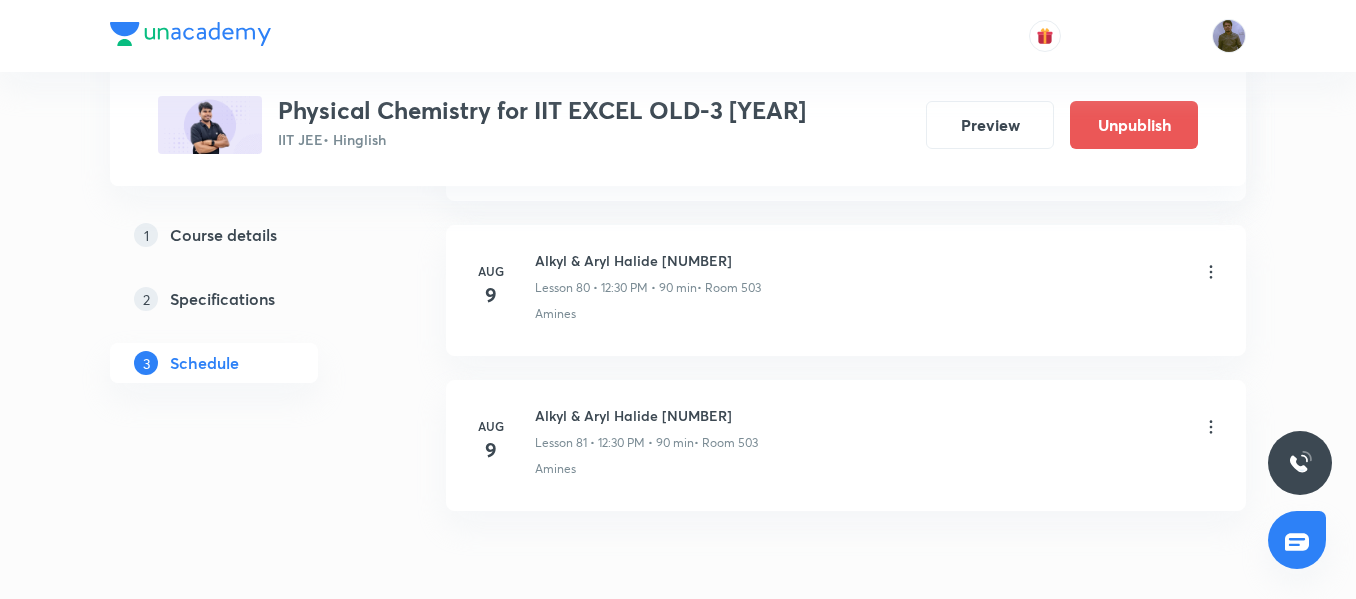 click 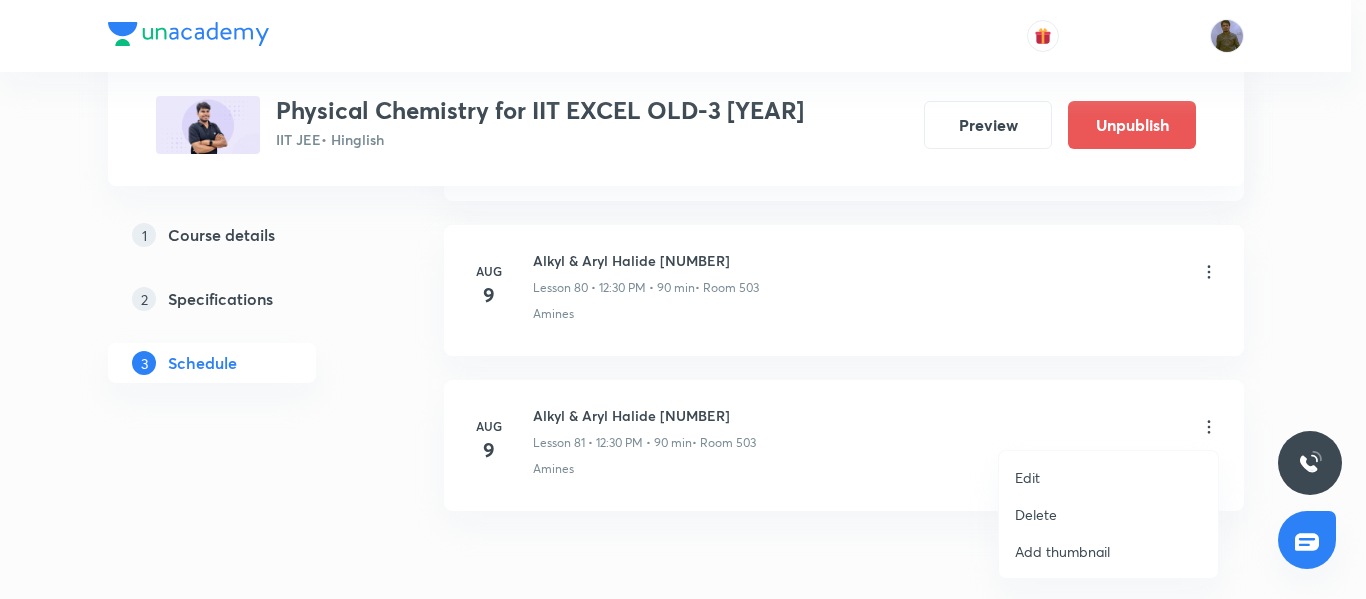 click on "Delete" at bounding box center (1036, 514) 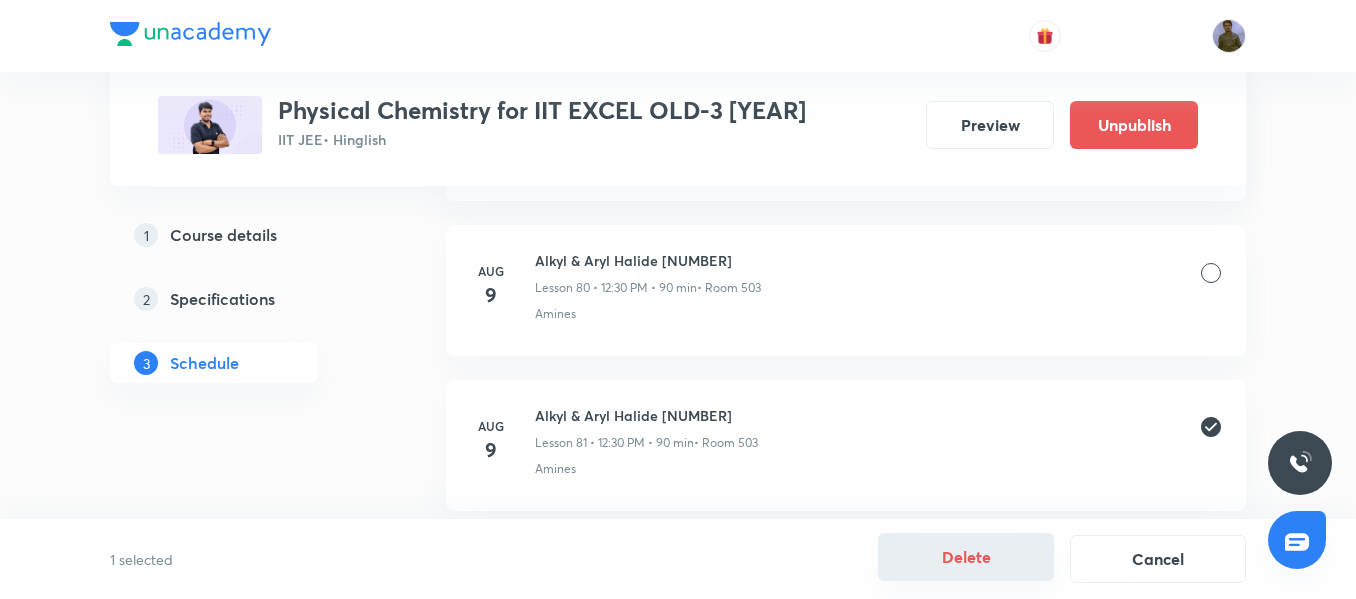 click on "Delete" at bounding box center (966, 557) 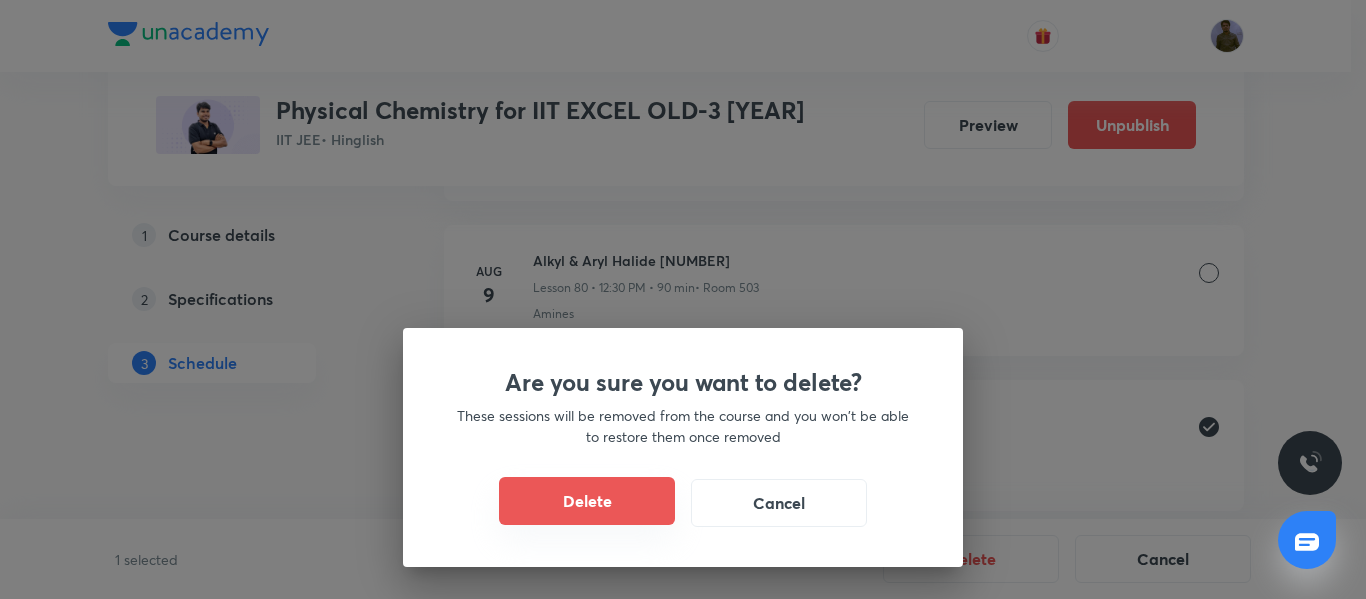 click on "Delete" at bounding box center (587, 501) 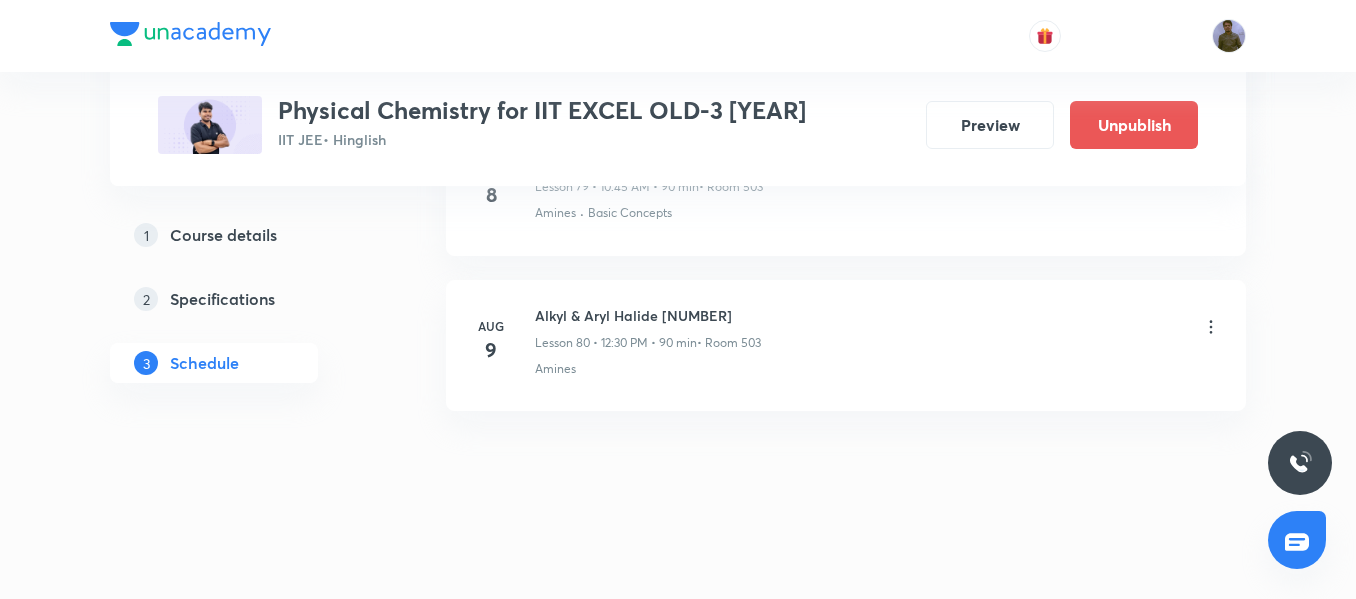 scroll, scrollTop: 12488, scrollLeft: 0, axis: vertical 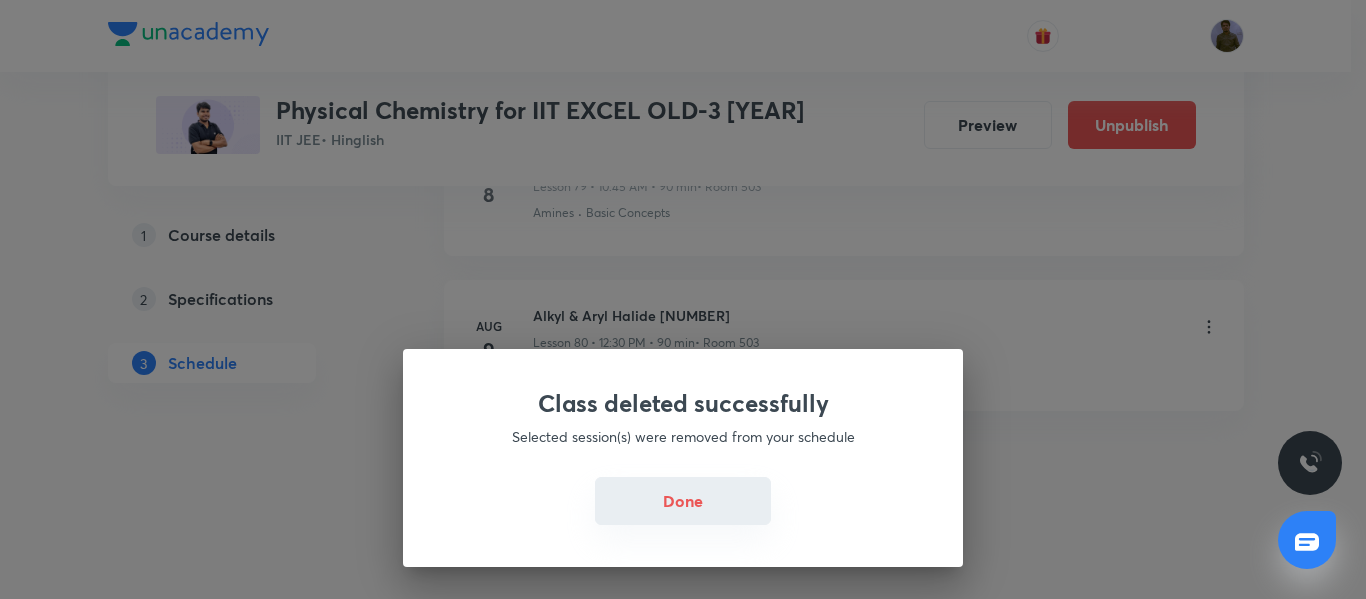 click on "Done" at bounding box center (683, 501) 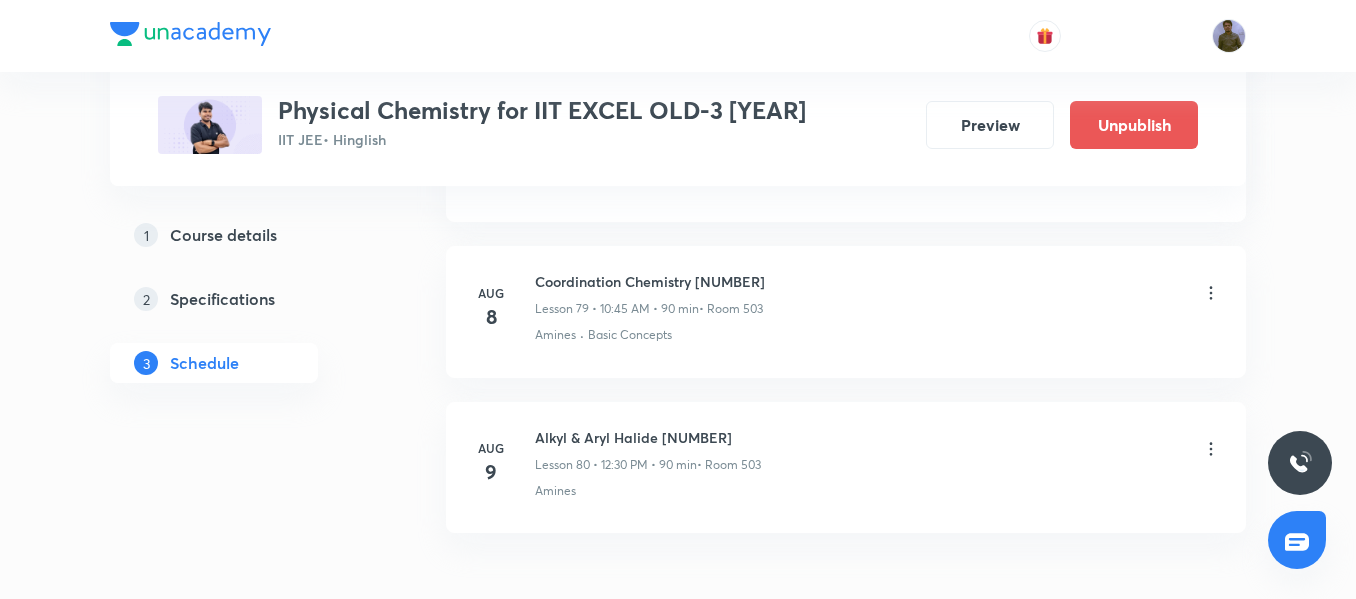 scroll, scrollTop: 12488, scrollLeft: 0, axis: vertical 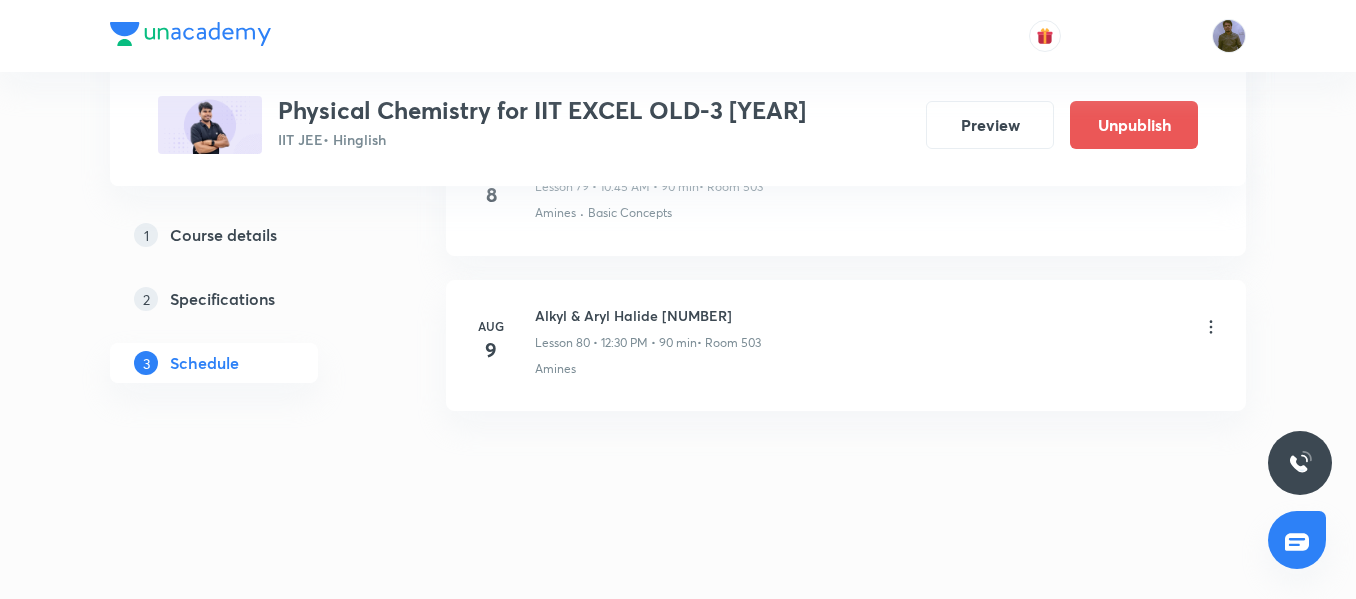 click 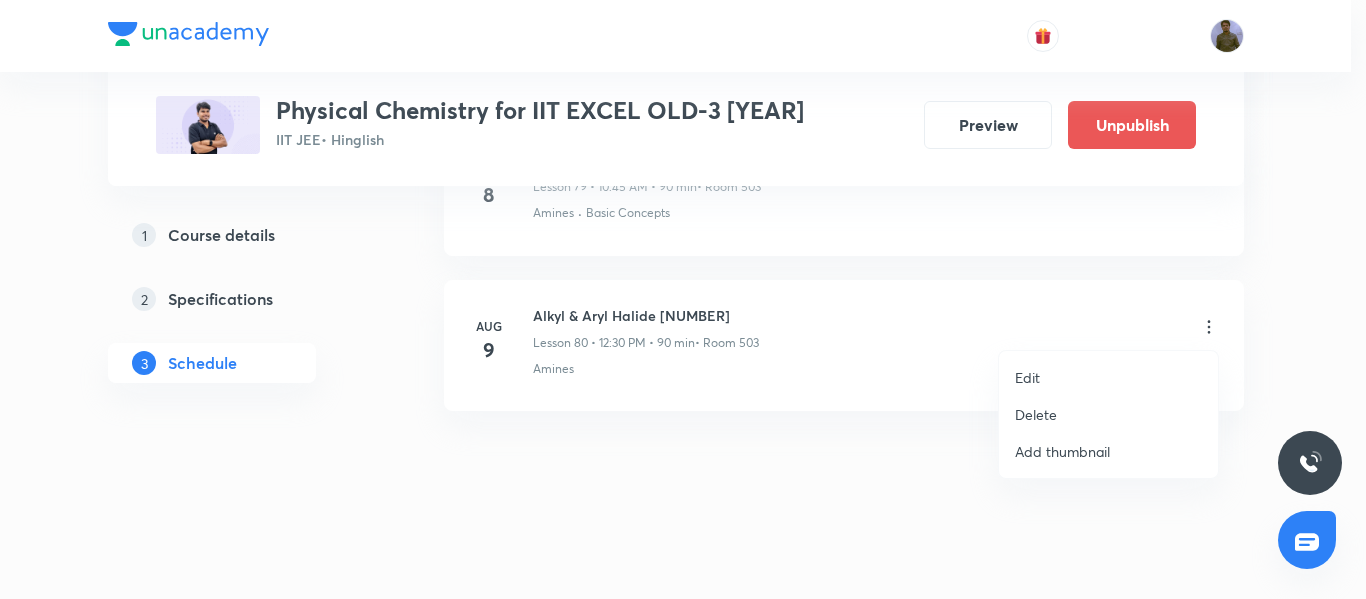 click on "Edit" at bounding box center [1108, 377] 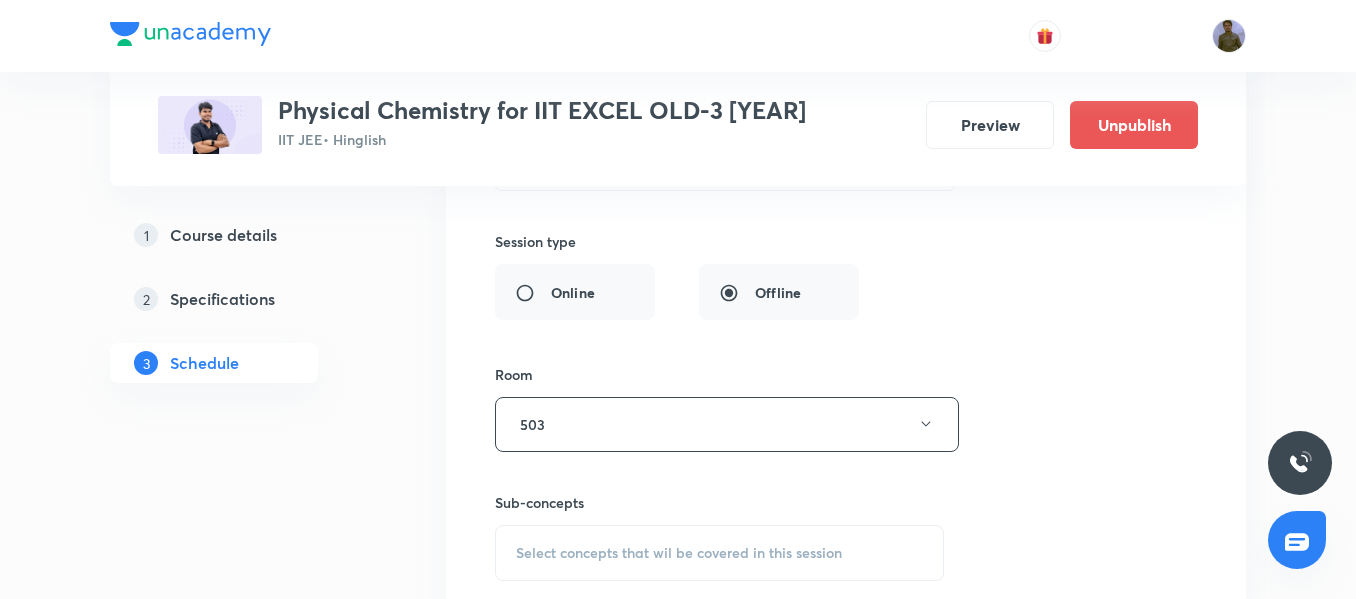 scroll, scrollTop: 13088, scrollLeft: 0, axis: vertical 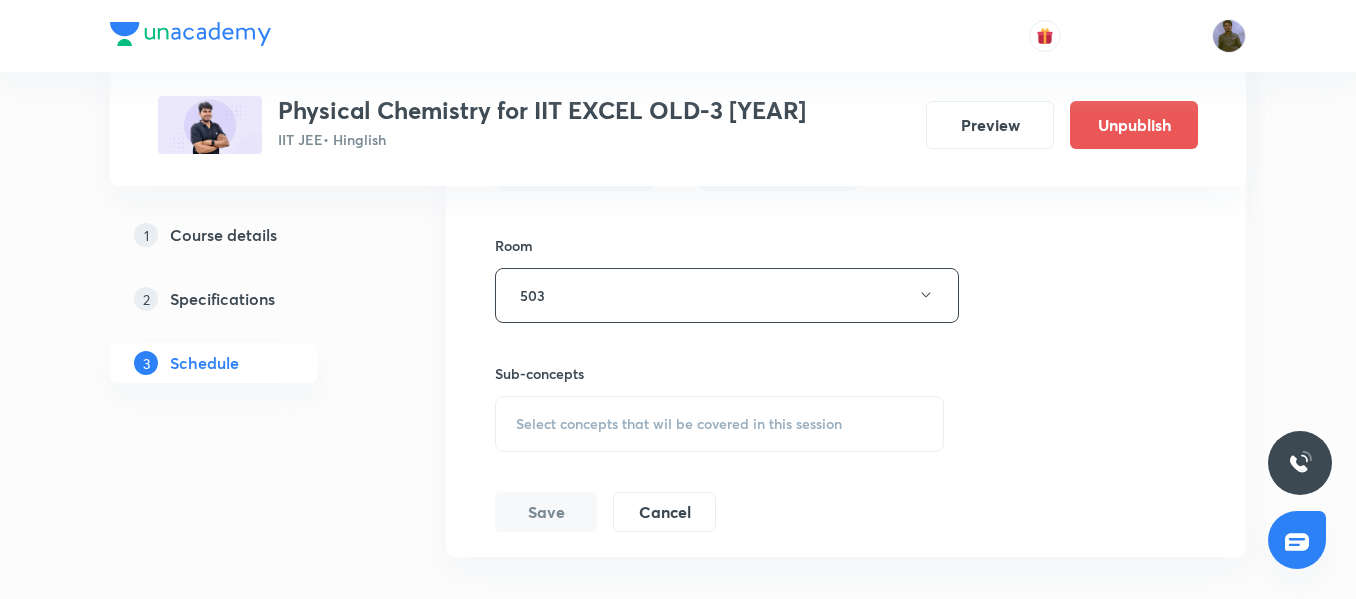 click on "Select concepts that wil be covered in this session" at bounding box center [719, 424] 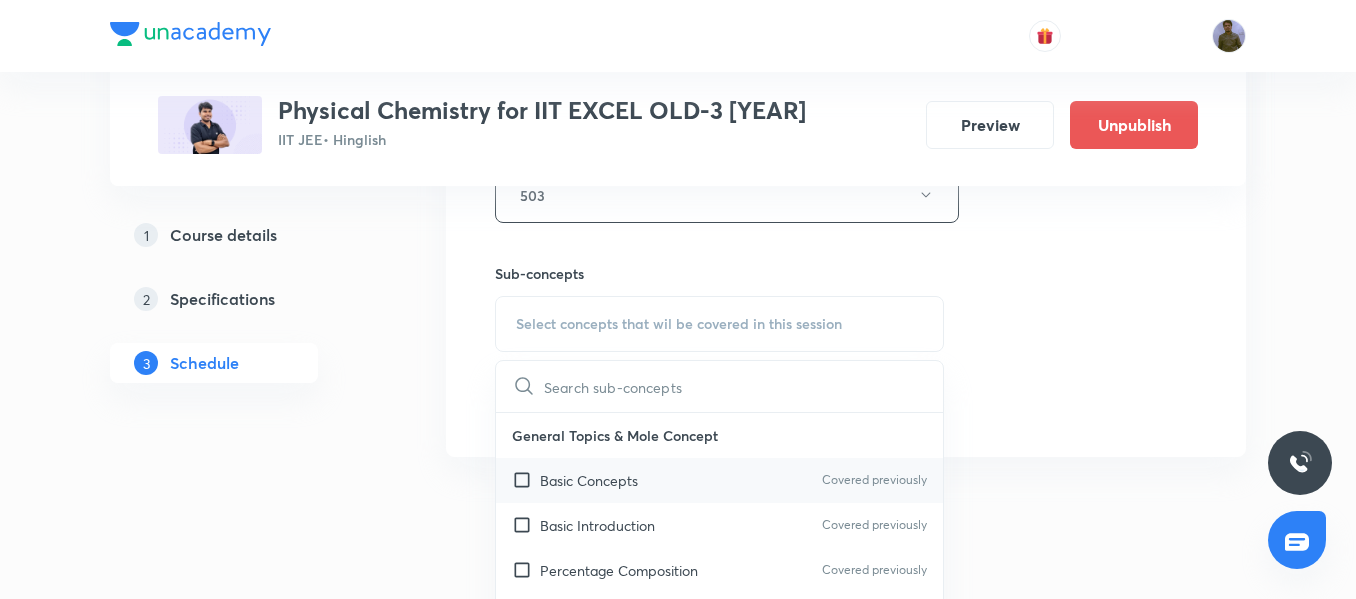 click on "Basic Concepts Covered previously" at bounding box center [719, 480] 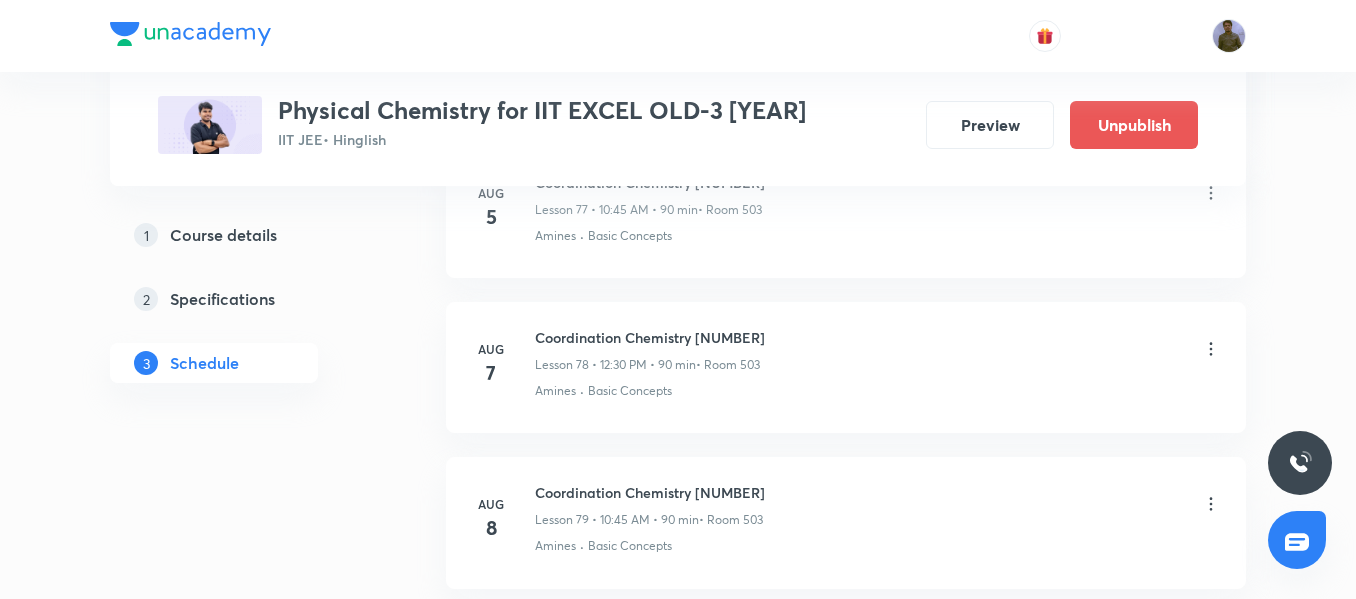 scroll, scrollTop: 12088, scrollLeft: 0, axis: vertical 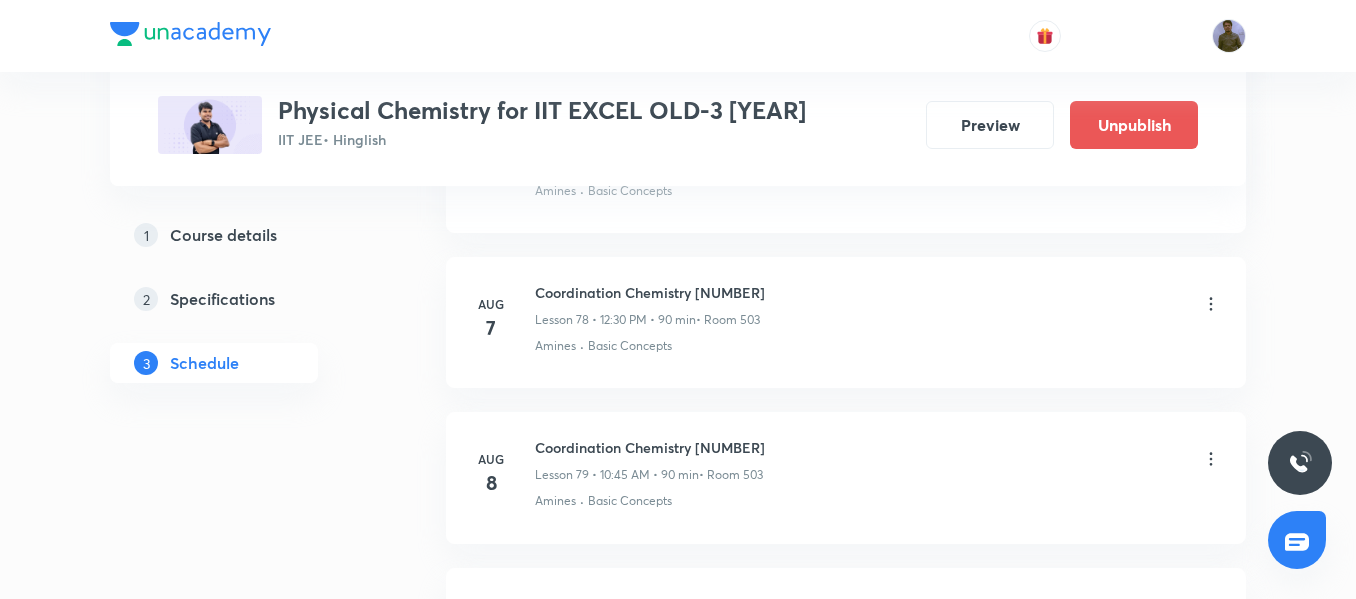click on "Aug 8 Coordination Chemistry 14 Lesson 79 • 10:45 AM • 90 min  • Room 503 Amines · Basic Concepts" at bounding box center [846, 477] 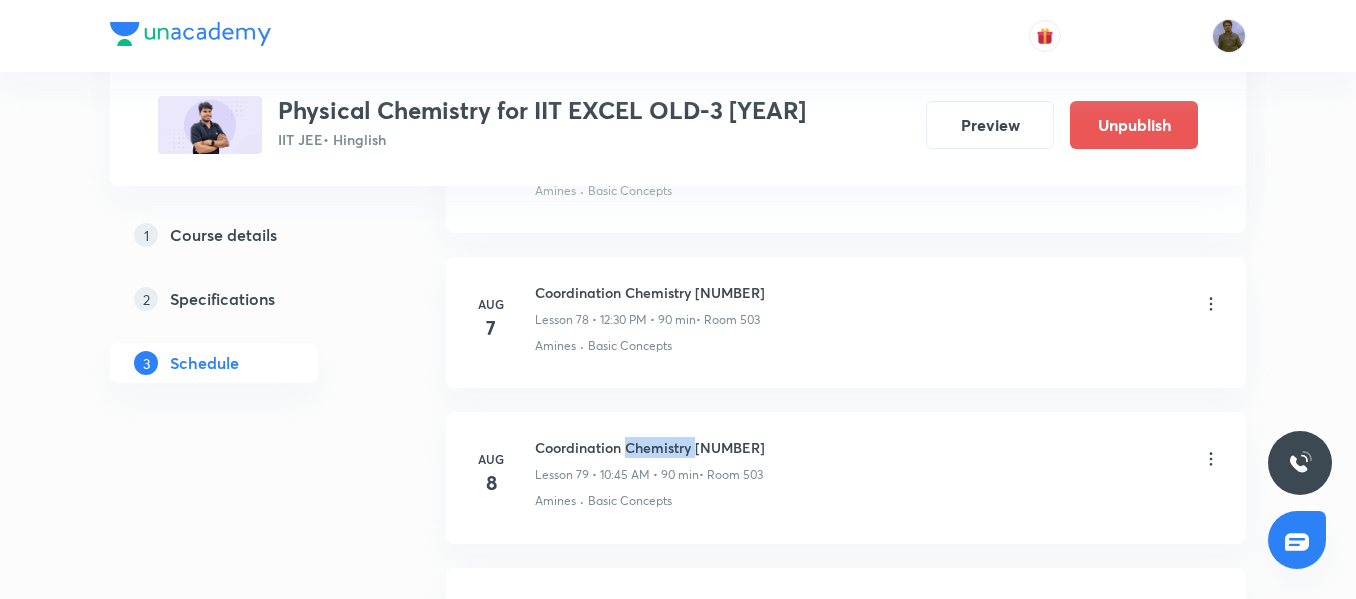 click on "Aug 8 Coordination Chemistry 14 Lesson 79 • 10:45 AM • 90 min  • Room 503 Amines · Basic Concepts" at bounding box center [846, 477] 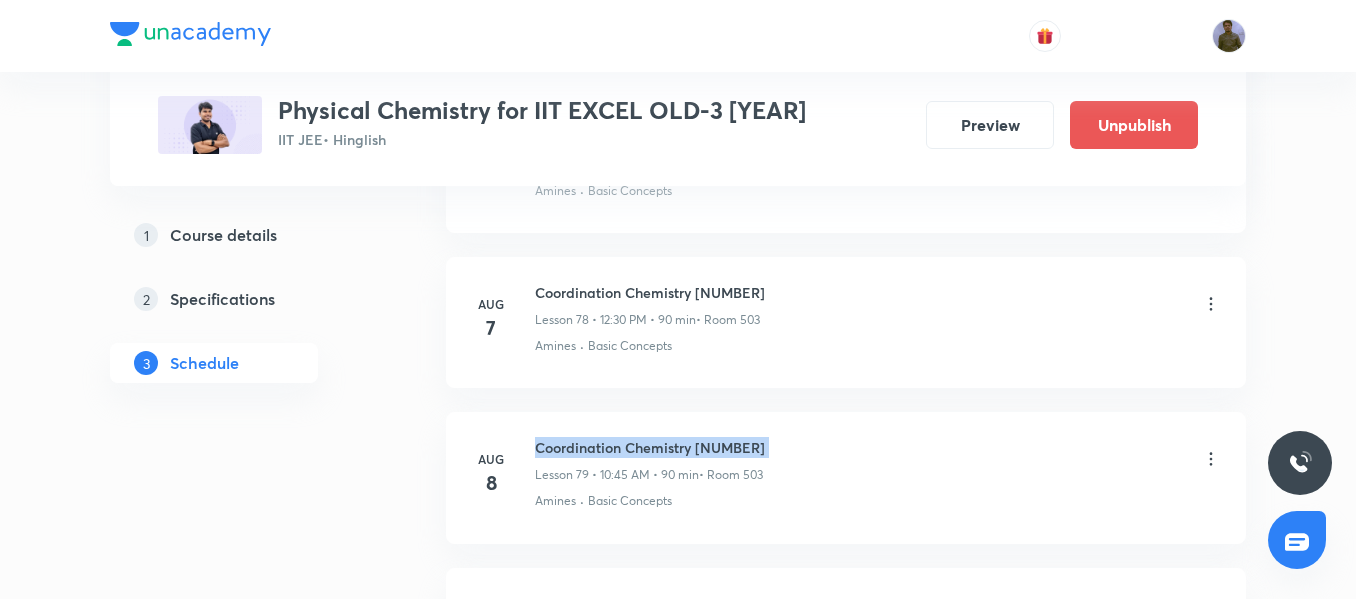 click on "Aug 8 Coordination Chemistry 14 Lesson 79 • 10:45 AM • 90 min  • Room 503 Amines · Basic Concepts" at bounding box center [846, 477] 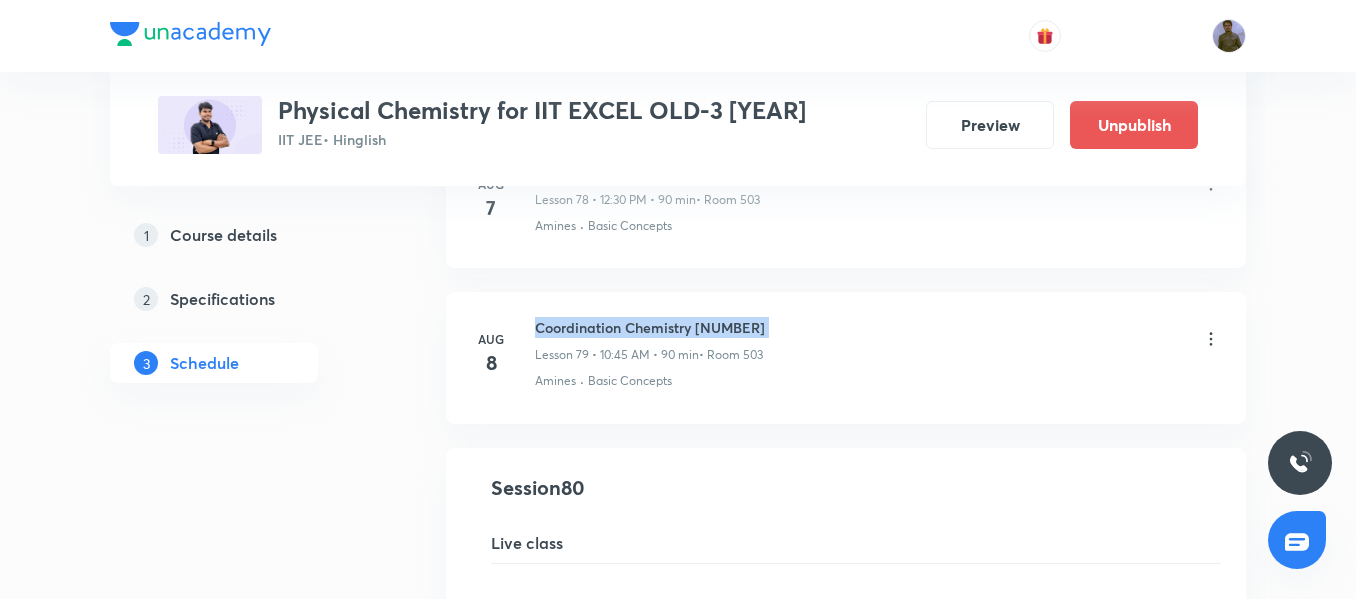 scroll, scrollTop: 12388, scrollLeft: 0, axis: vertical 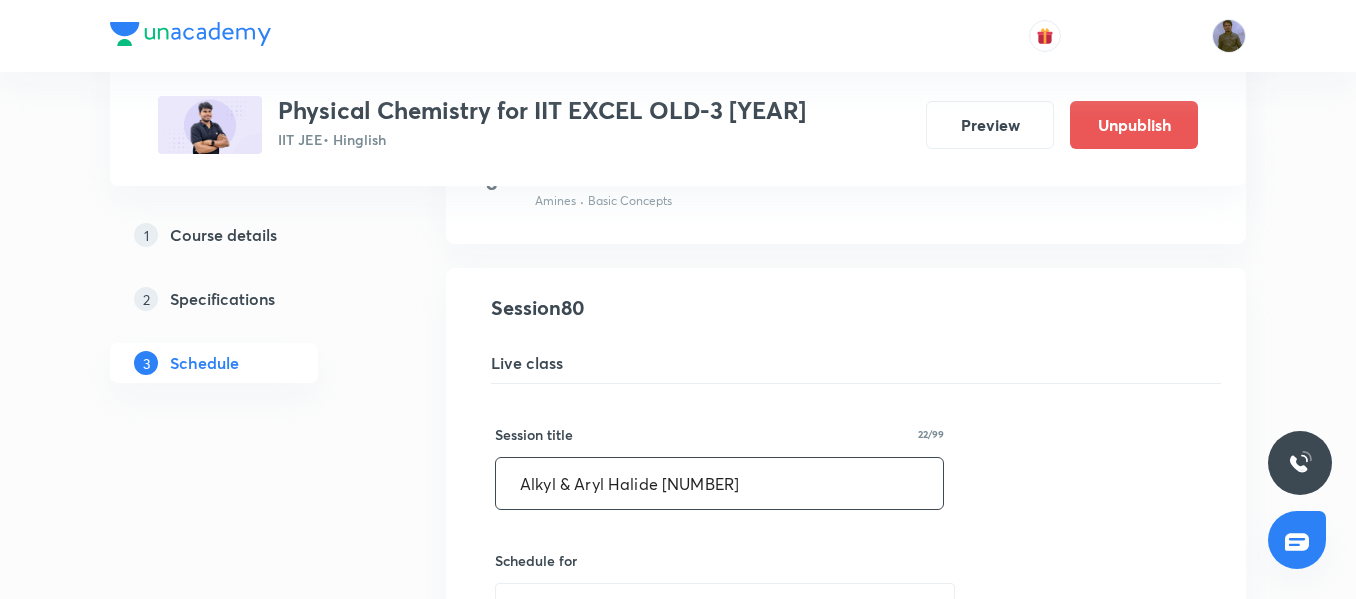 drag, startPoint x: 716, startPoint y: 524, endPoint x: 693, endPoint y: 503, distance: 31.144823 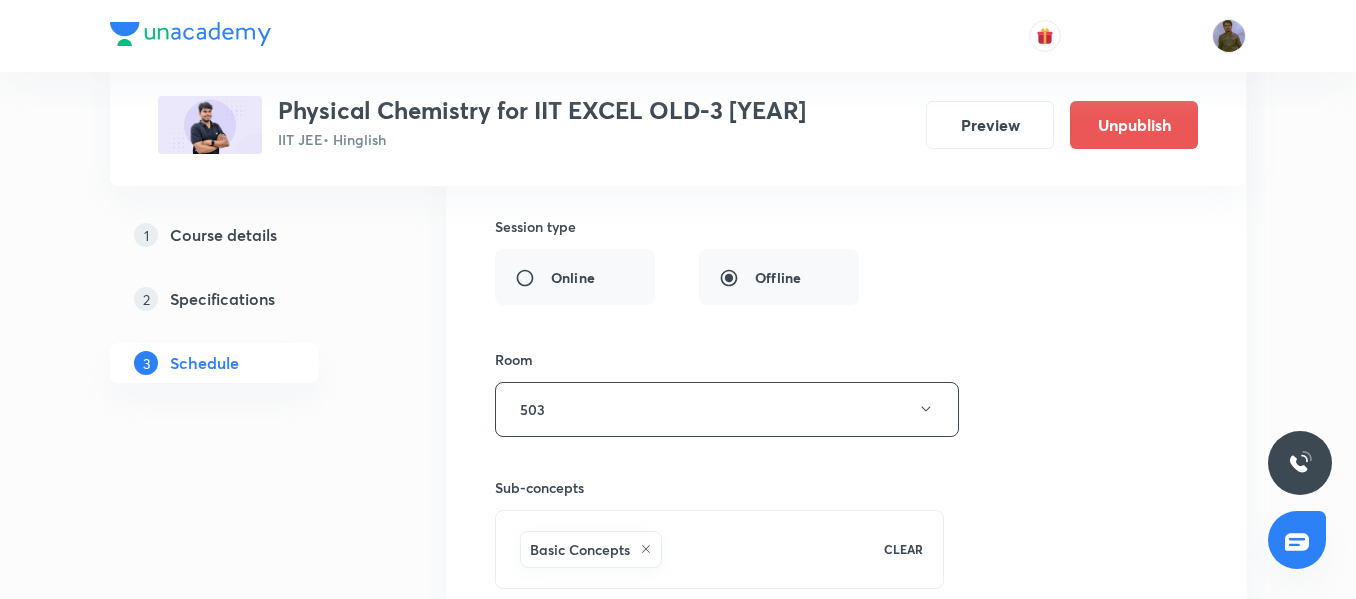 scroll, scrollTop: 13088, scrollLeft: 0, axis: vertical 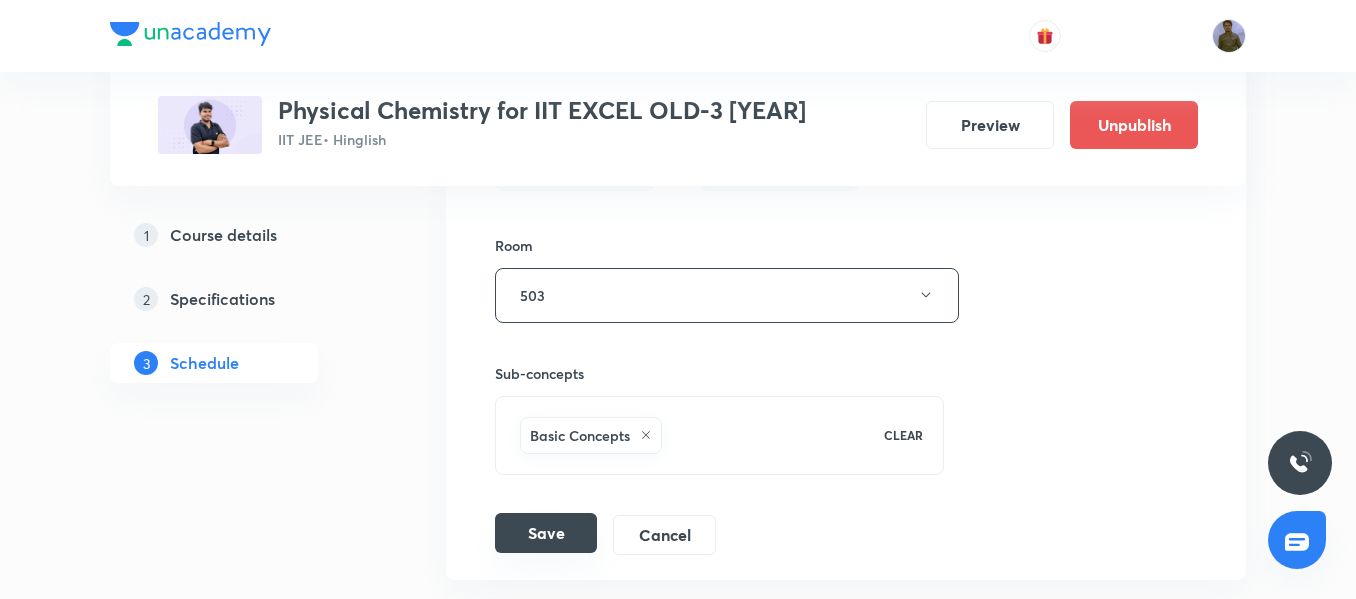 type on "Coordination Chemistry 15" 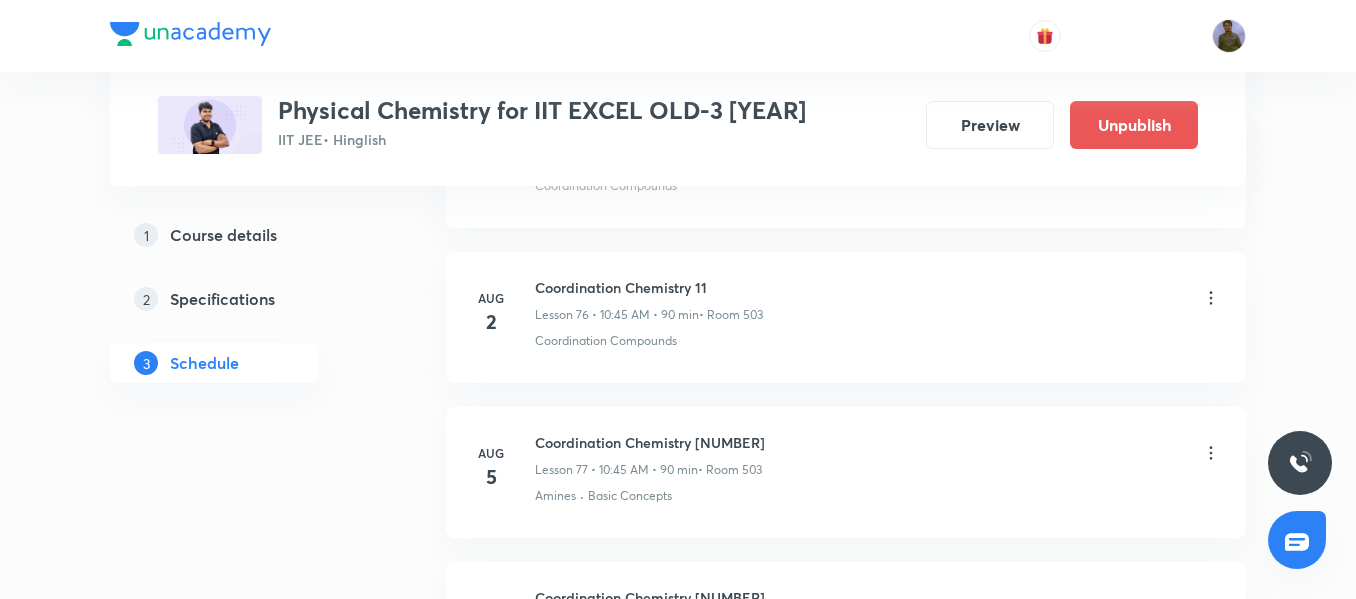 scroll, scrollTop: 11888, scrollLeft: 0, axis: vertical 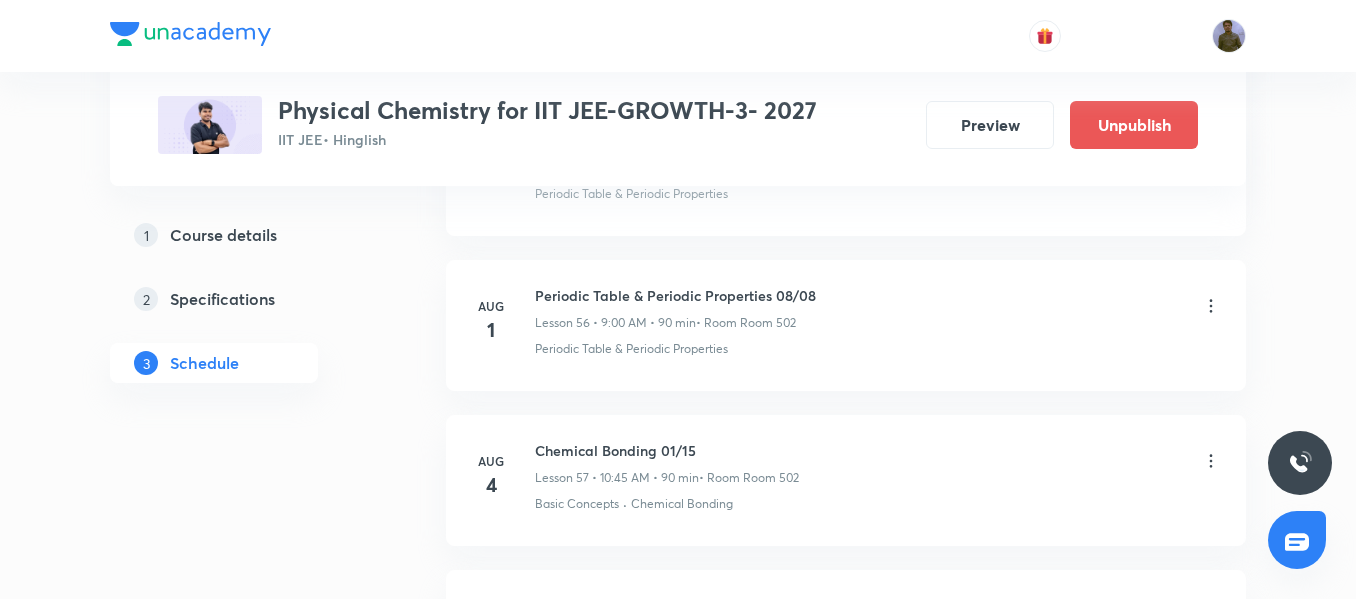click on "Periodic Table & Periodic Properties 08/08" at bounding box center [675, 295] 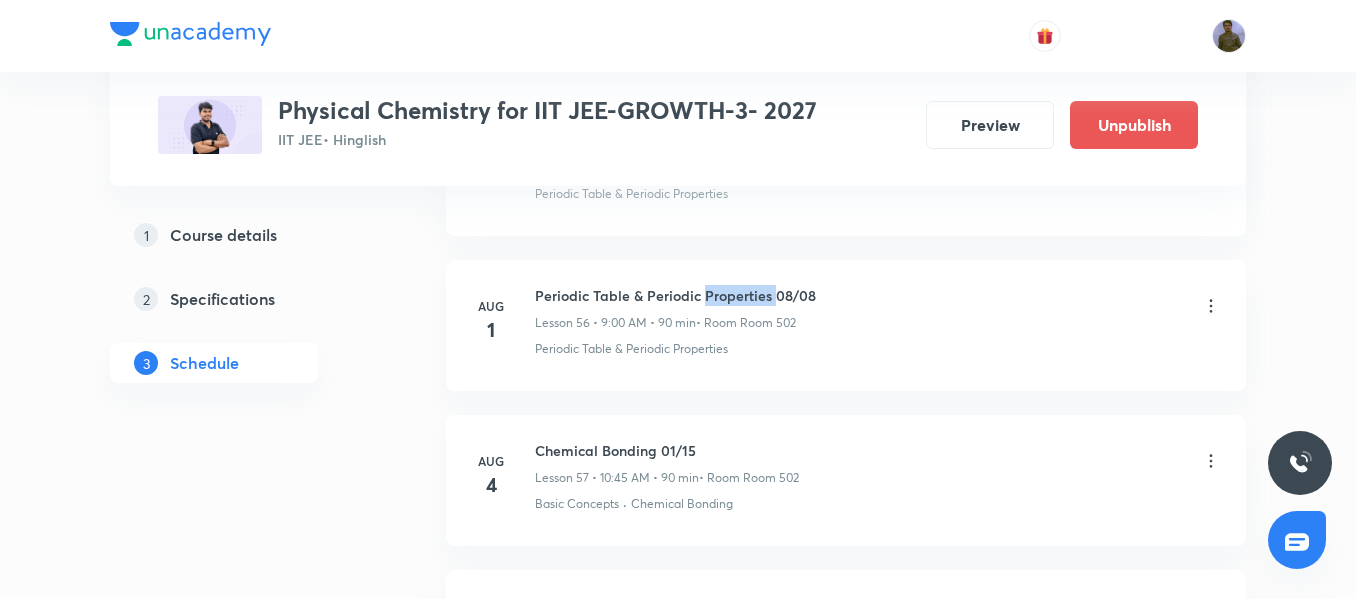 click on "Periodic Table & Periodic Properties 08/08" at bounding box center (675, 295) 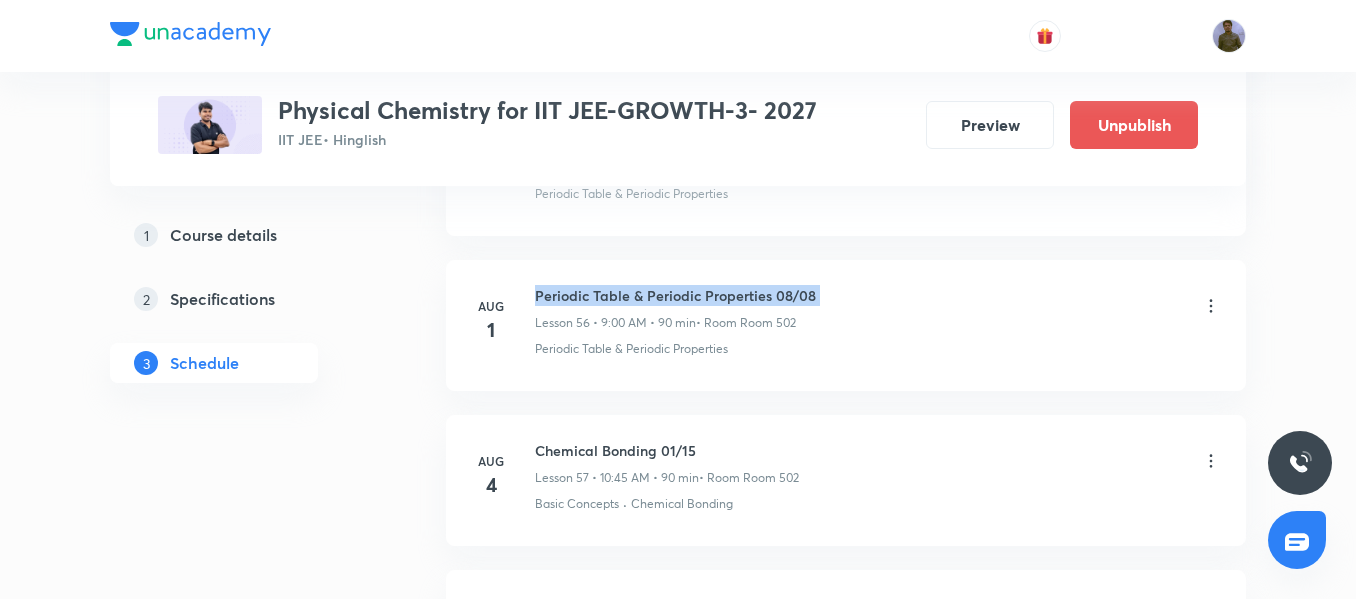 click on "Periodic Table & Periodic Properties 08/08" at bounding box center (675, 295) 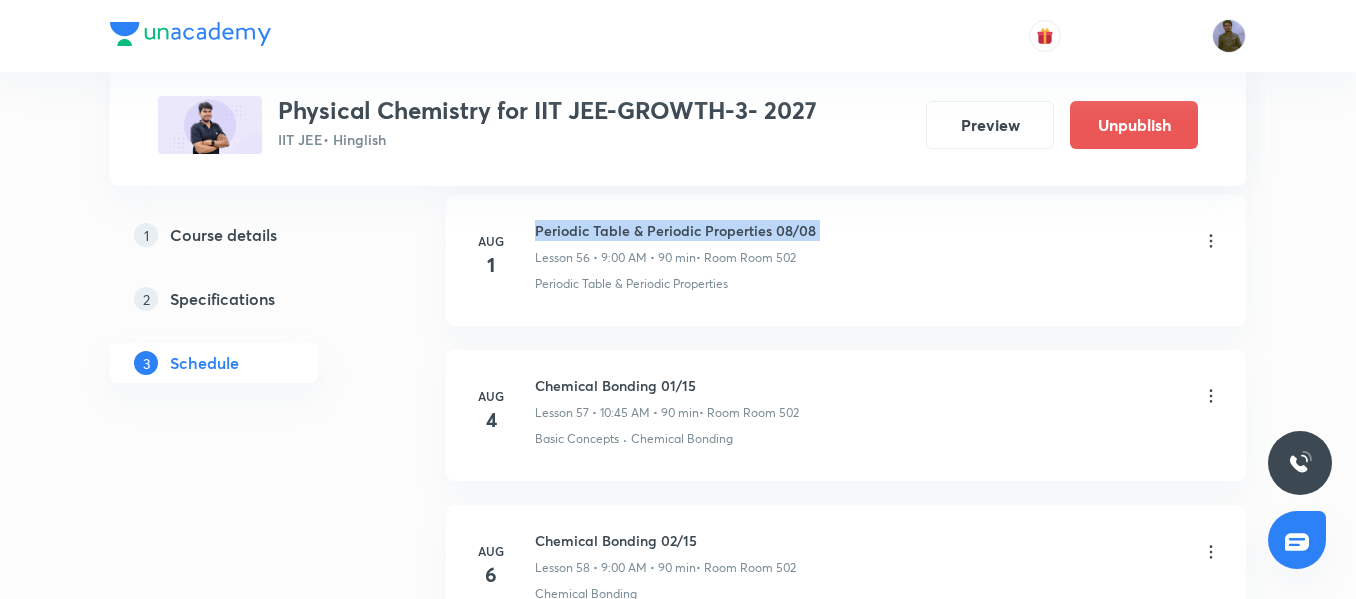 scroll, scrollTop: 9806, scrollLeft: 0, axis: vertical 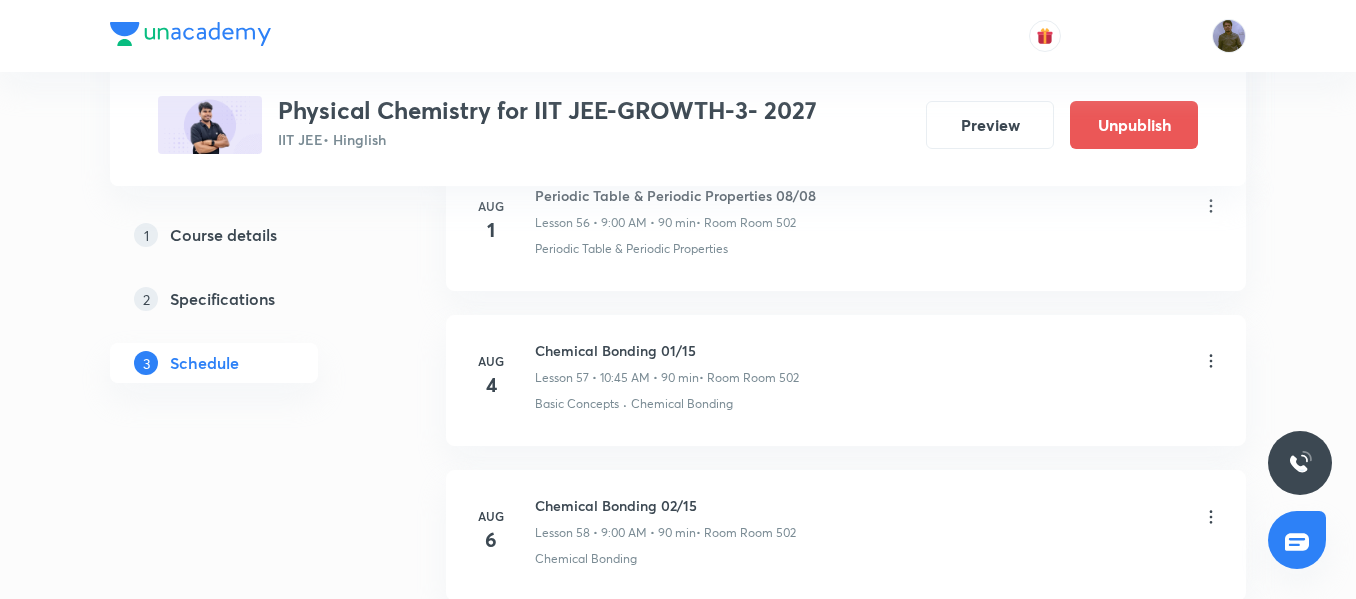 click 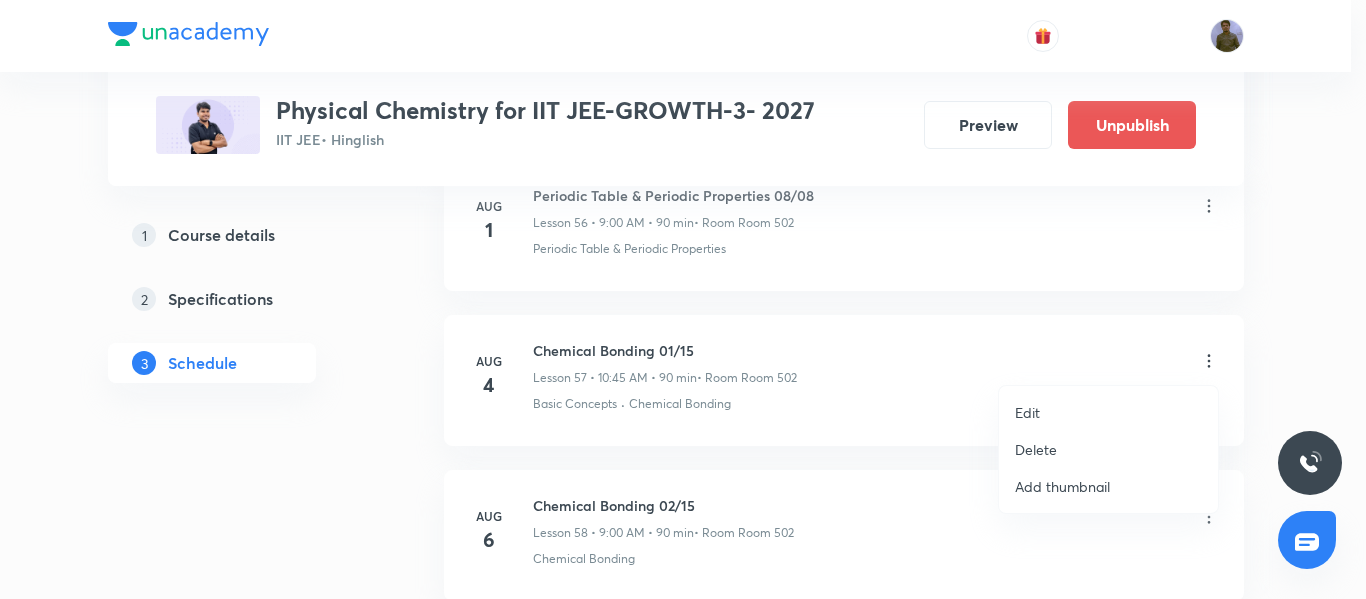 click on "Edit" at bounding box center (1027, 412) 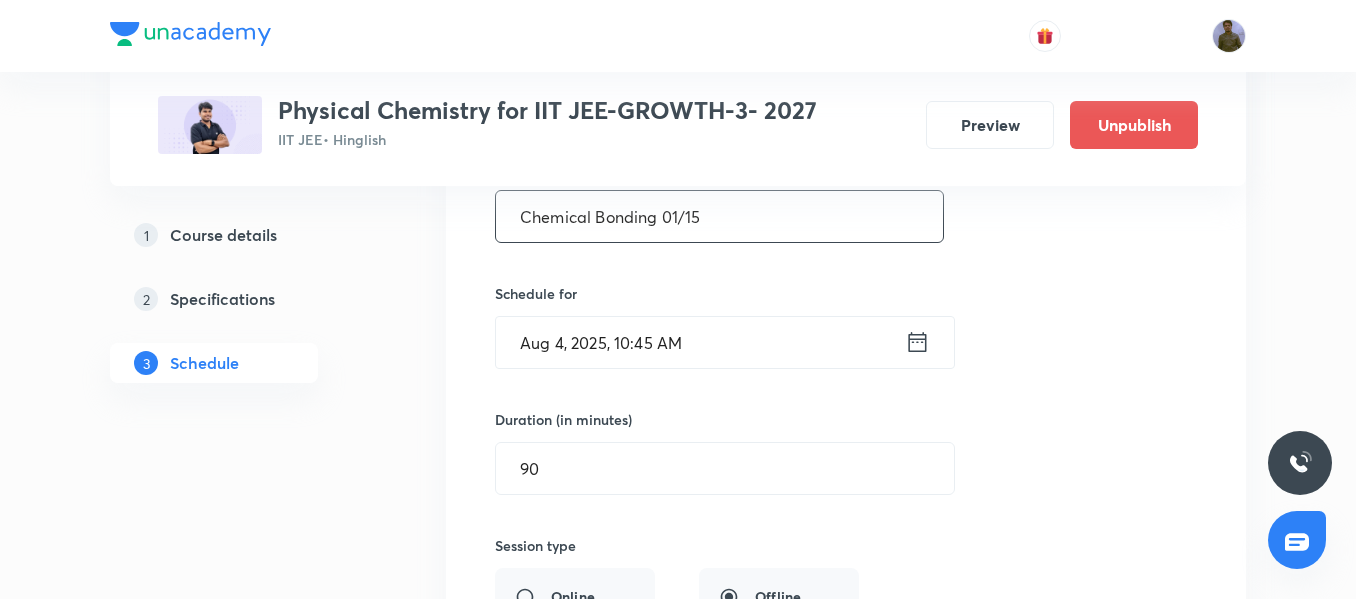 scroll, scrollTop: 8906, scrollLeft: 0, axis: vertical 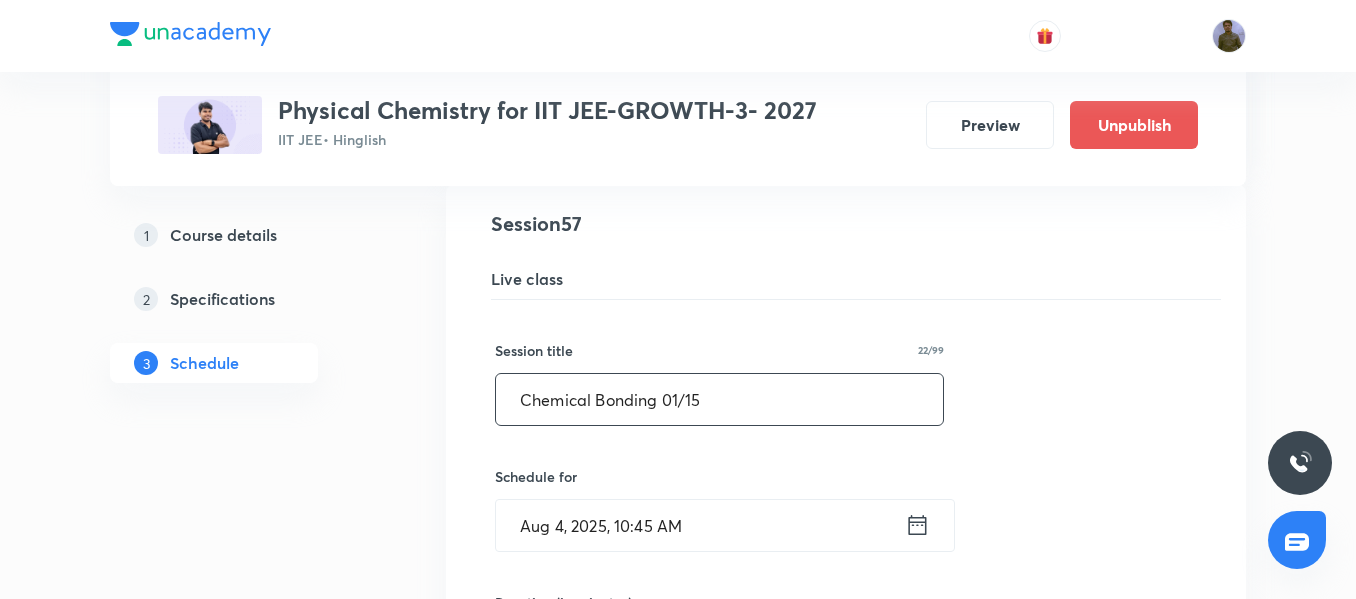 drag, startPoint x: 733, startPoint y: 400, endPoint x: 386, endPoint y: 383, distance: 347.41617 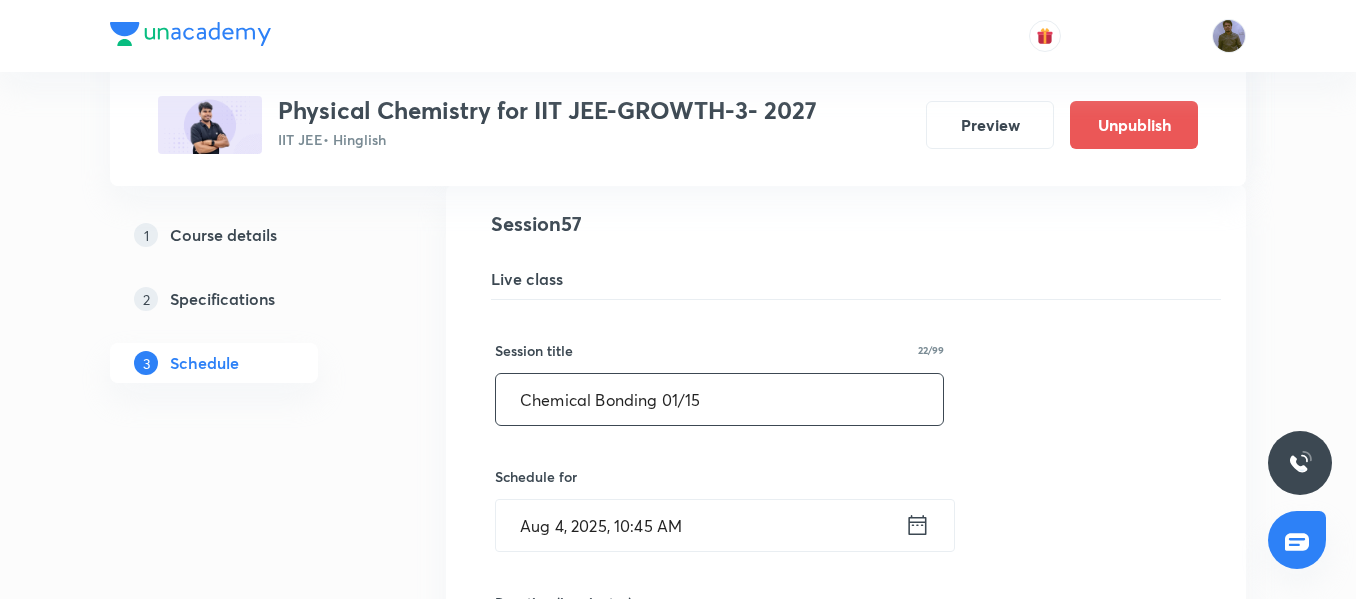 paste on "Periodic Table & Periodic Properties 08/08" 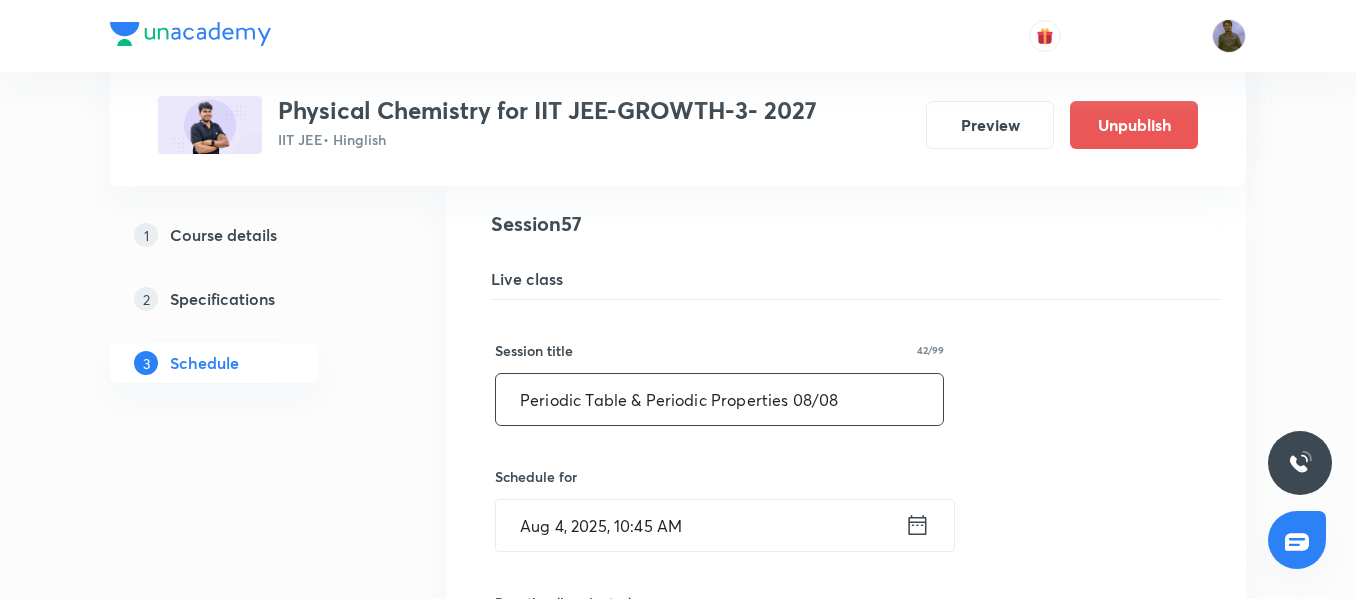 click on "Periodic Table & Periodic Properties 08/08" at bounding box center (719, 399) 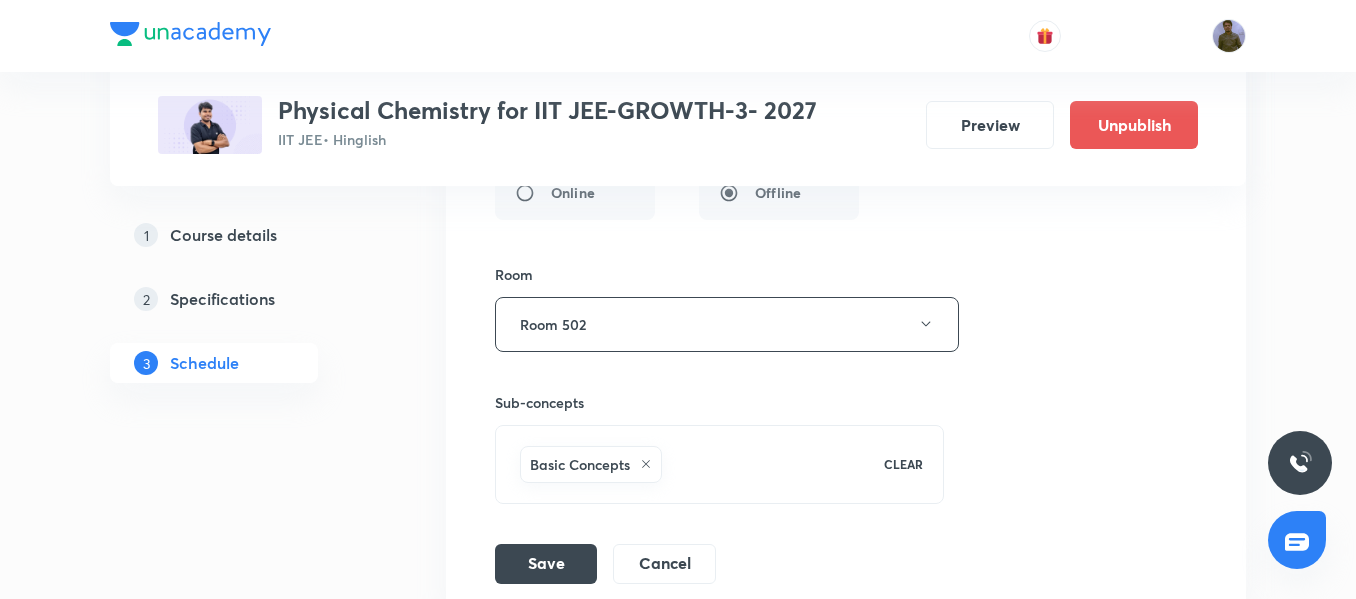scroll, scrollTop: 9606, scrollLeft: 0, axis: vertical 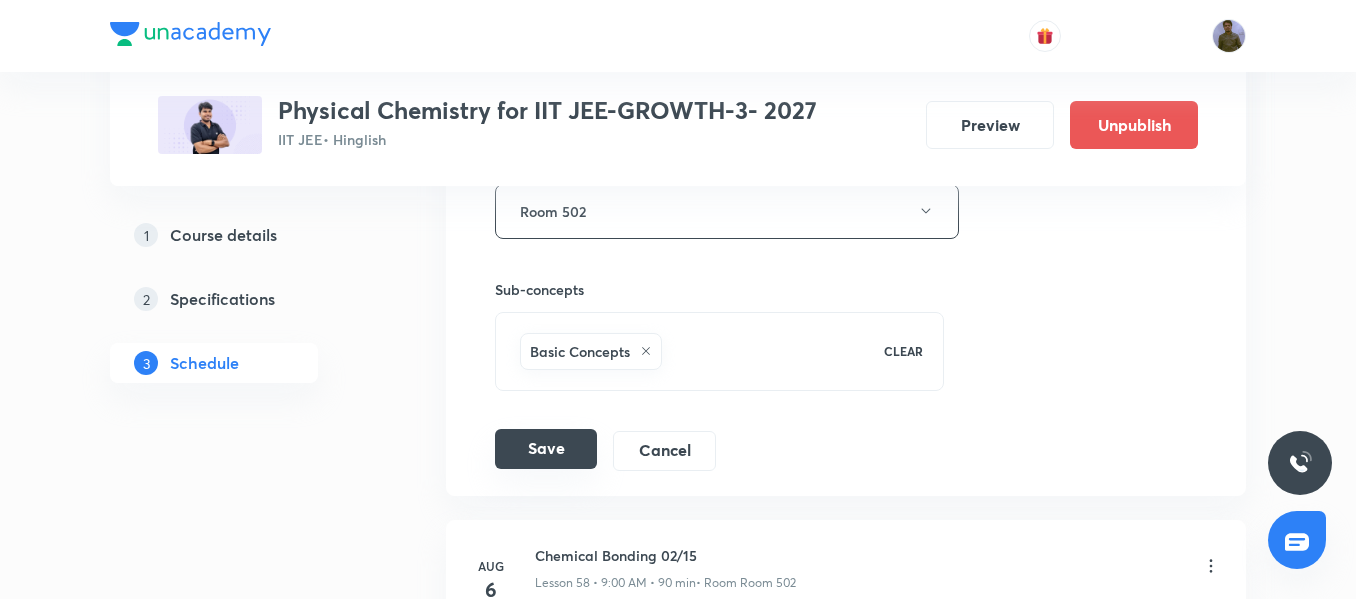 type on "Periodic Table & Periodic Properties 09/08" 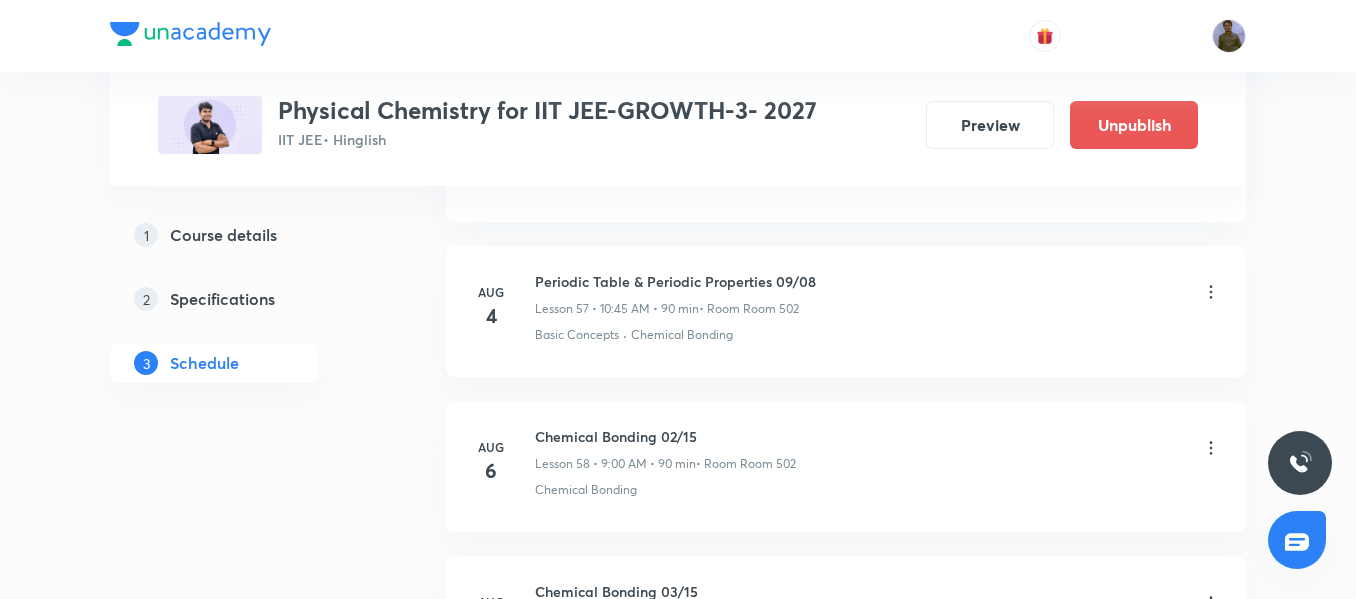 scroll, scrollTop: 9006, scrollLeft: 0, axis: vertical 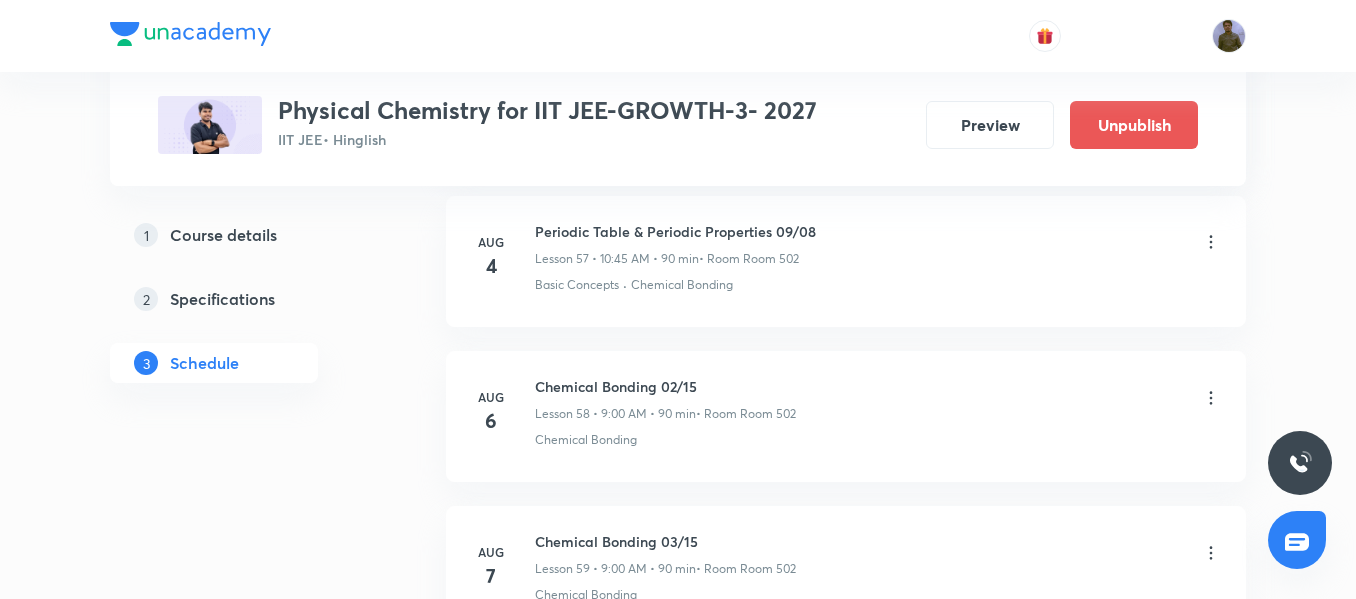 click 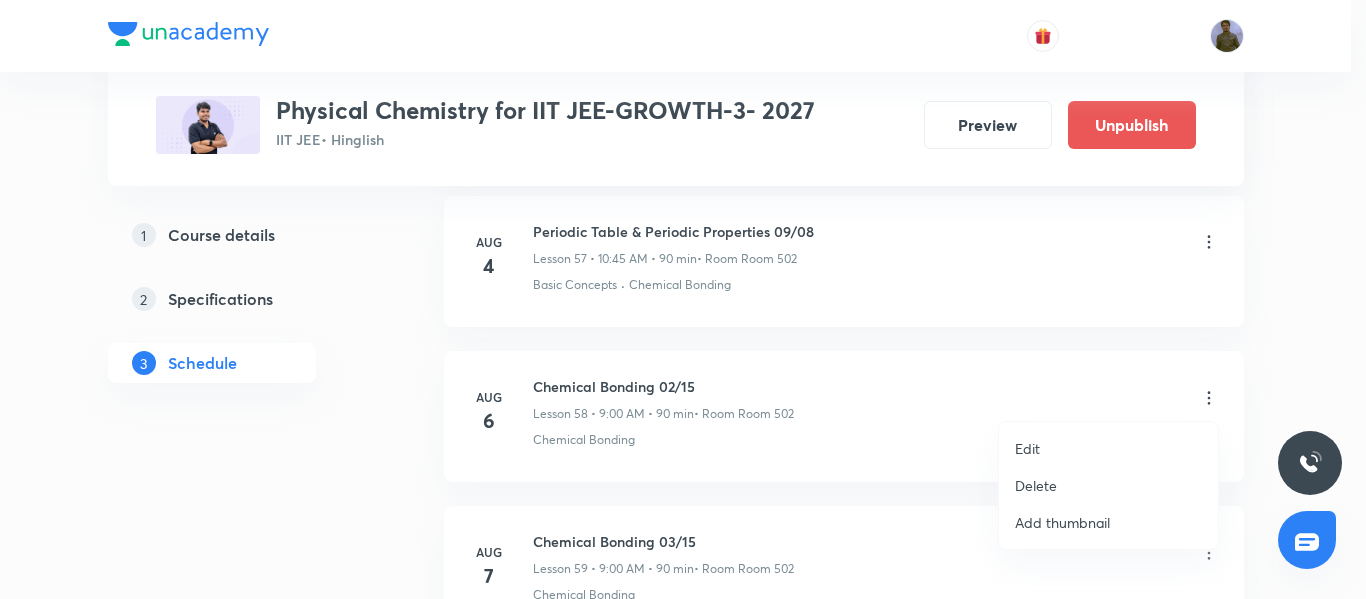 click on "Edit" at bounding box center [1108, 448] 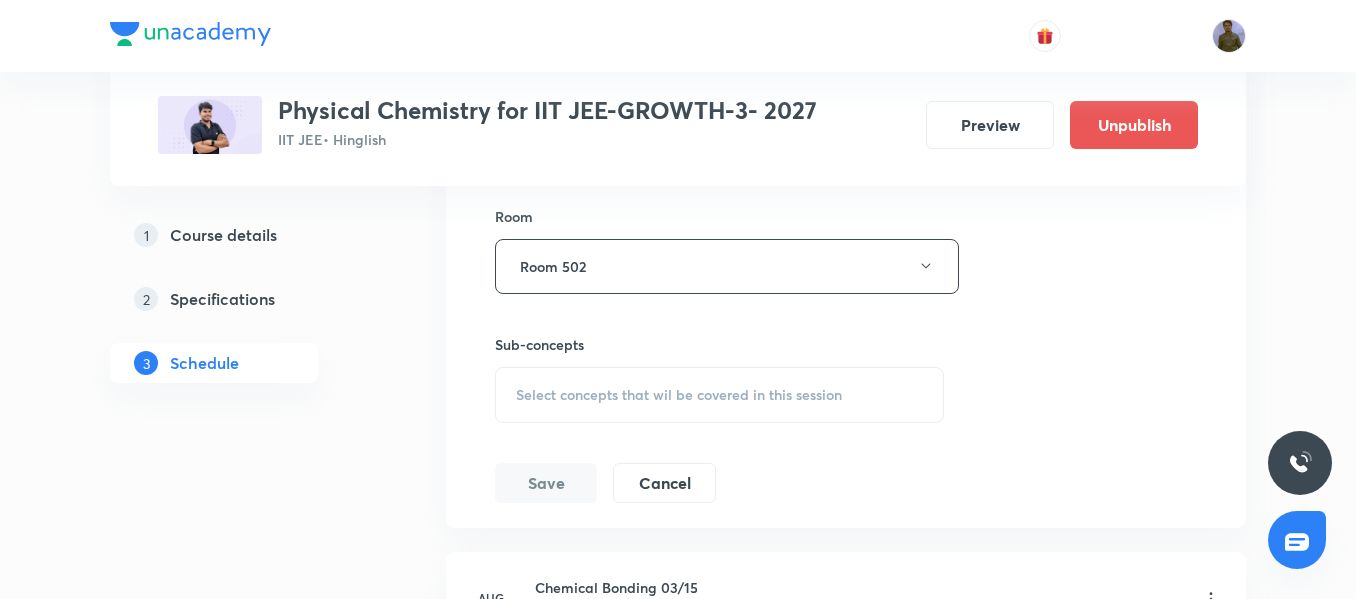 scroll, scrollTop: 9606, scrollLeft: 0, axis: vertical 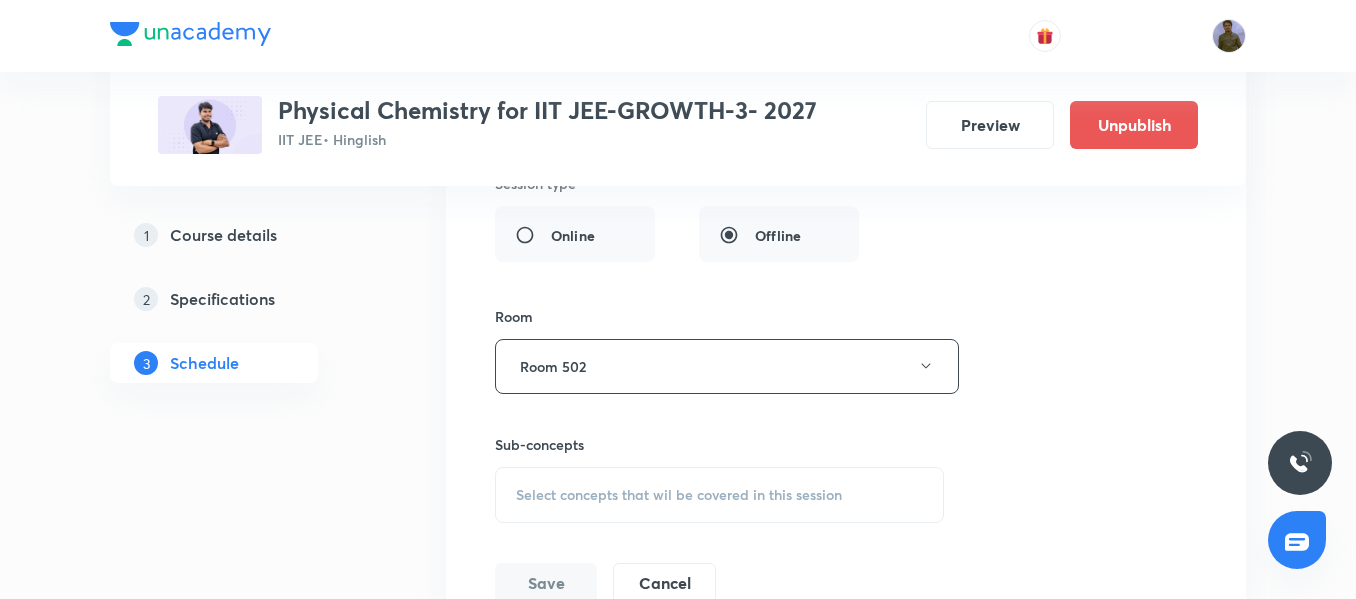 click on "Select concepts that wil be covered in this session" at bounding box center [719, 495] 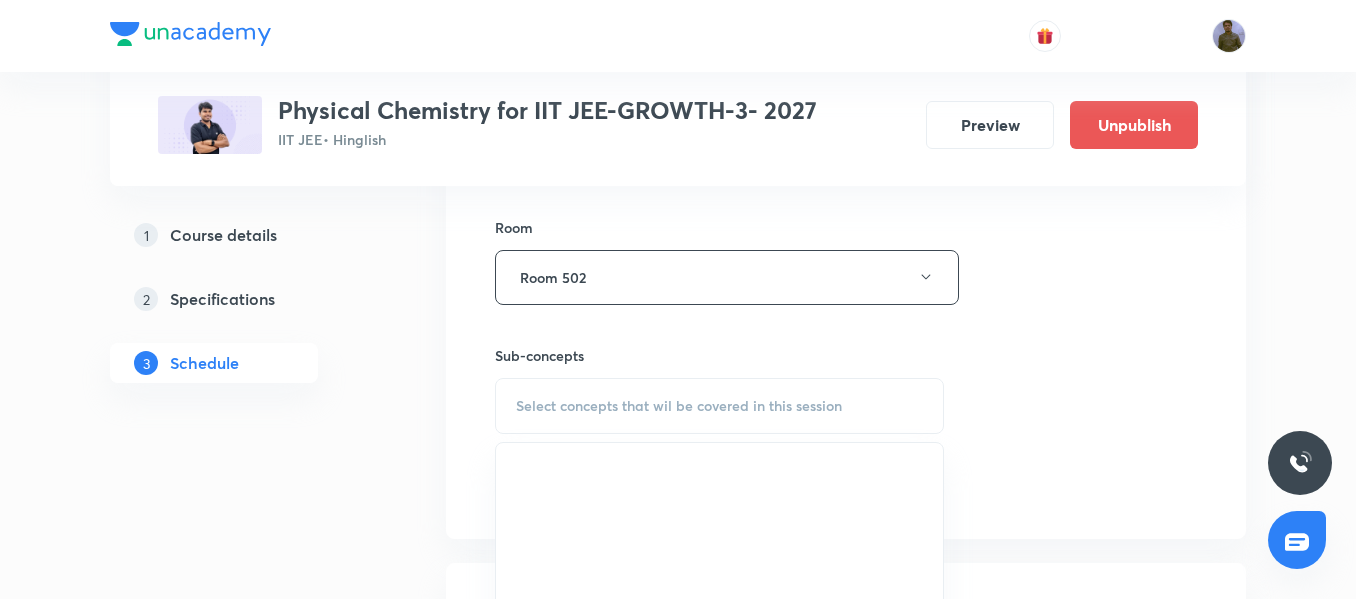 scroll, scrollTop: 9806, scrollLeft: 0, axis: vertical 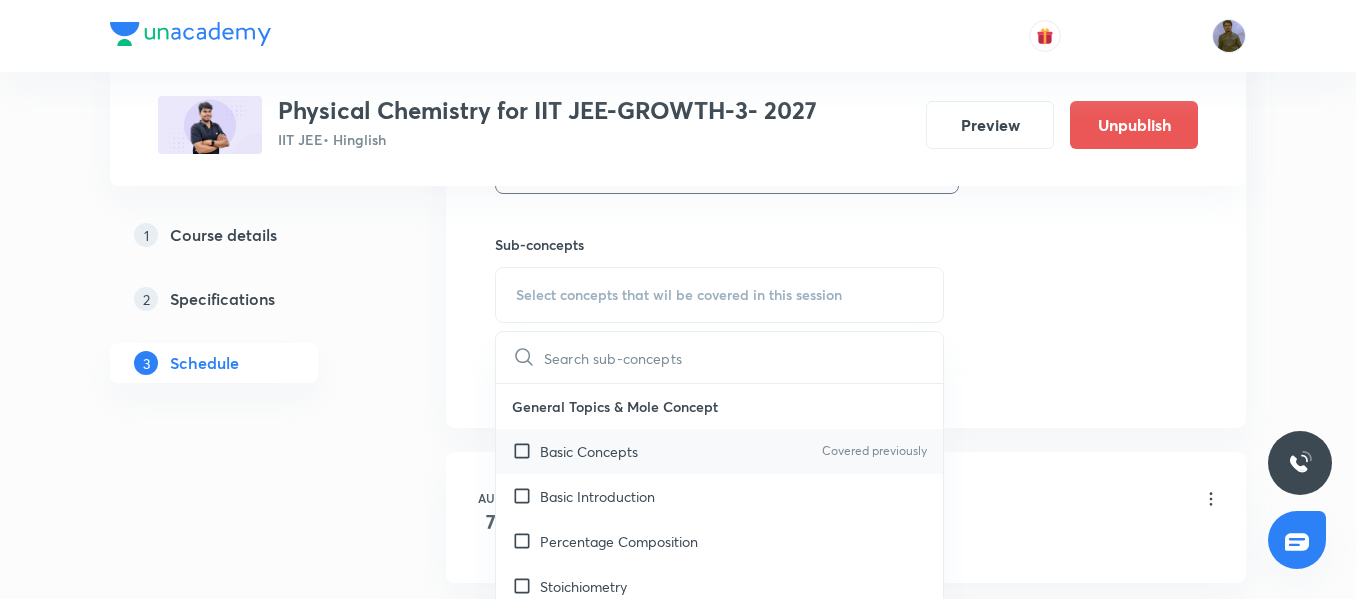 click on "Basic Concepts" at bounding box center [589, 451] 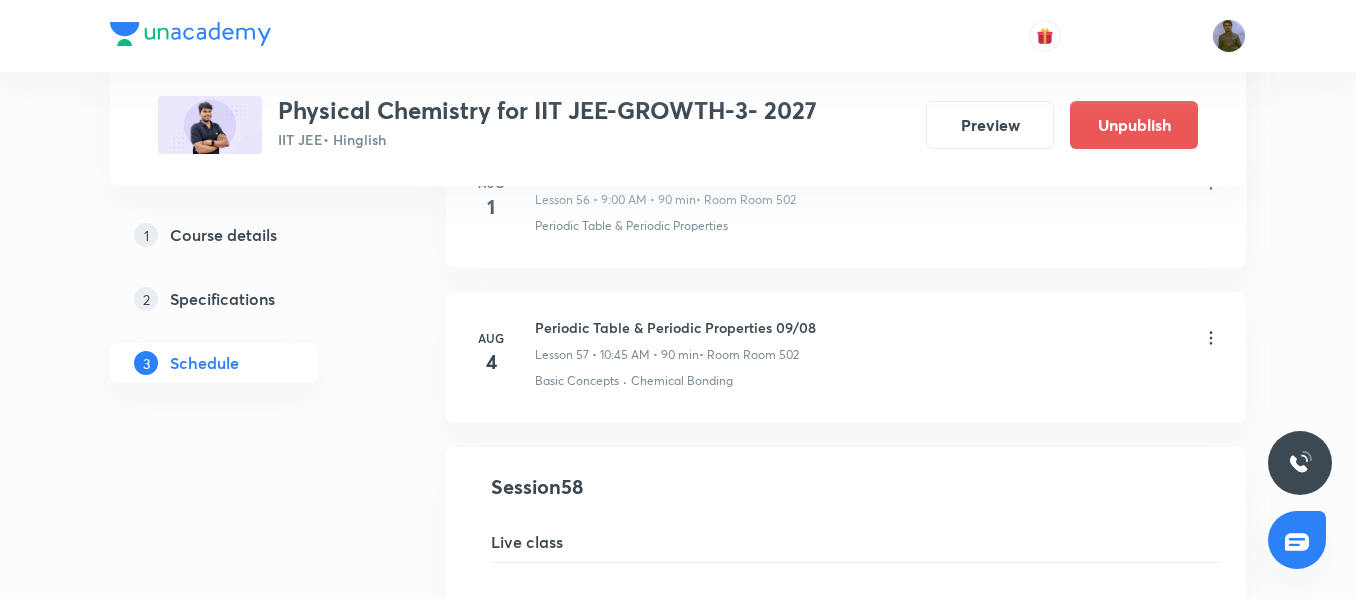 scroll, scrollTop: 8806, scrollLeft: 0, axis: vertical 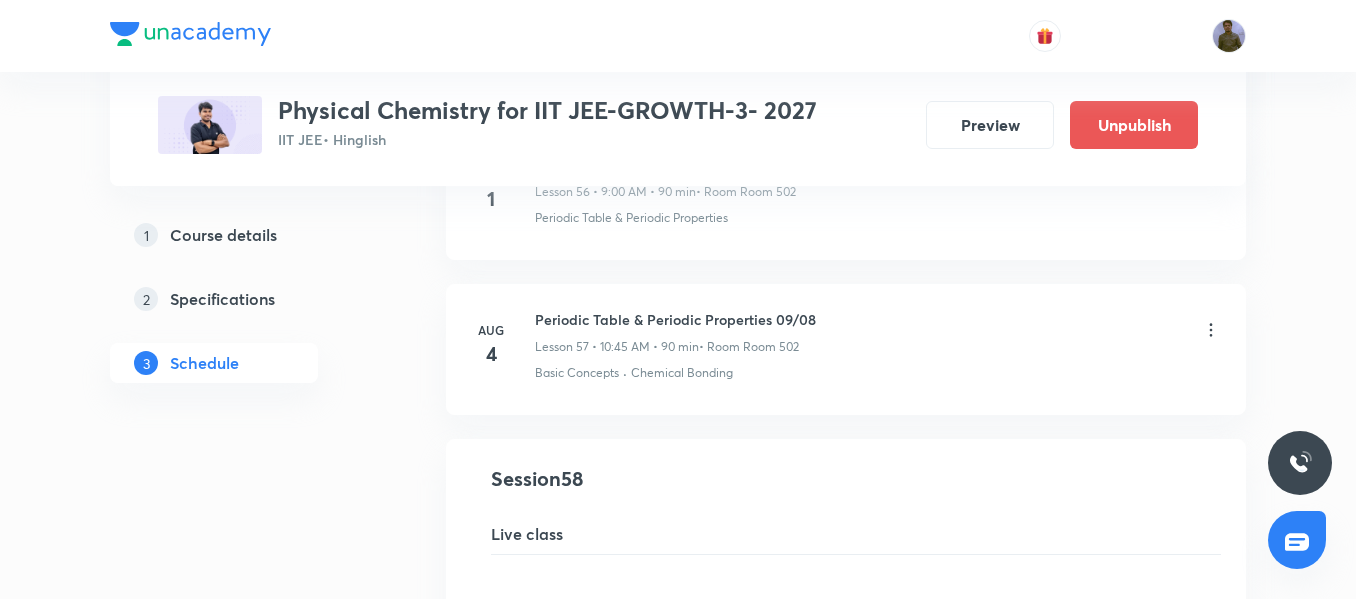 click on "Periodic Table & Periodic Properties 09/08" at bounding box center [675, 319] 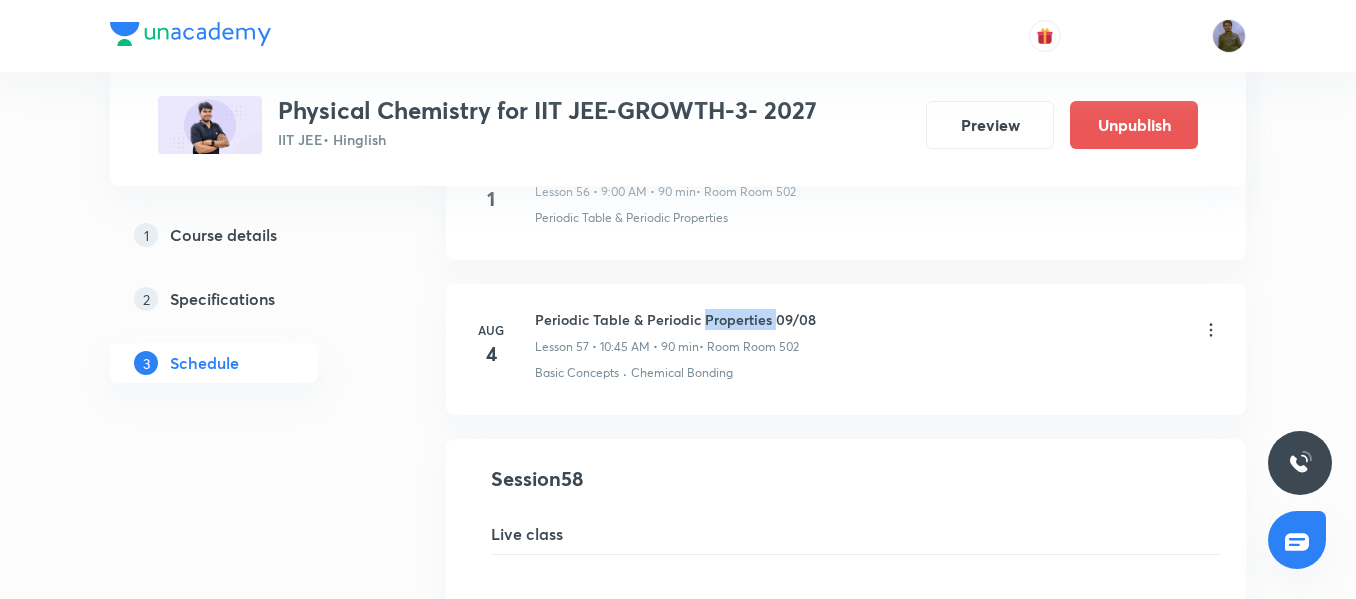 click on "Periodic Table & Periodic Properties 09/08" at bounding box center (675, 319) 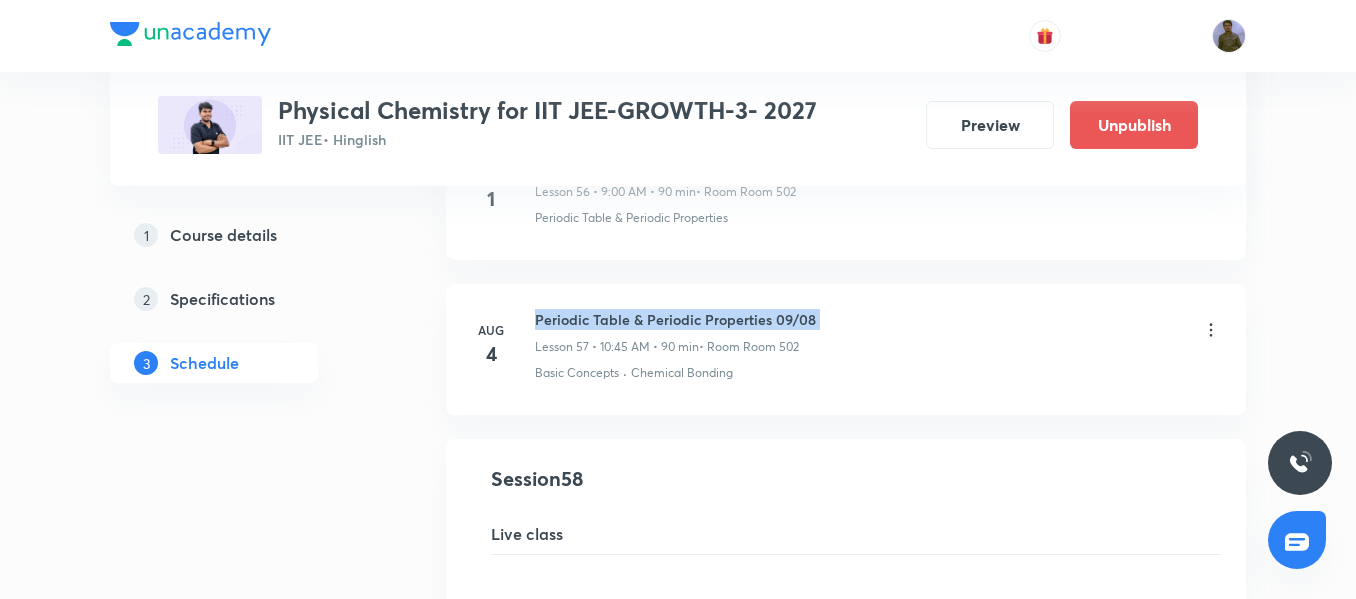 click on "Periodic Table & Periodic Properties 09/08" at bounding box center [675, 319] 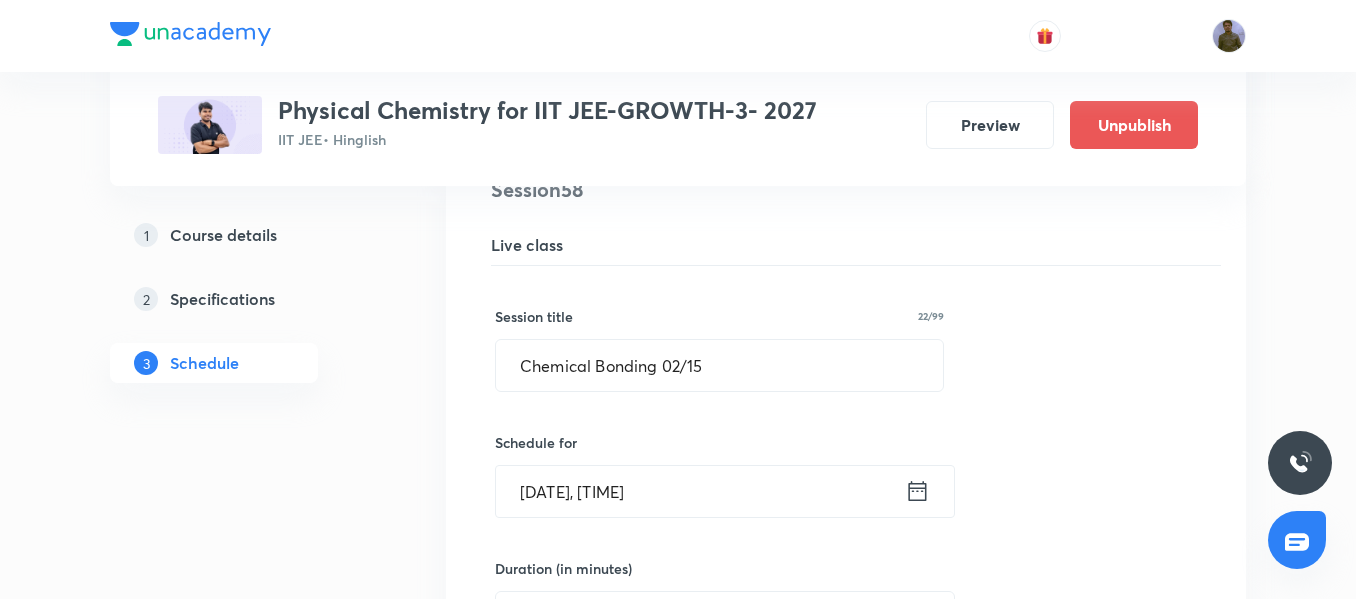 scroll, scrollTop: 9106, scrollLeft: 0, axis: vertical 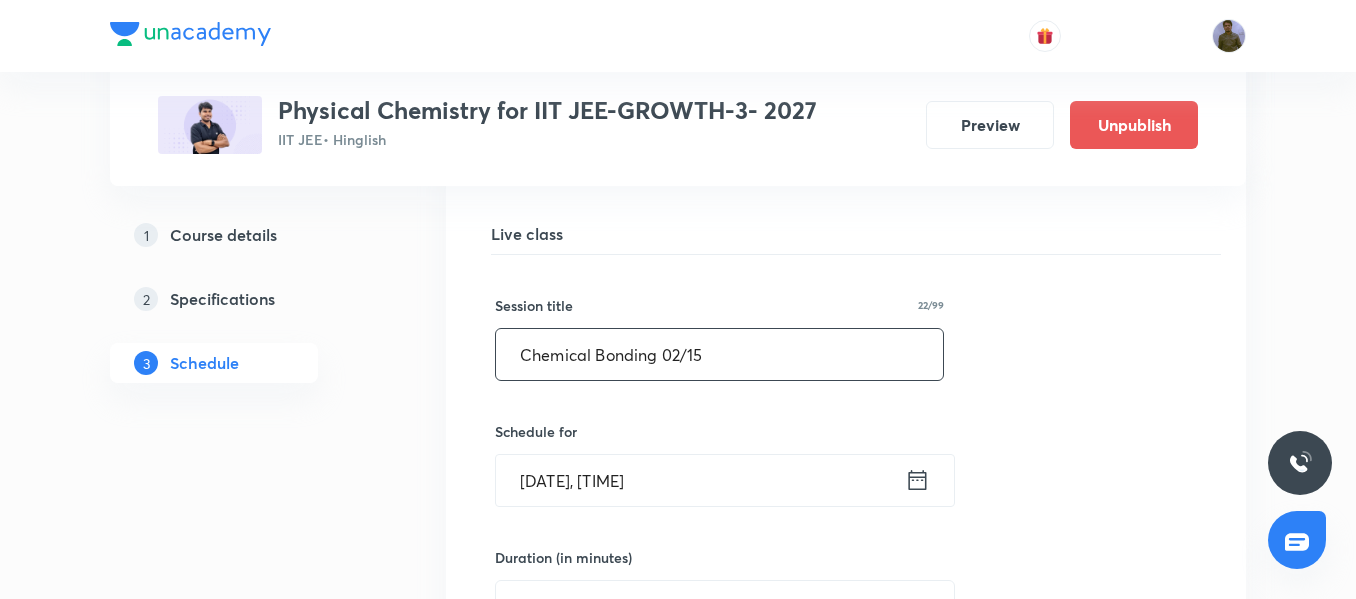 drag, startPoint x: 728, startPoint y: 367, endPoint x: 482, endPoint y: 347, distance: 246.81168 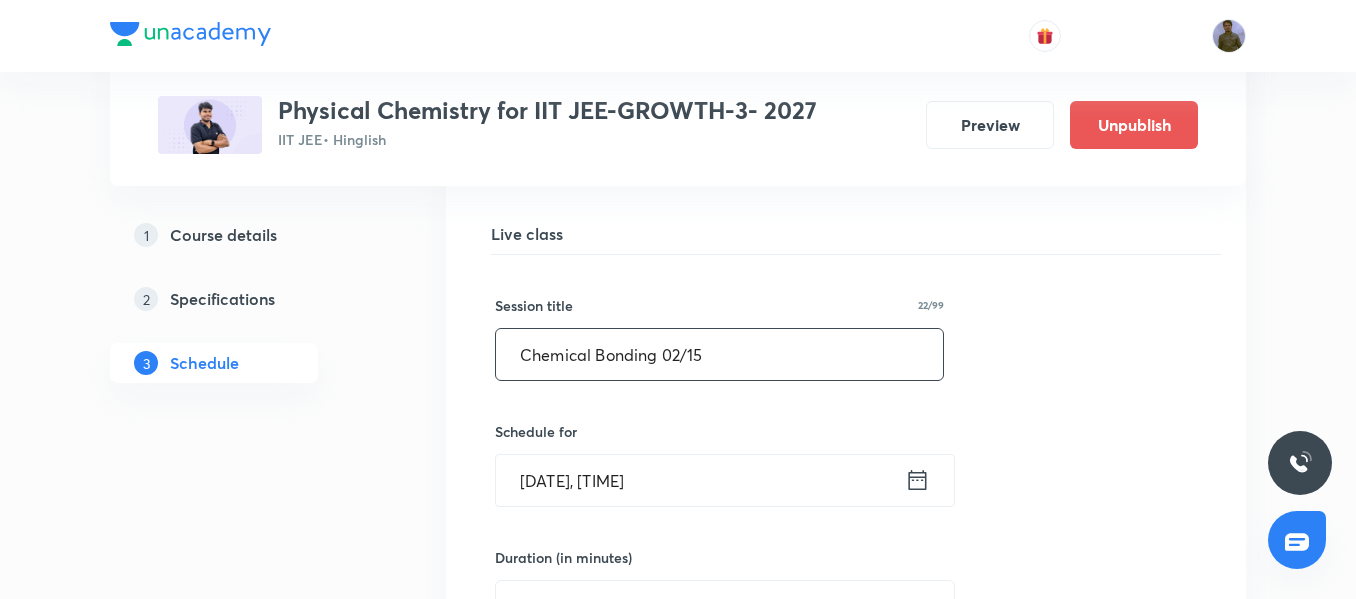 click on "Chemical Bonding 02/15 Lesson 58  • Room [NUMBER] Chemical Bonding Session  58 Live class Session title 22/99 Chemical Bonding 02/15 ​ Schedule for [DATE], [TIME] ​ Duration (in minutes) 90 ​   Session type Online Offline Room Room [NUMBER] Sub-concepts Basic Concepts CLEAR Save Cancel" at bounding box center (846, 645) 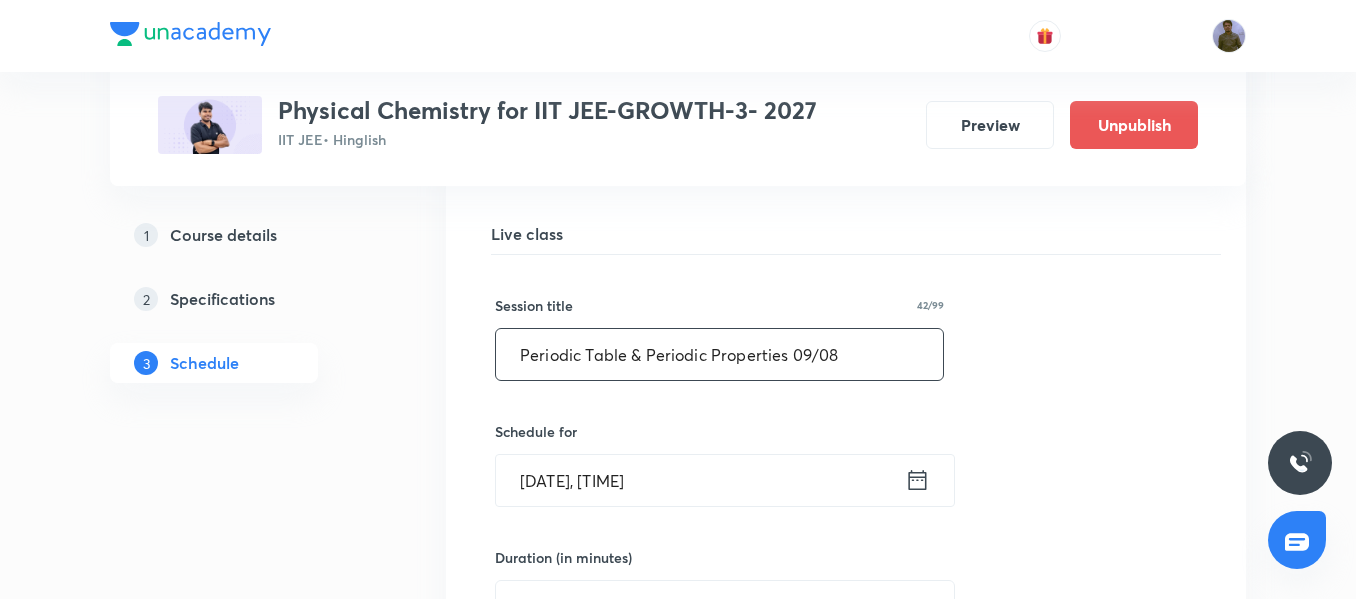 click on "Periodic Table & Periodic Properties 09/08" at bounding box center [719, 354] 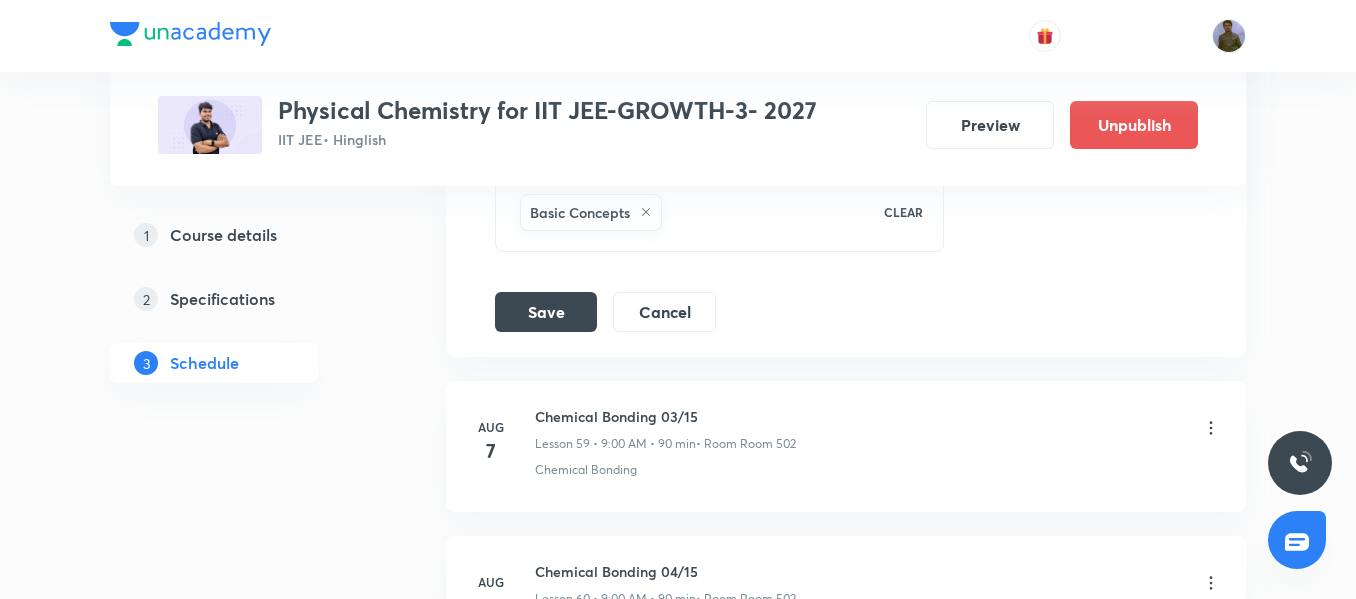 scroll, scrollTop: 9906, scrollLeft: 0, axis: vertical 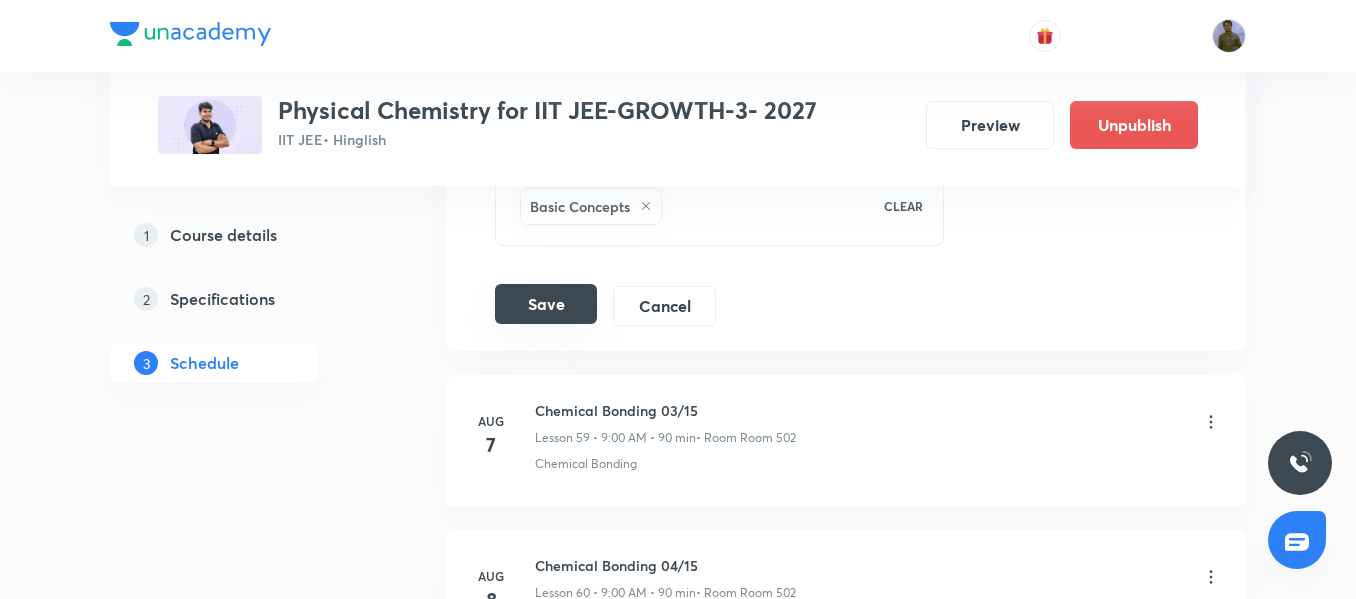type on "Periodic Table & Periodic Properties 10/08" 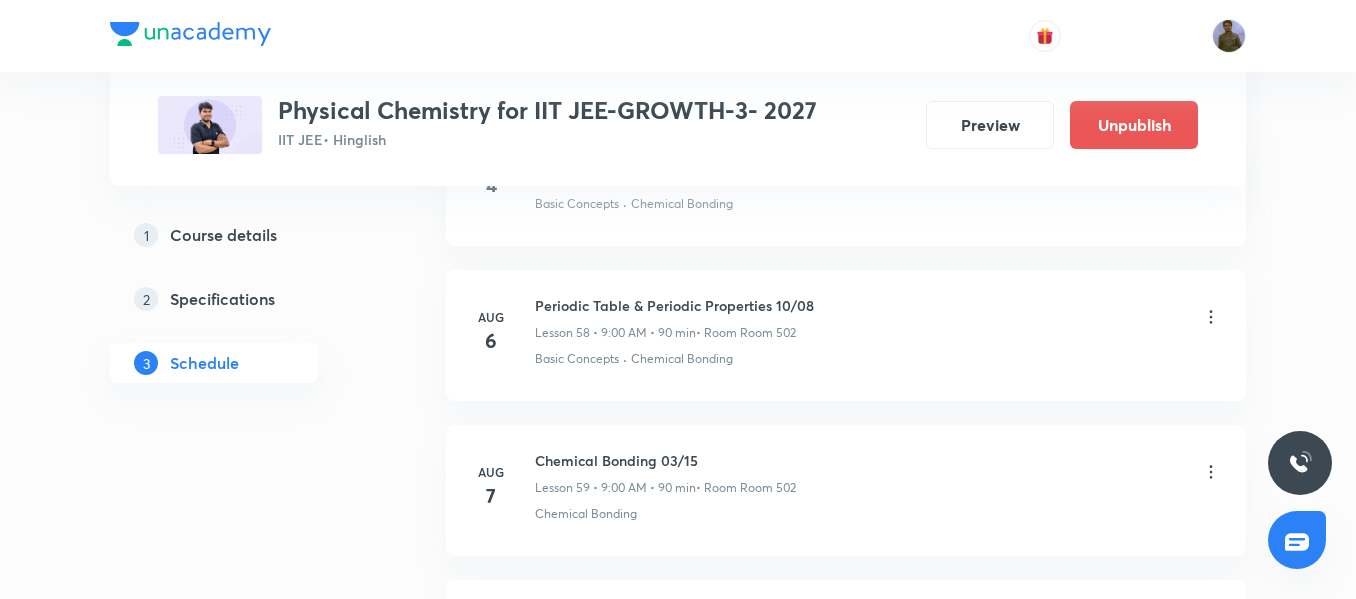 scroll, scrollTop: 9187, scrollLeft: 0, axis: vertical 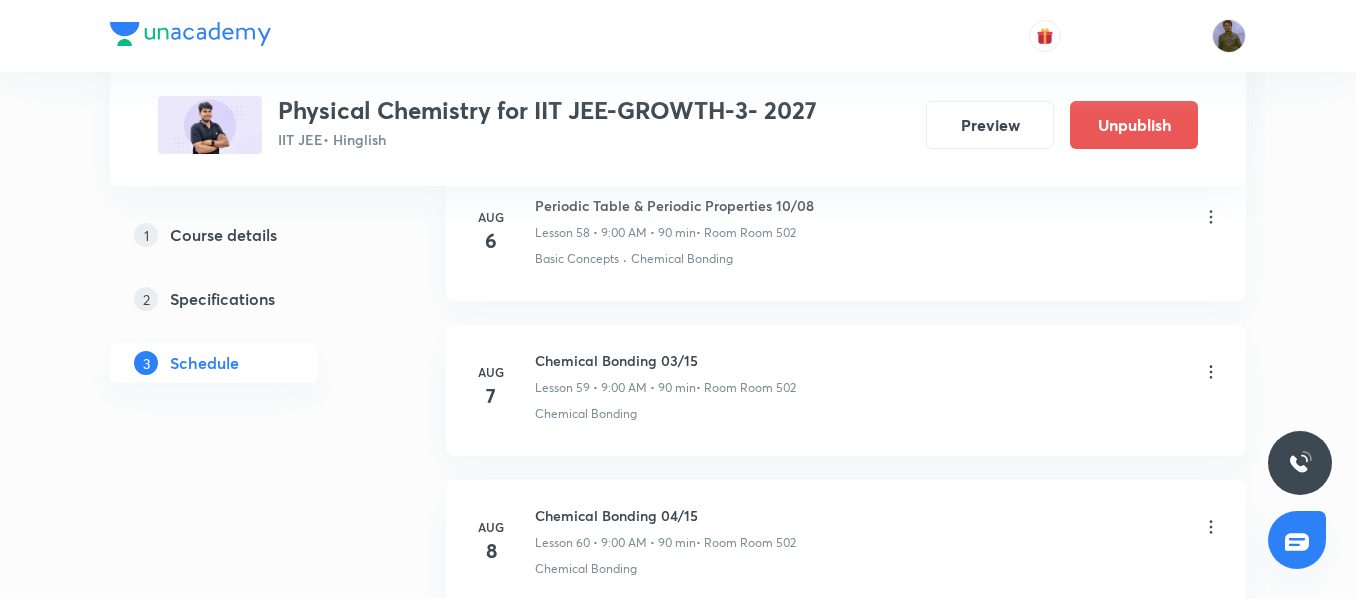 click 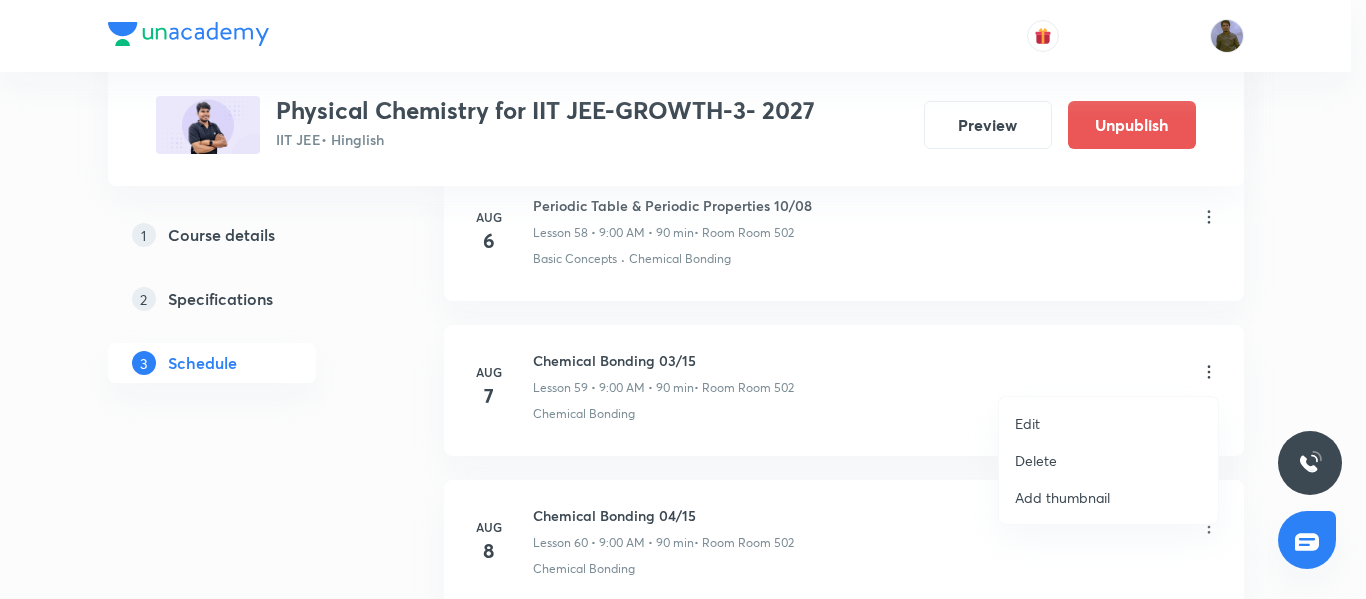 click on "Edit" at bounding box center [1027, 423] 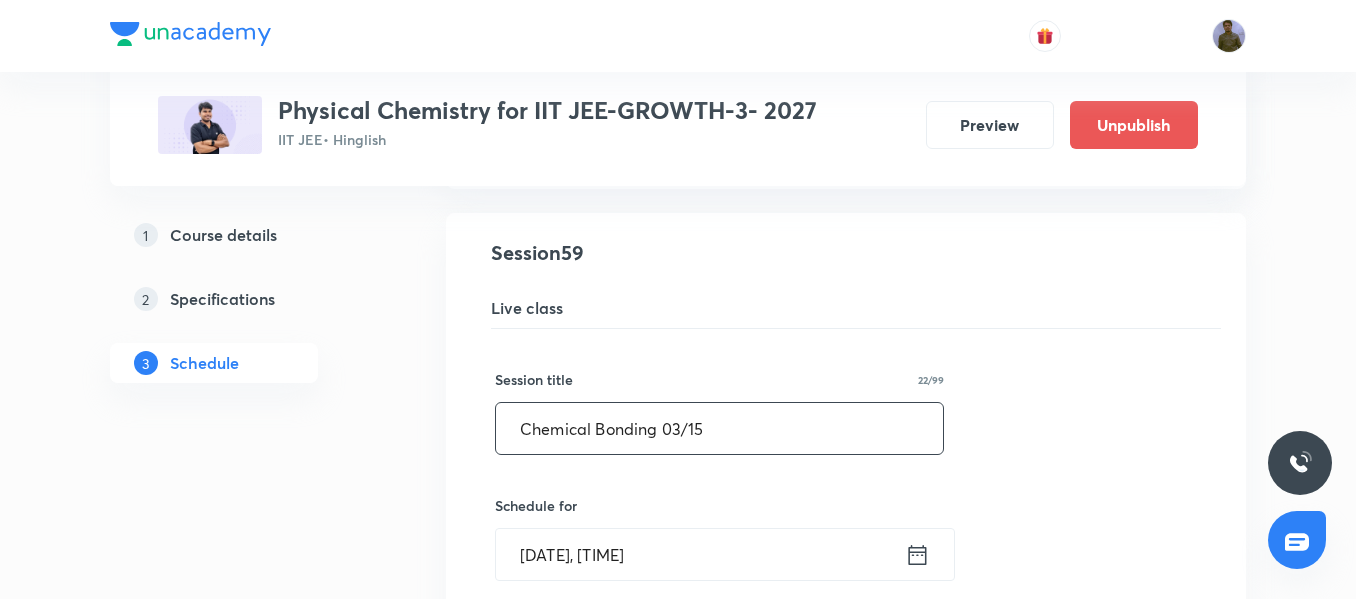 click on "Chemical Bonding 03/15" at bounding box center [719, 428] 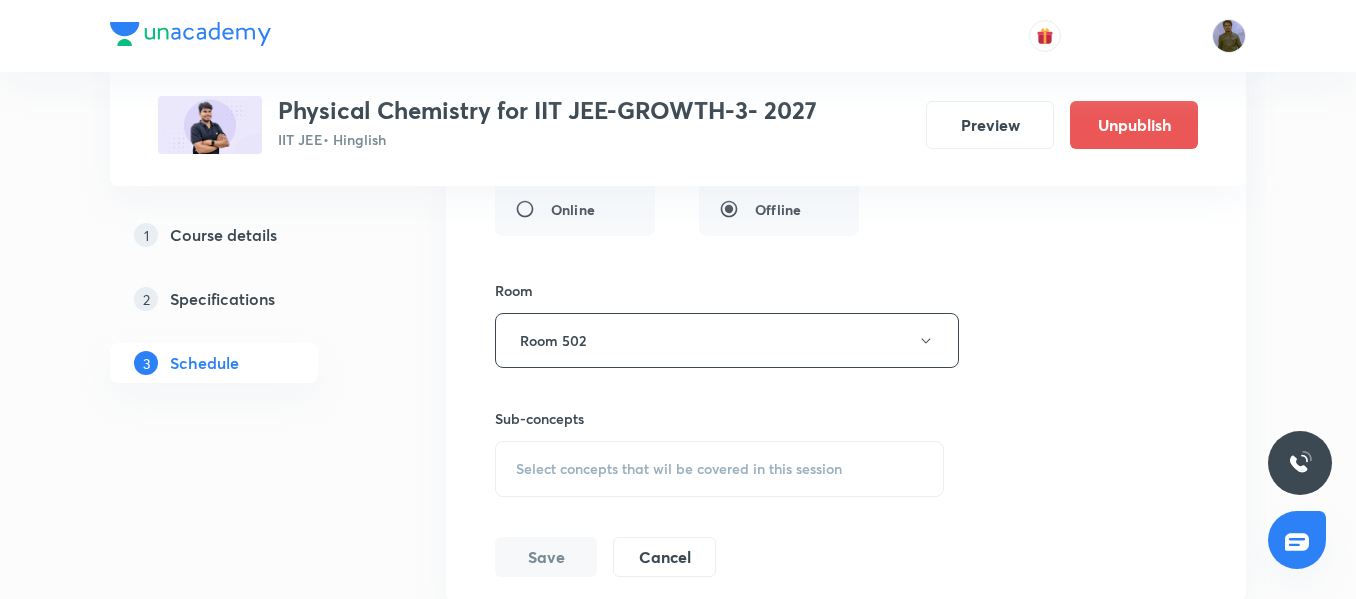 scroll, scrollTop: 9887, scrollLeft: 0, axis: vertical 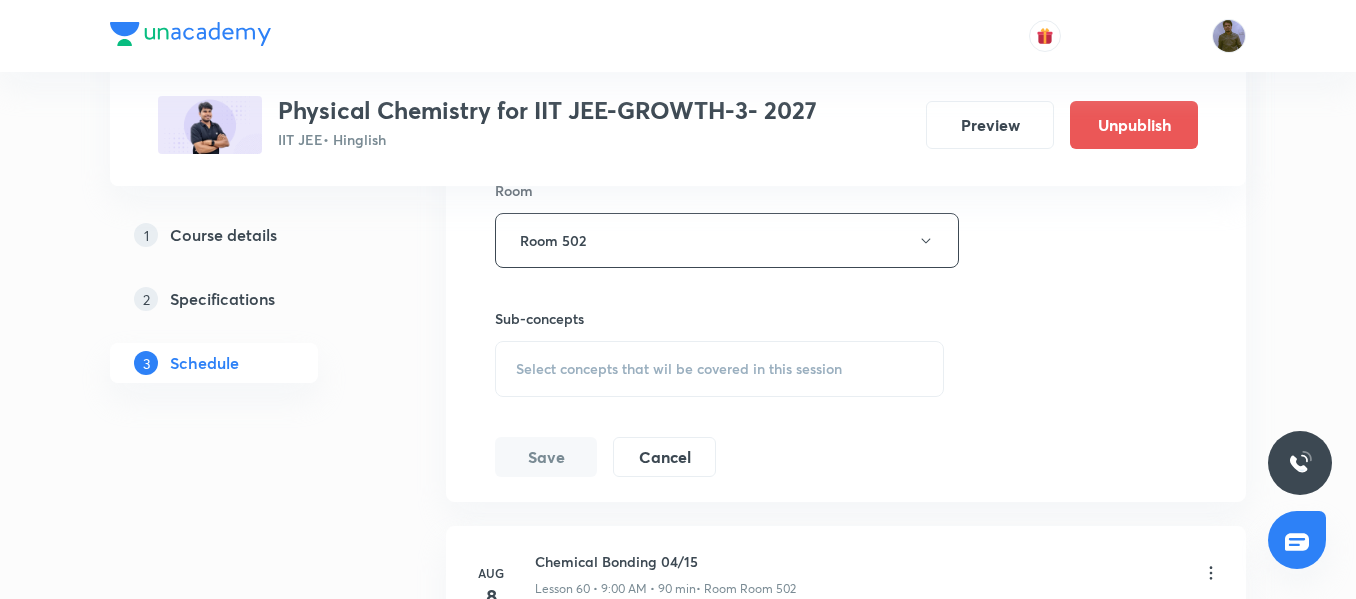 click on "Select concepts that wil be covered in this session" at bounding box center [719, 369] 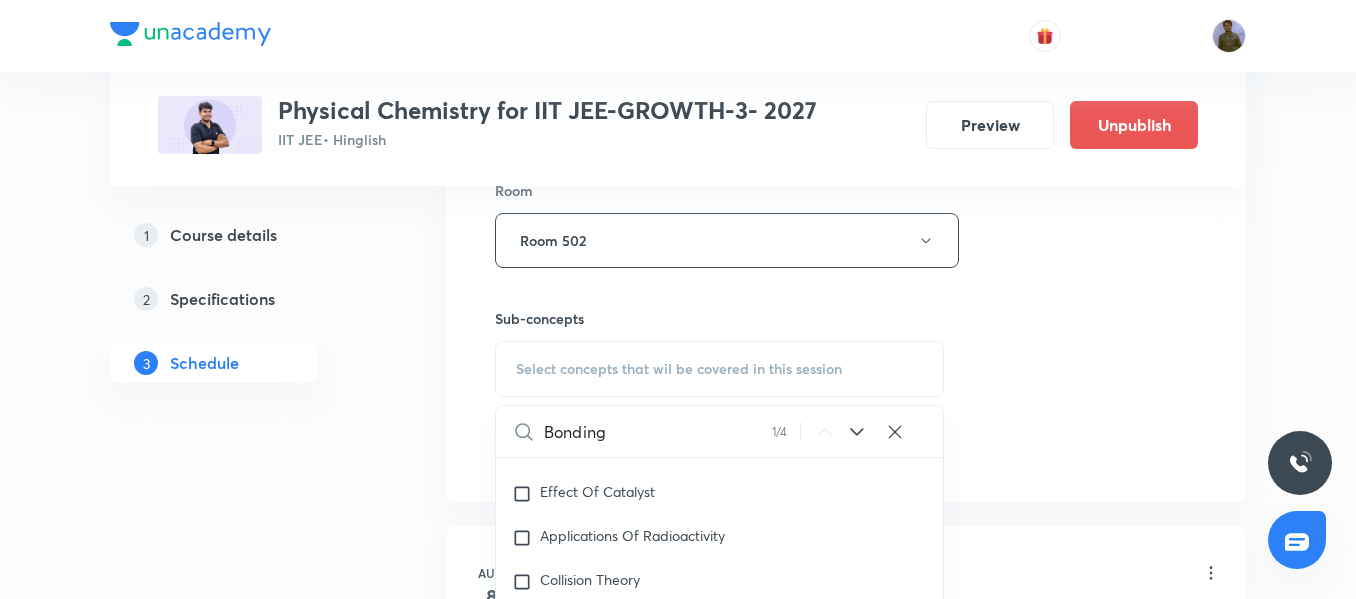 scroll, scrollTop: 15574, scrollLeft: 0, axis: vertical 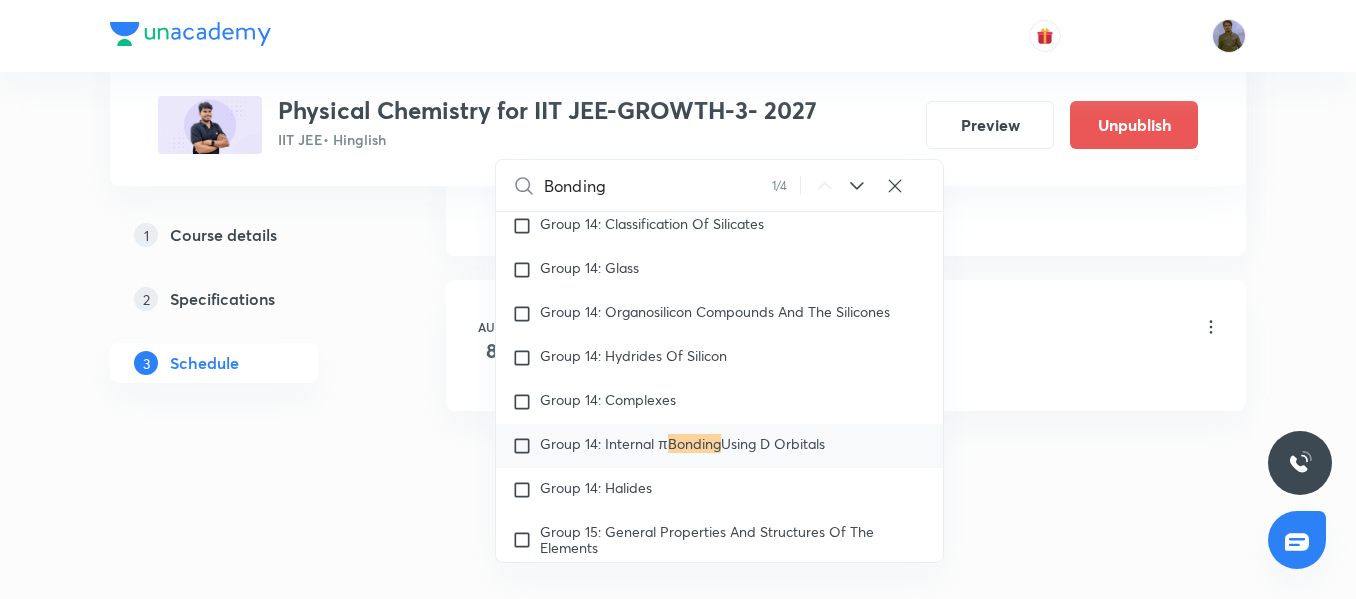 type on "Bonding" 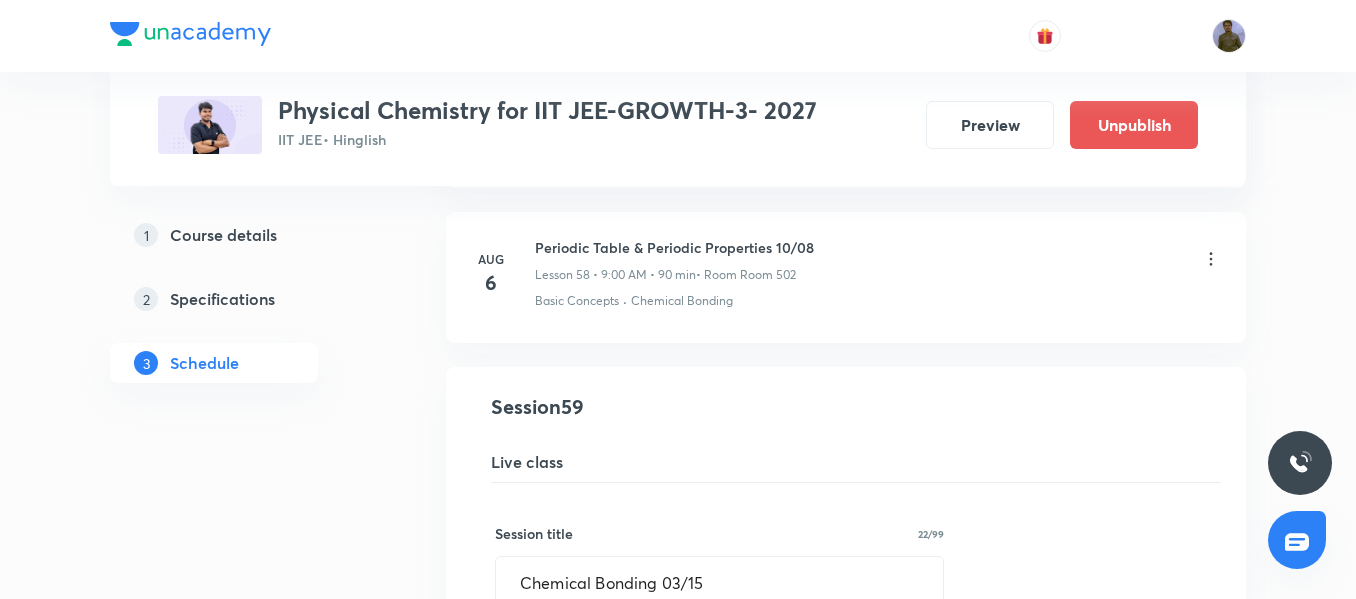 scroll, scrollTop: 9133, scrollLeft: 0, axis: vertical 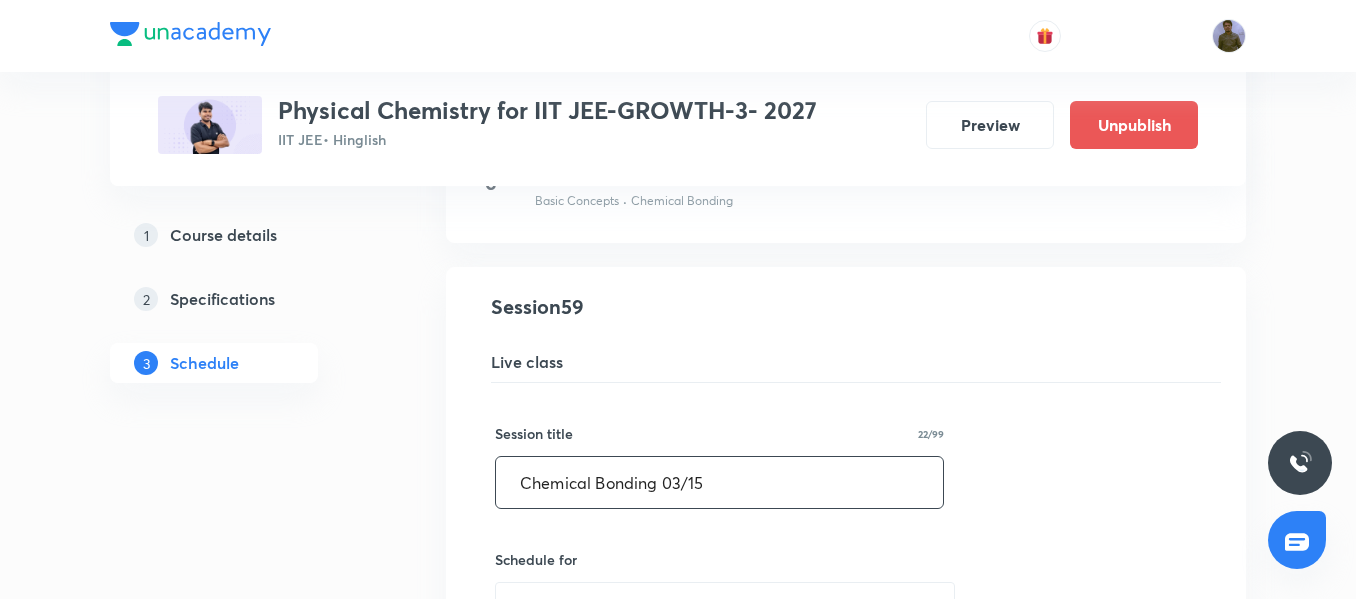 click on "Chemical Bonding 03/15" at bounding box center [719, 482] 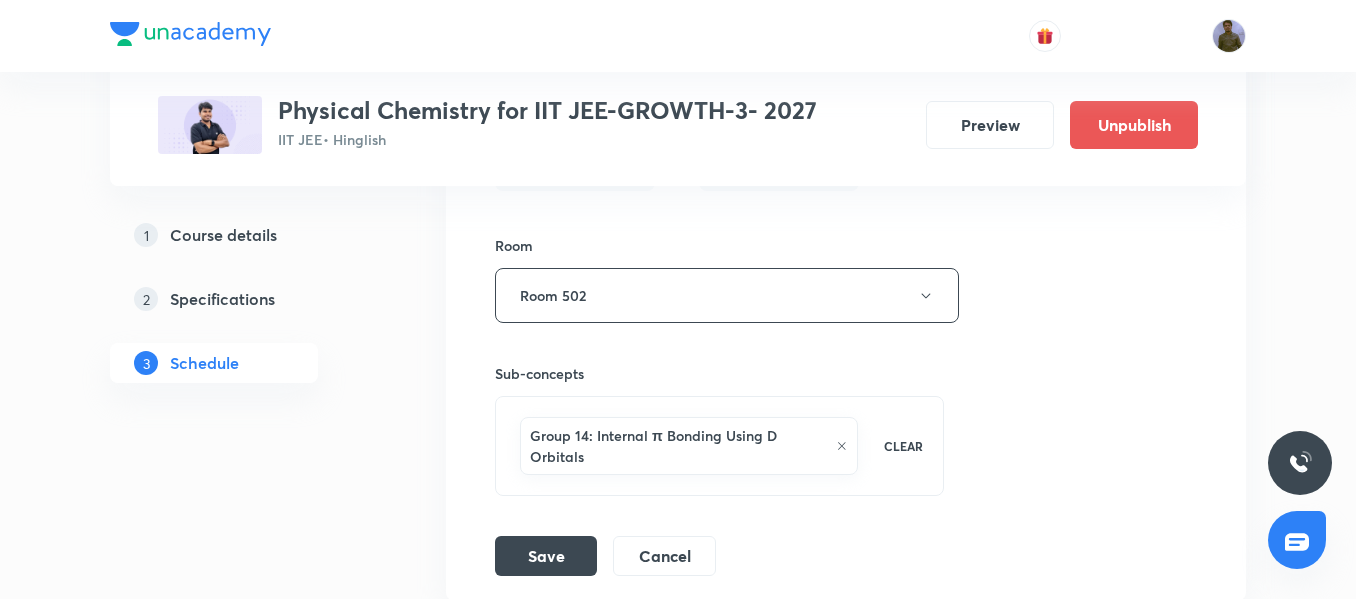 scroll, scrollTop: 9833, scrollLeft: 0, axis: vertical 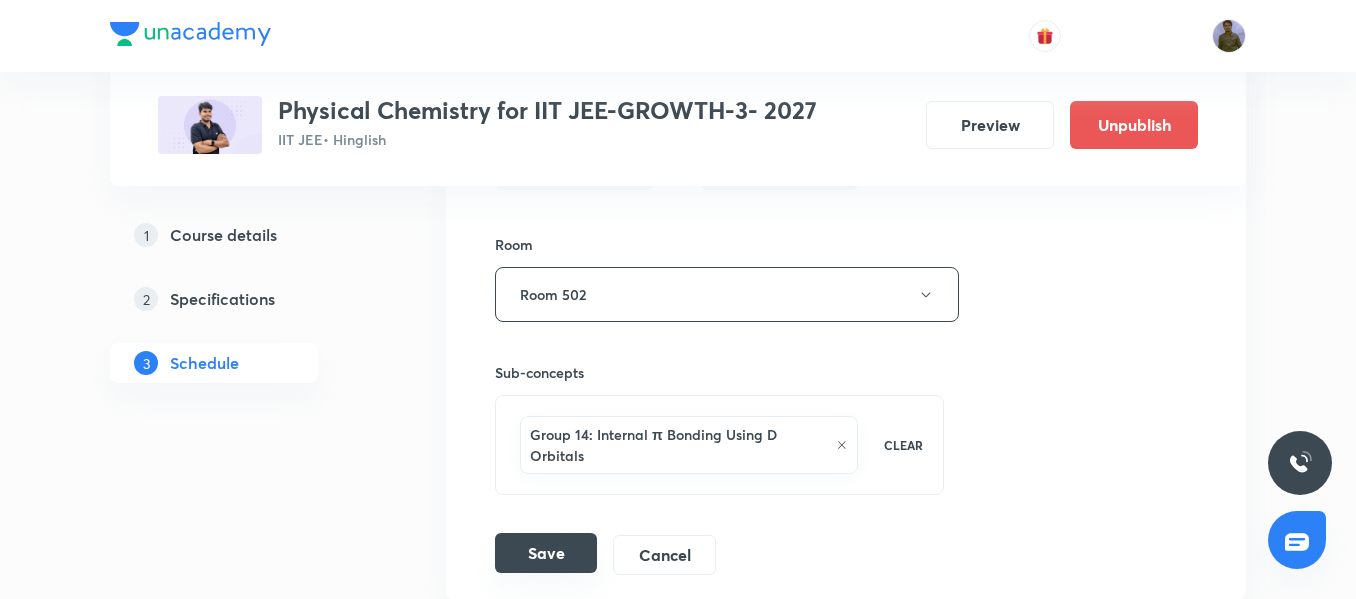 type on "Chemical Bonding 01/15" 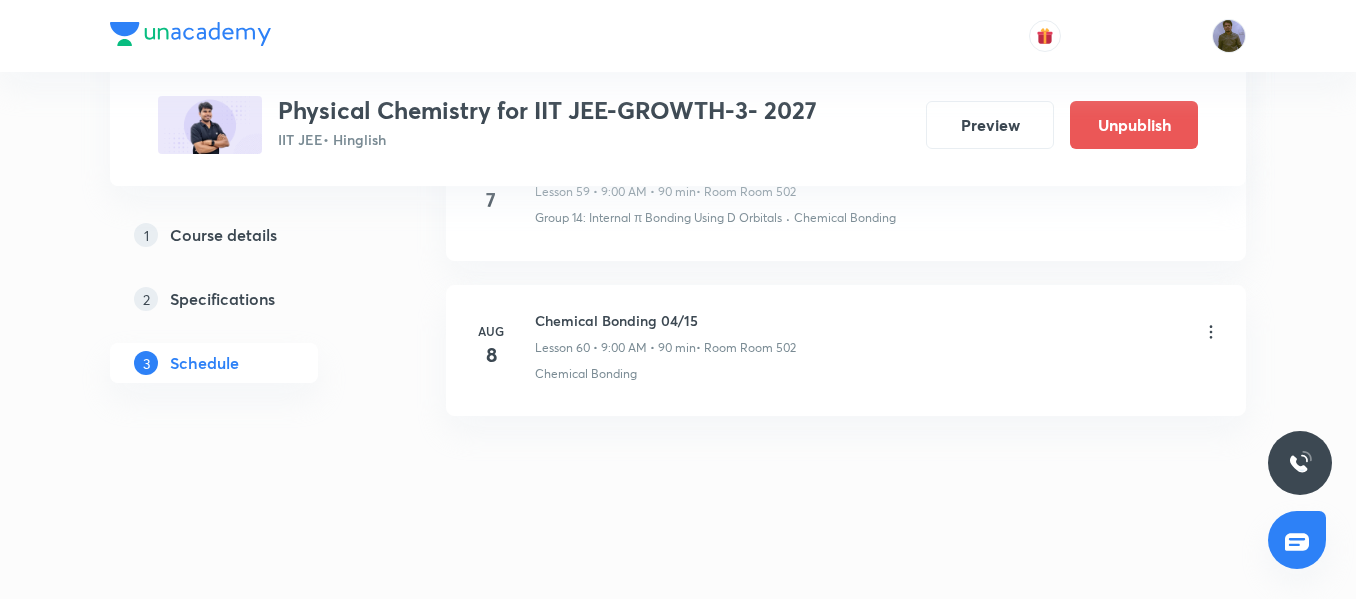 scroll, scrollTop: 9388, scrollLeft: 0, axis: vertical 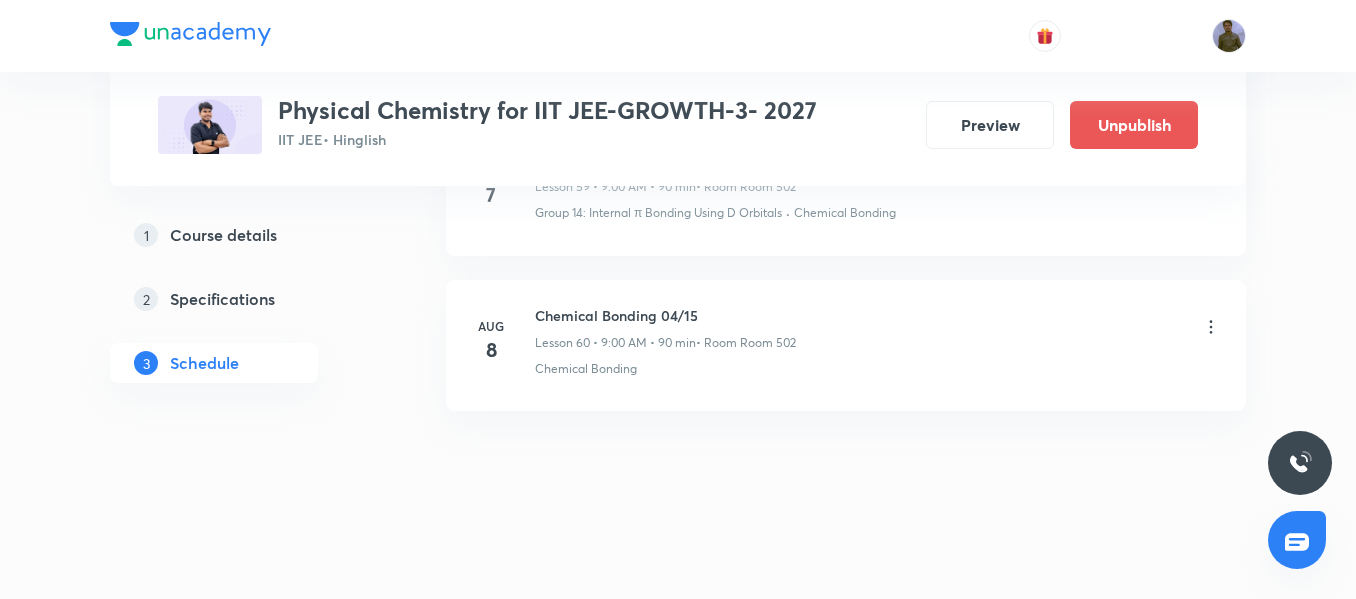 click 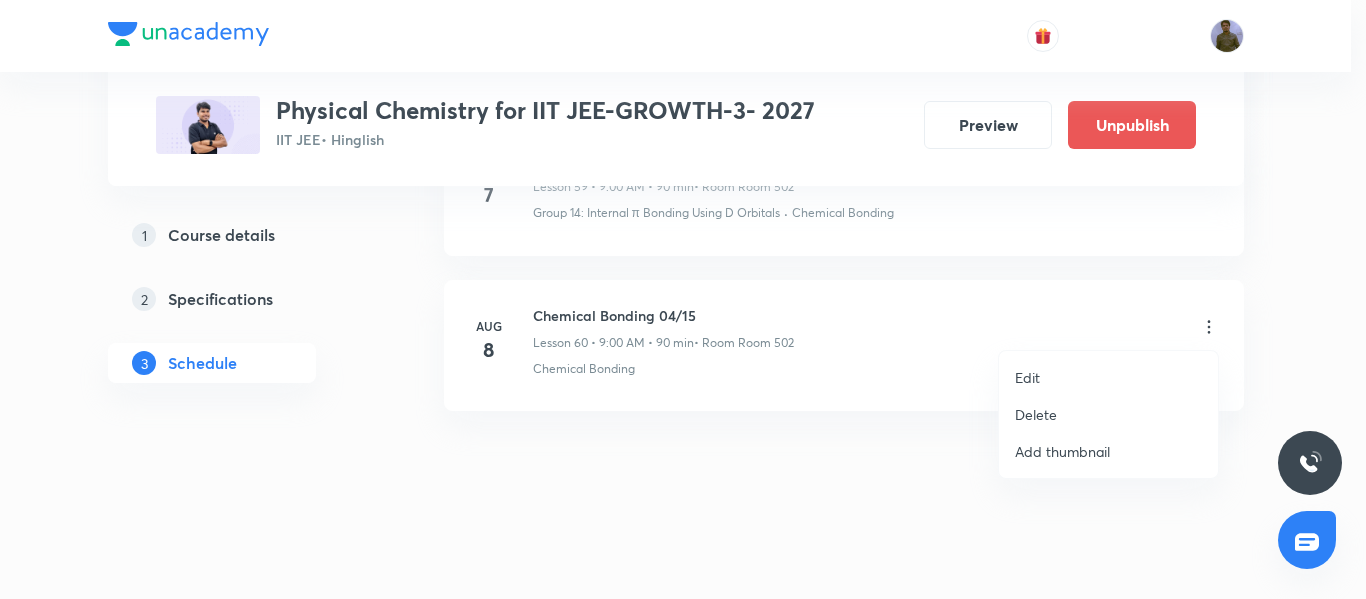 click on "Edit" at bounding box center [1108, 377] 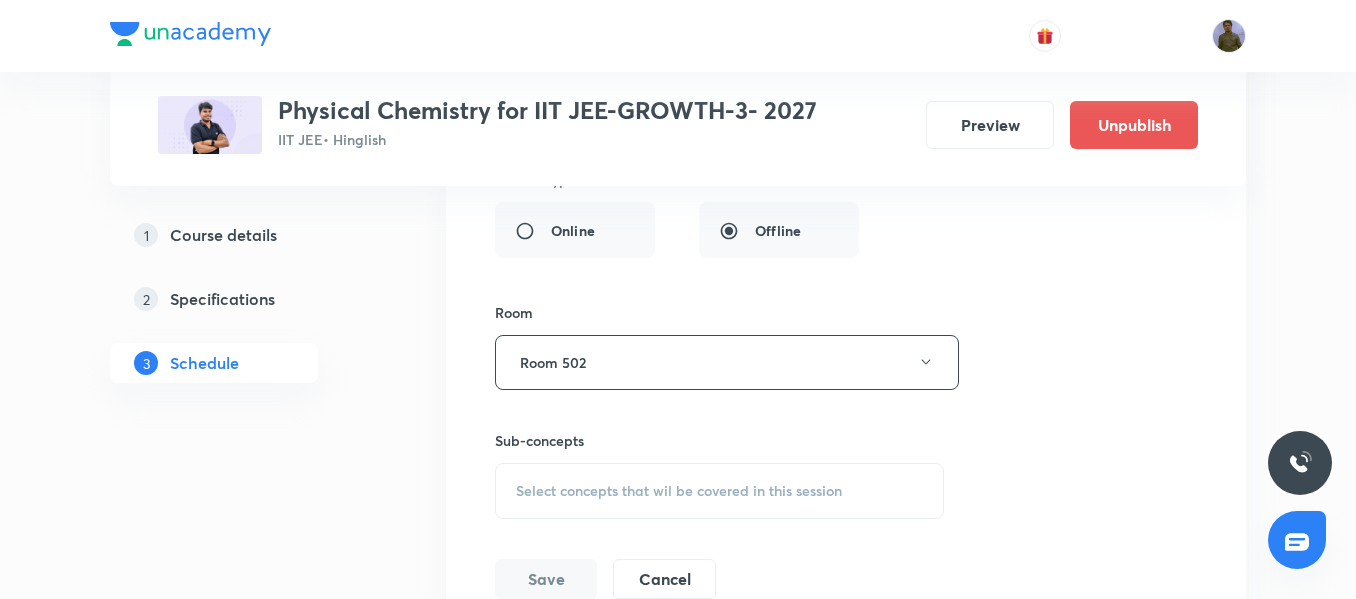 scroll, scrollTop: 9988, scrollLeft: 0, axis: vertical 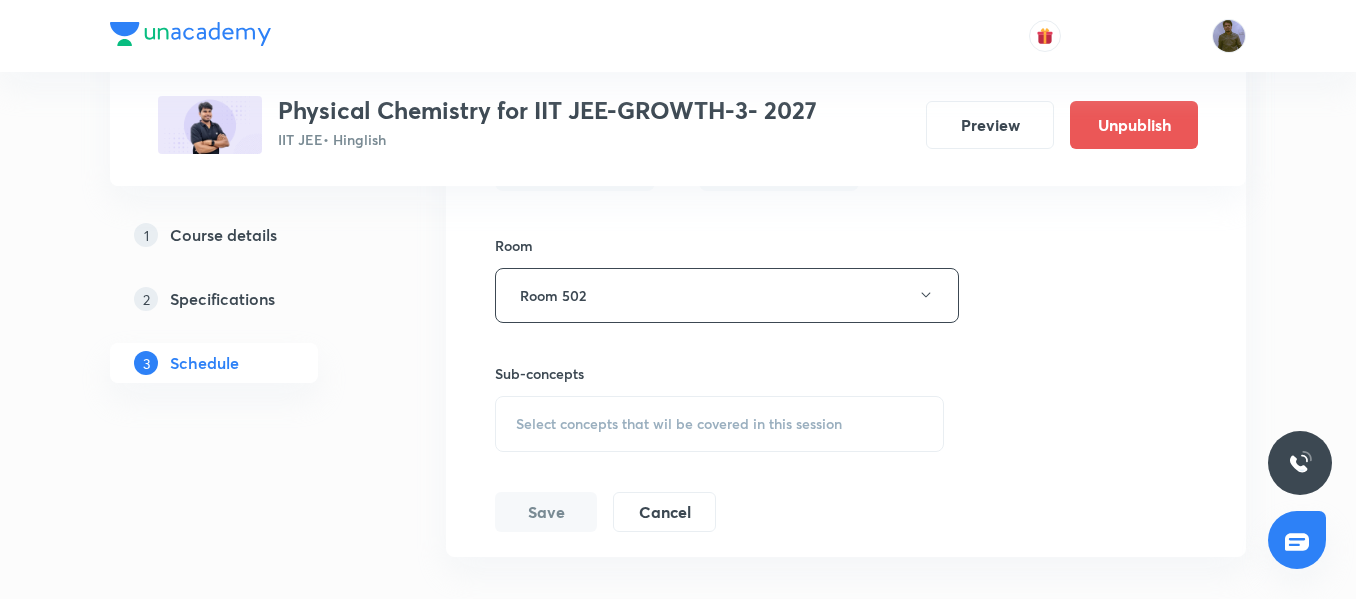 click on "Select concepts that wil be covered in this session" at bounding box center (679, 424) 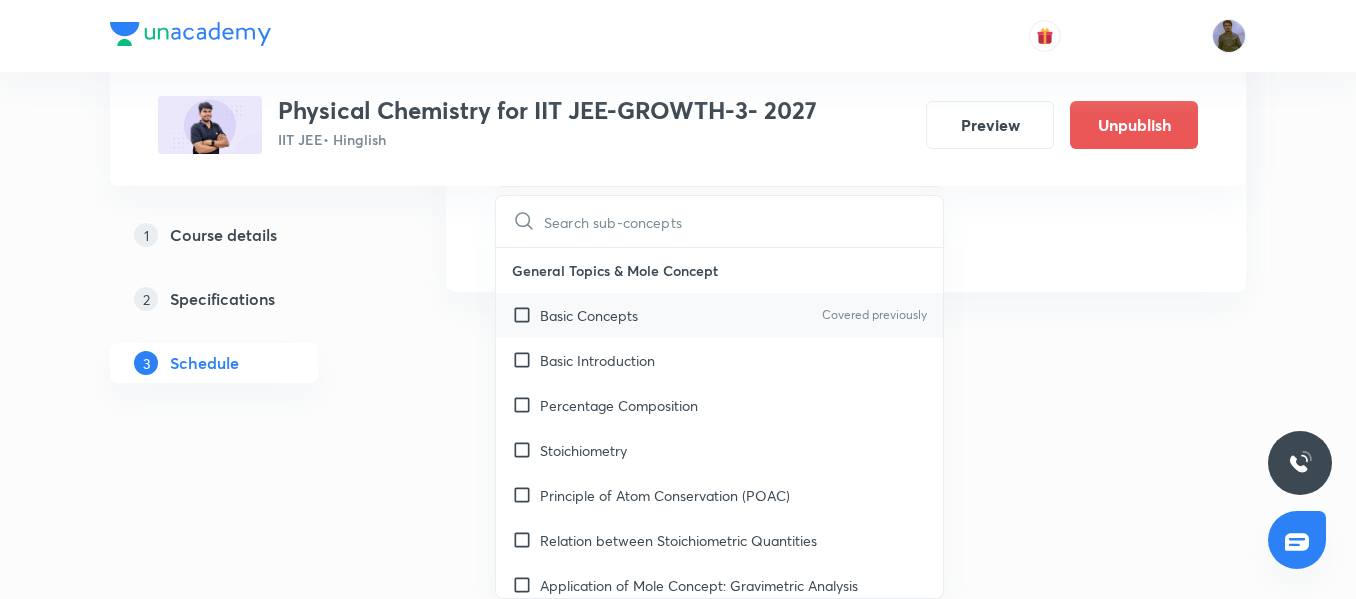 click on "Basic Concepts" at bounding box center (589, 315) 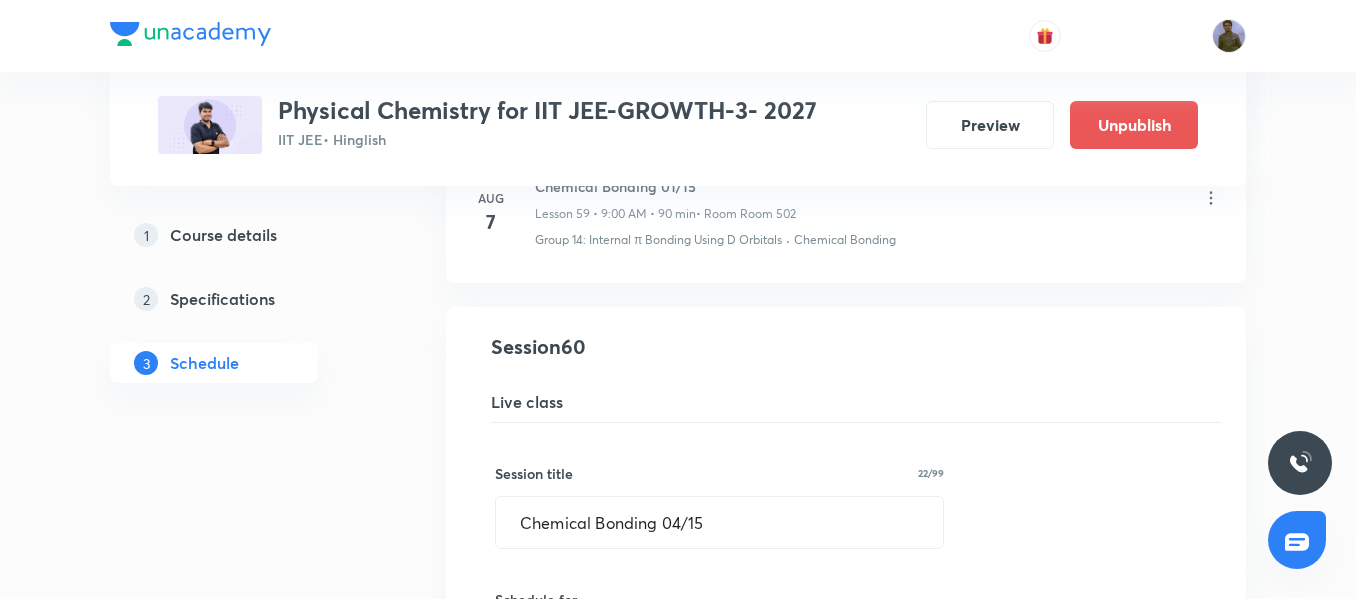 scroll, scrollTop: 9357, scrollLeft: 0, axis: vertical 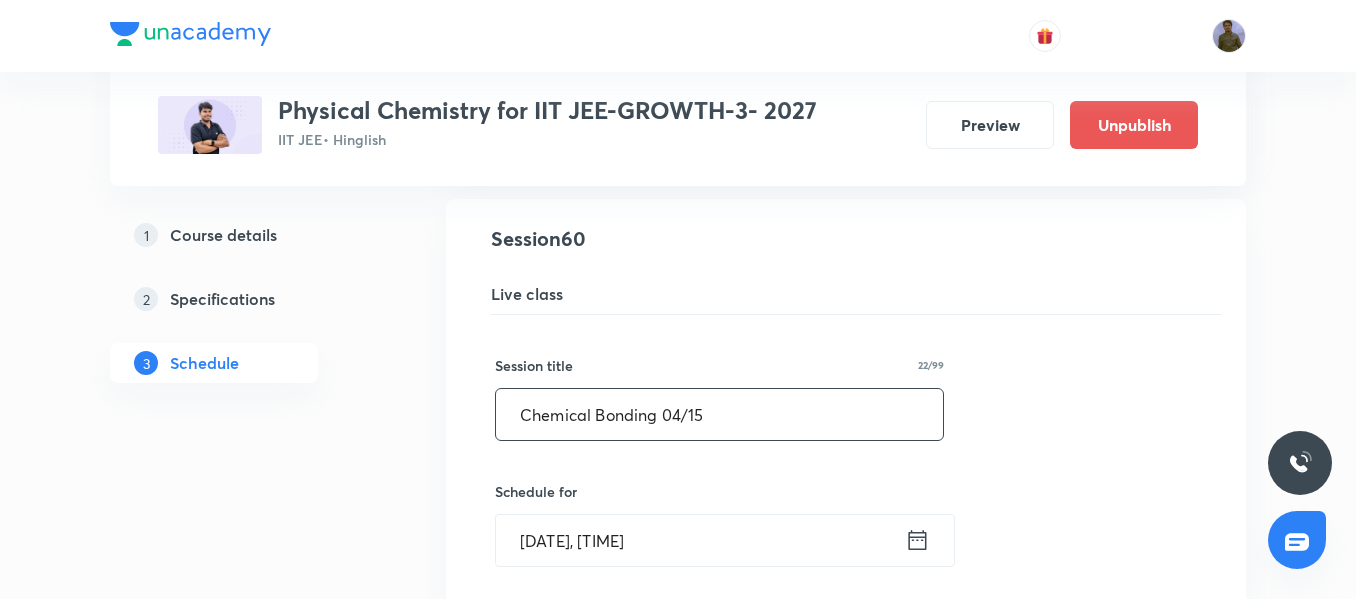 click on "Chemical Bonding 04/15" at bounding box center [719, 414] 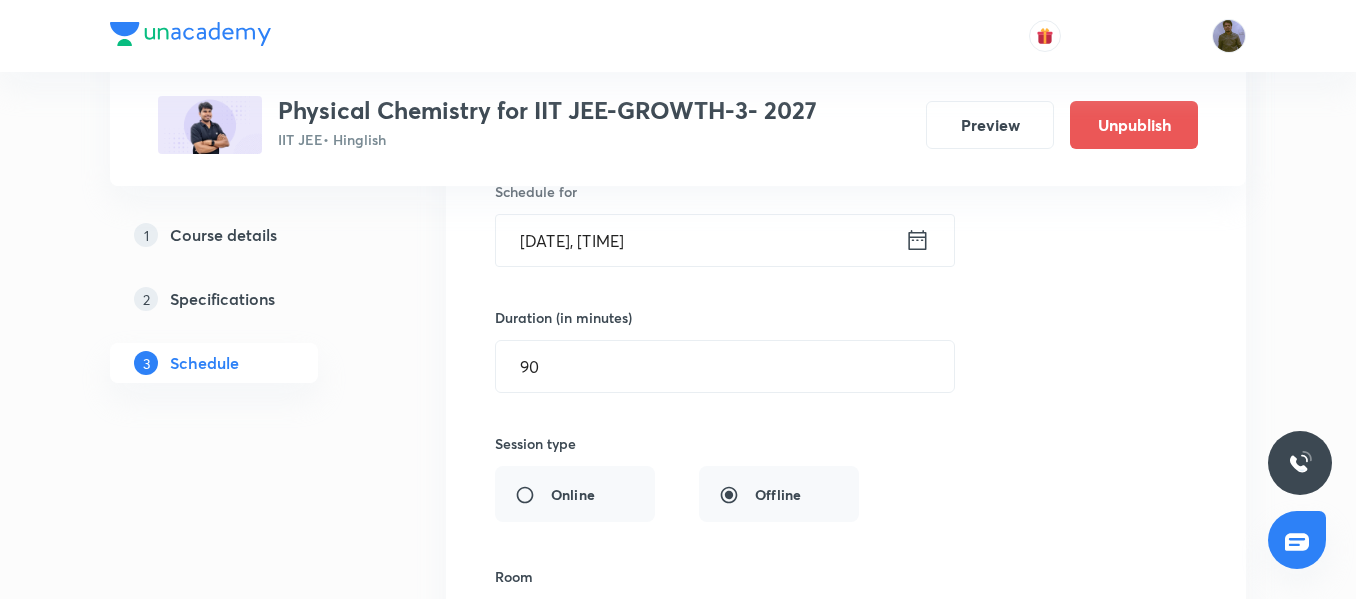 scroll, scrollTop: 10057, scrollLeft: 0, axis: vertical 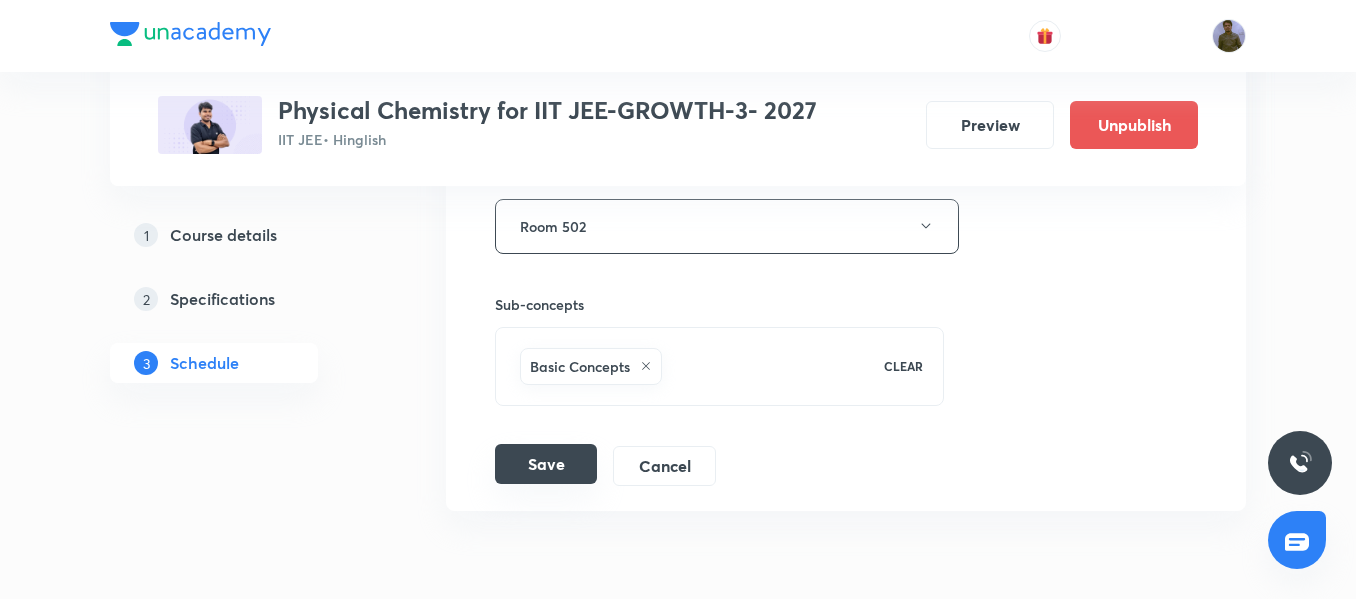 type on "Chemical Bonding 02/15" 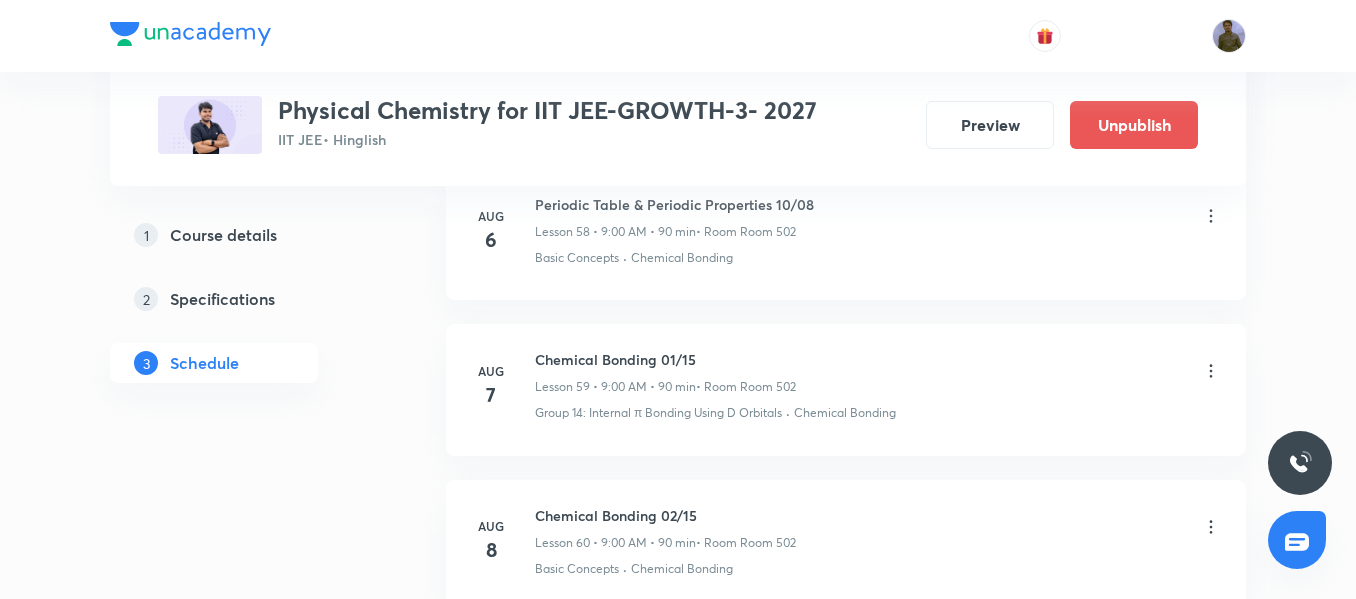 scroll, scrollTop: 9388, scrollLeft: 0, axis: vertical 